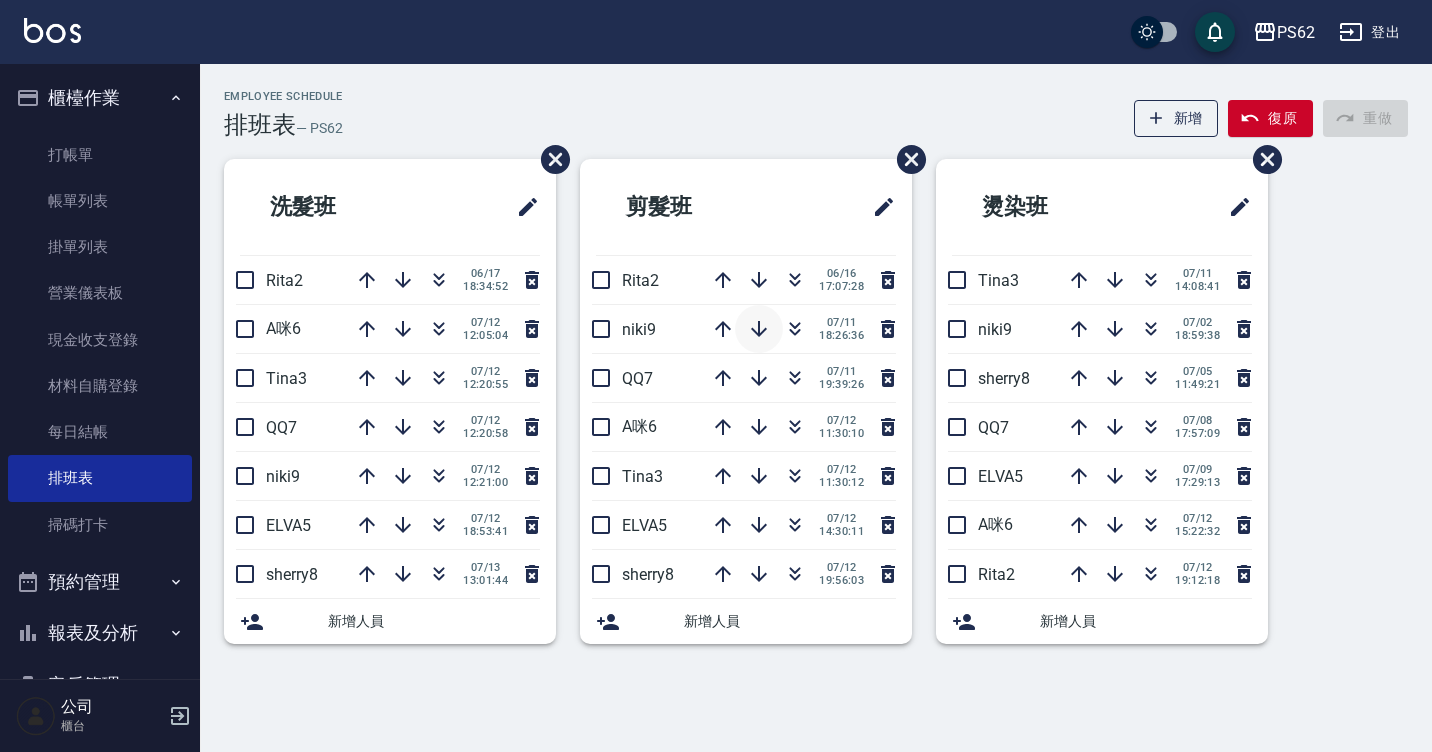 scroll, scrollTop: 0, scrollLeft: 0, axis: both 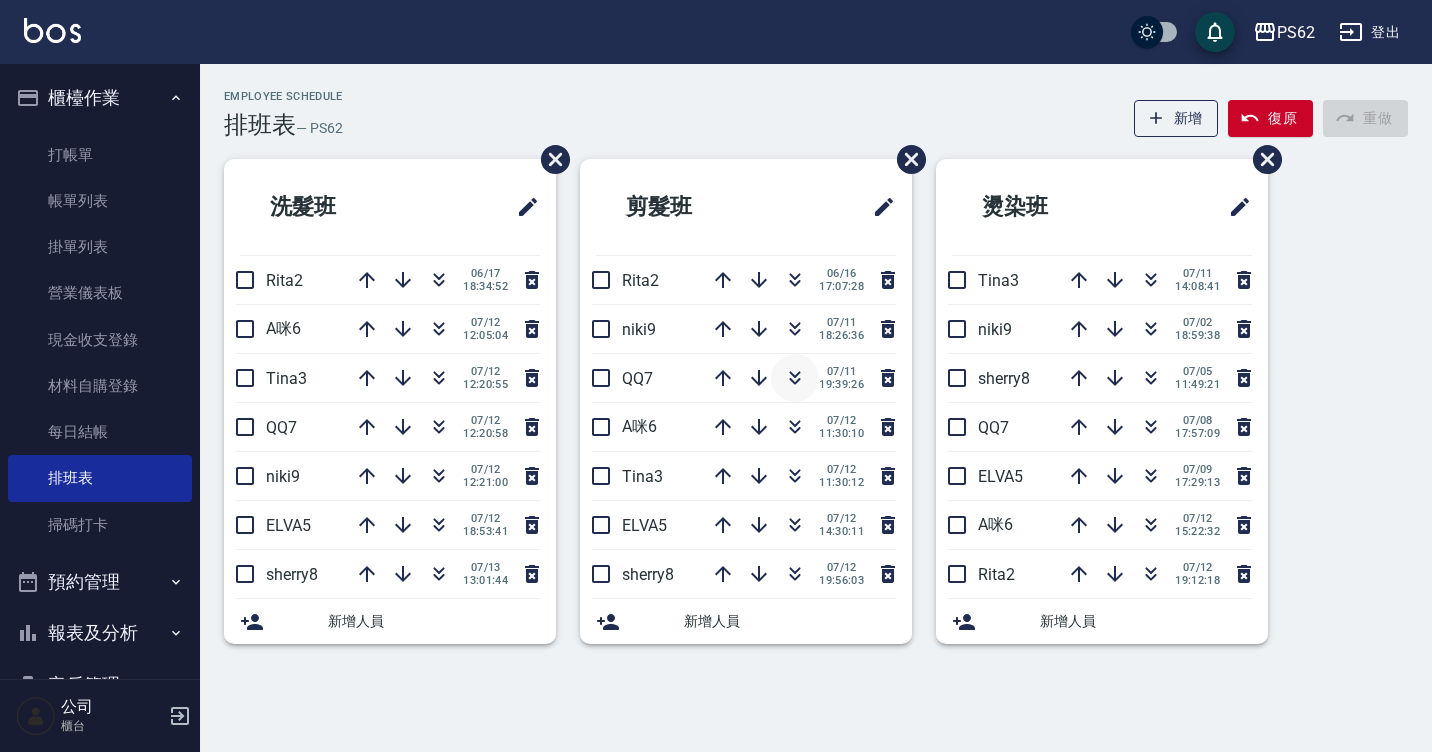 click 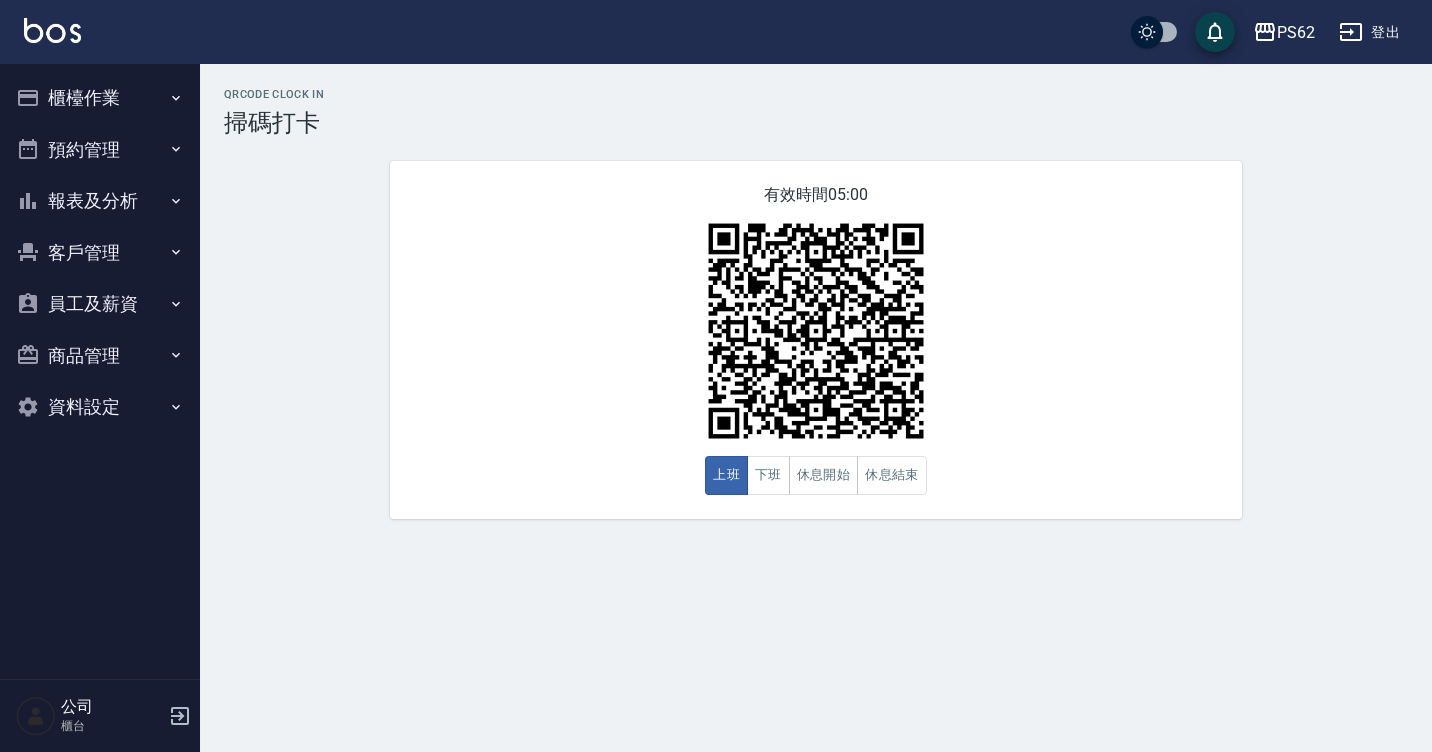 scroll, scrollTop: 0, scrollLeft: 0, axis: both 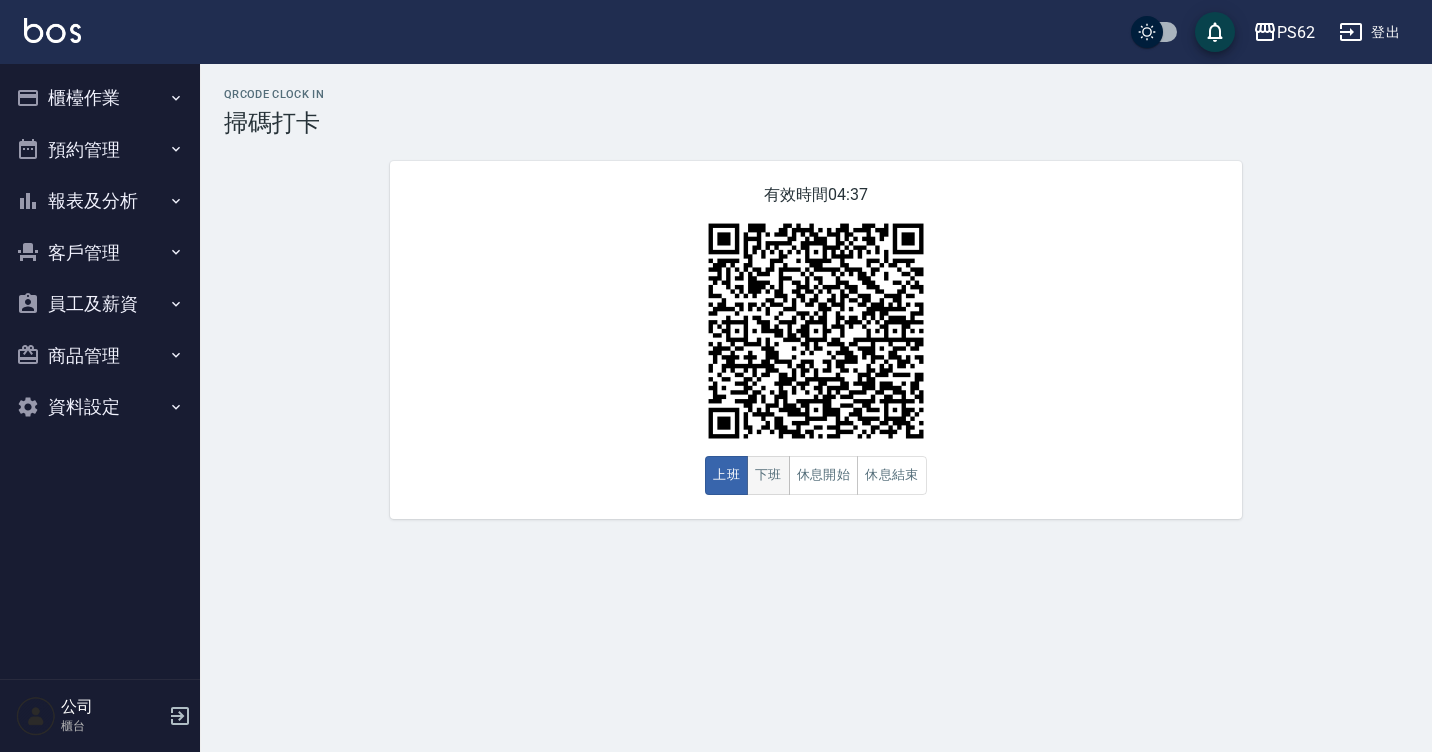click on "下班" at bounding box center [768, 475] 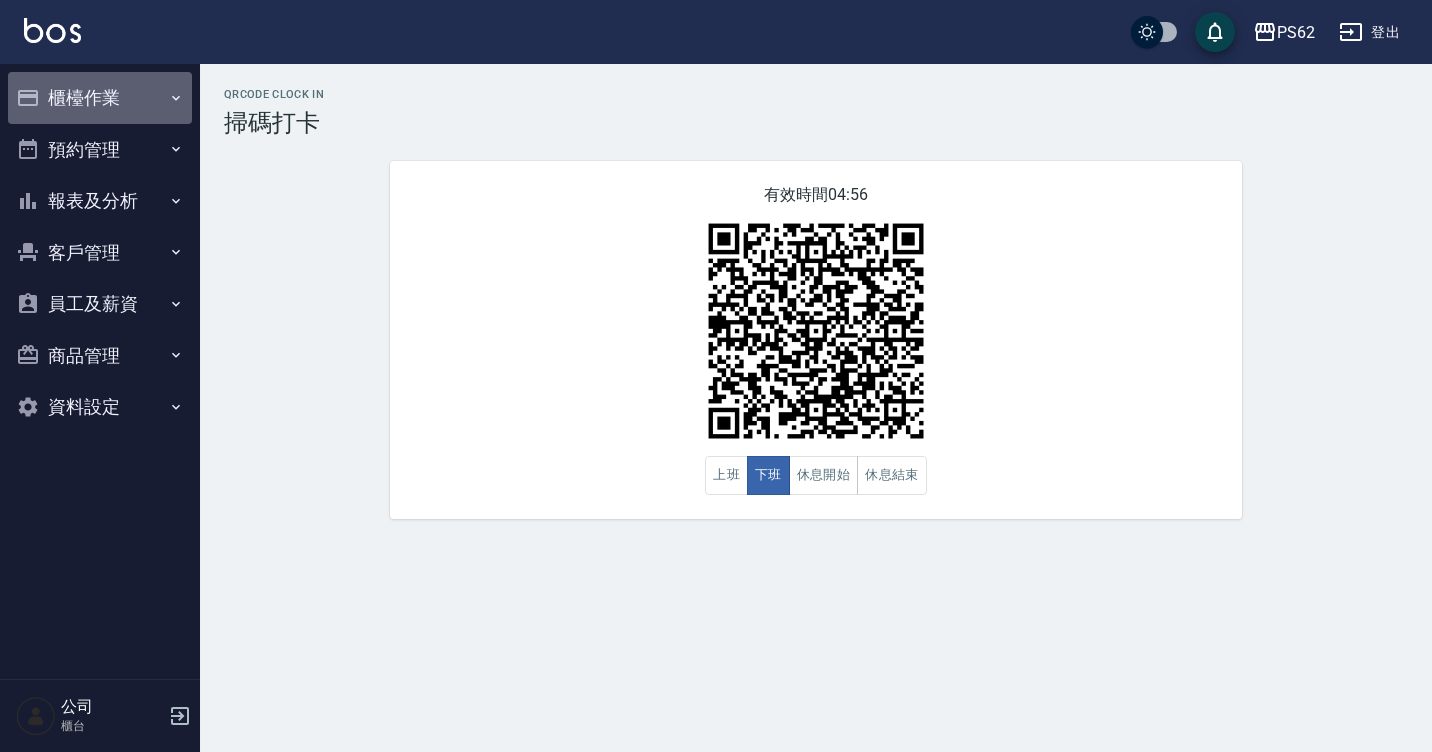 click on "櫃檯作業" at bounding box center [100, 98] 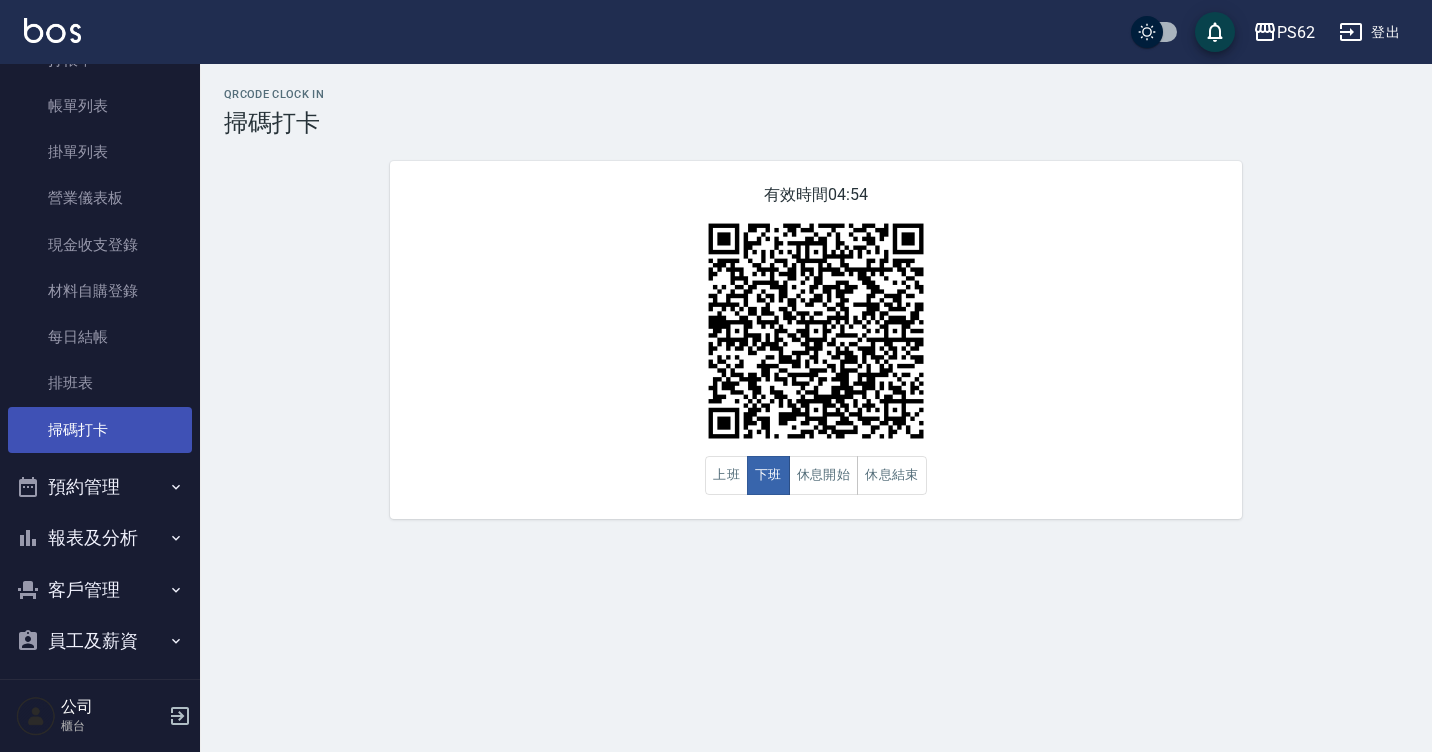 scroll, scrollTop: 210, scrollLeft: 0, axis: vertical 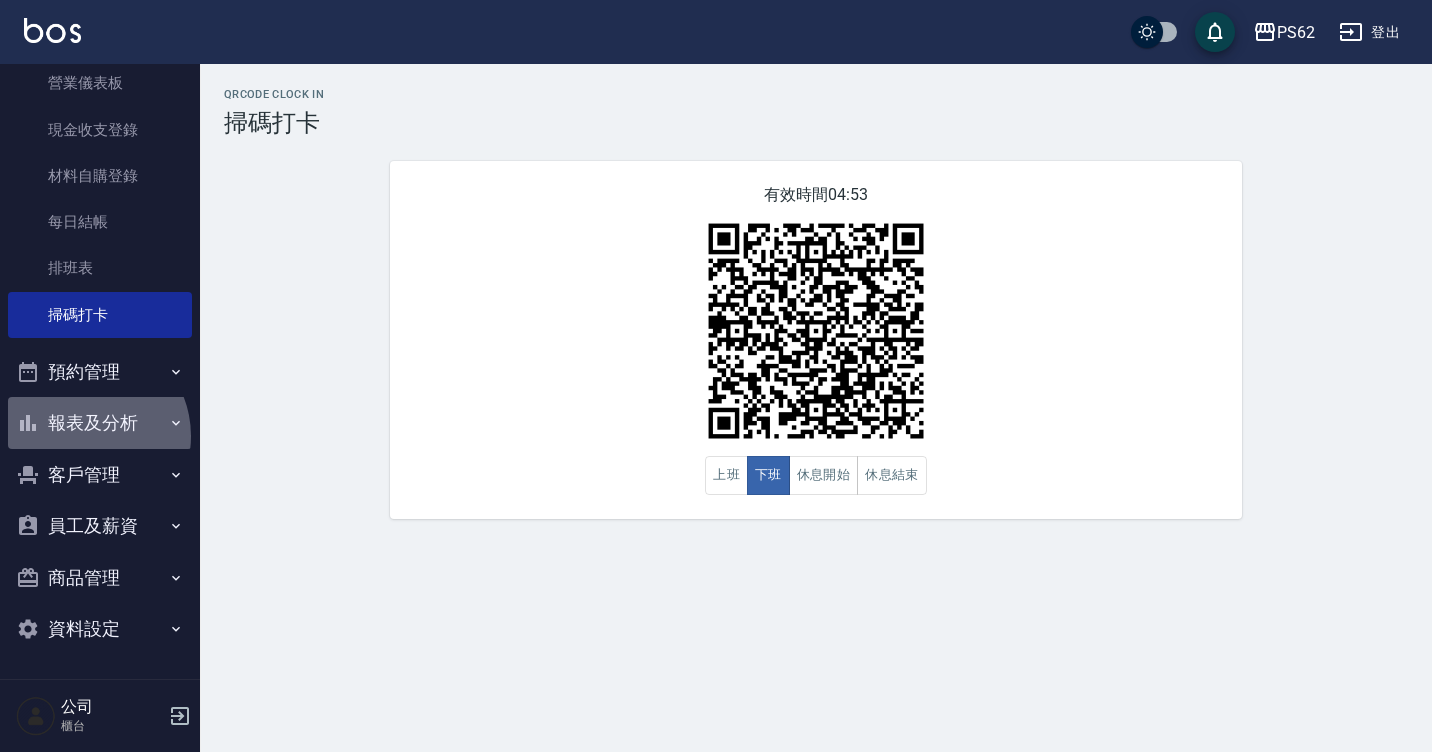 drag, startPoint x: 84, startPoint y: 436, endPoint x: 84, endPoint y: 447, distance: 11 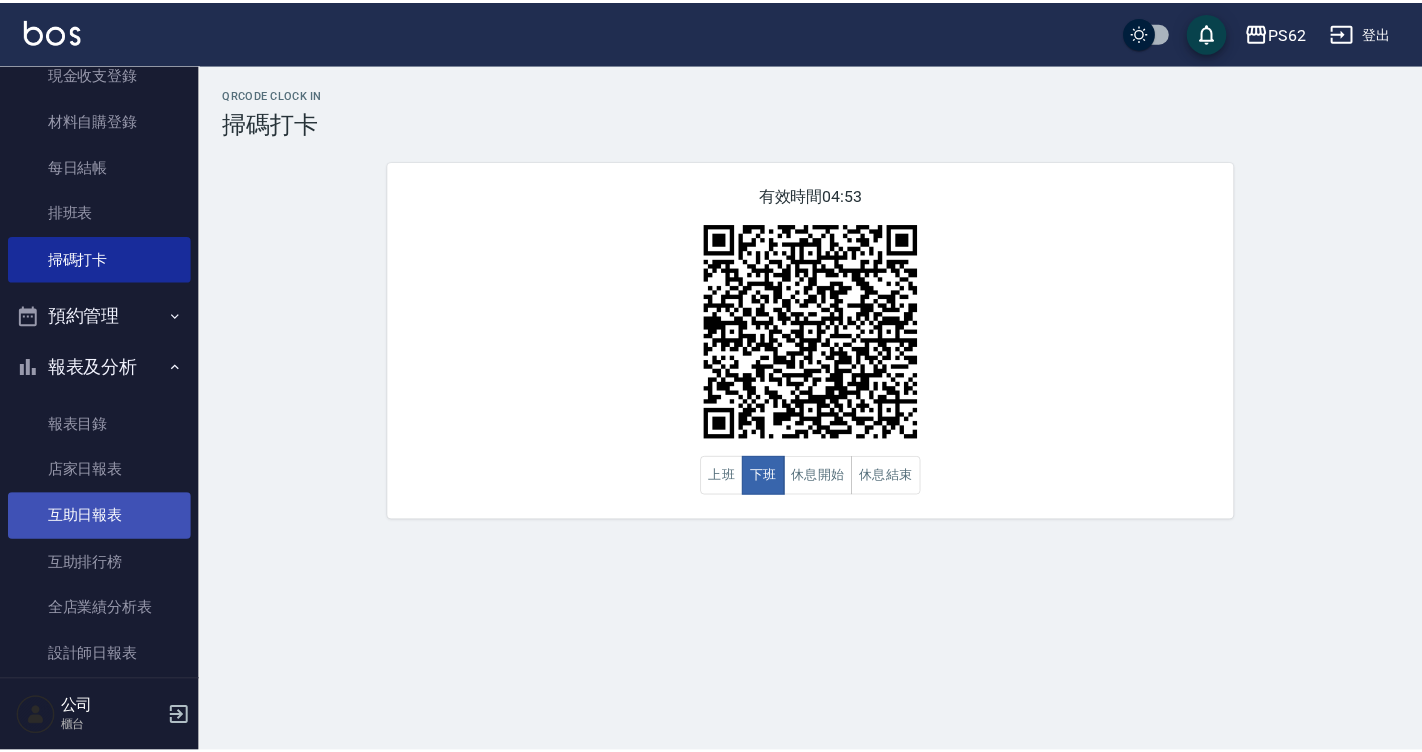 scroll, scrollTop: 410, scrollLeft: 0, axis: vertical 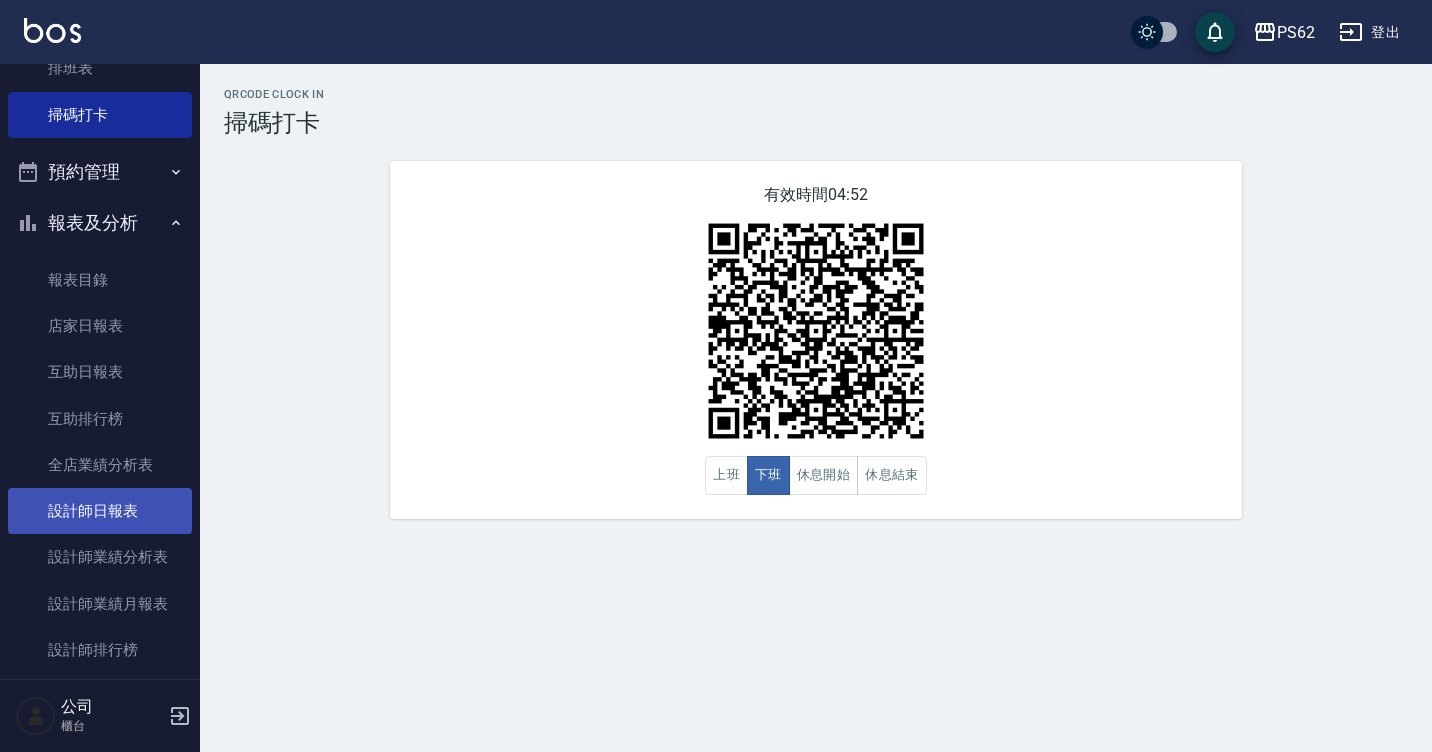 click on "設計師日報表" at bounding box center (100, 511) 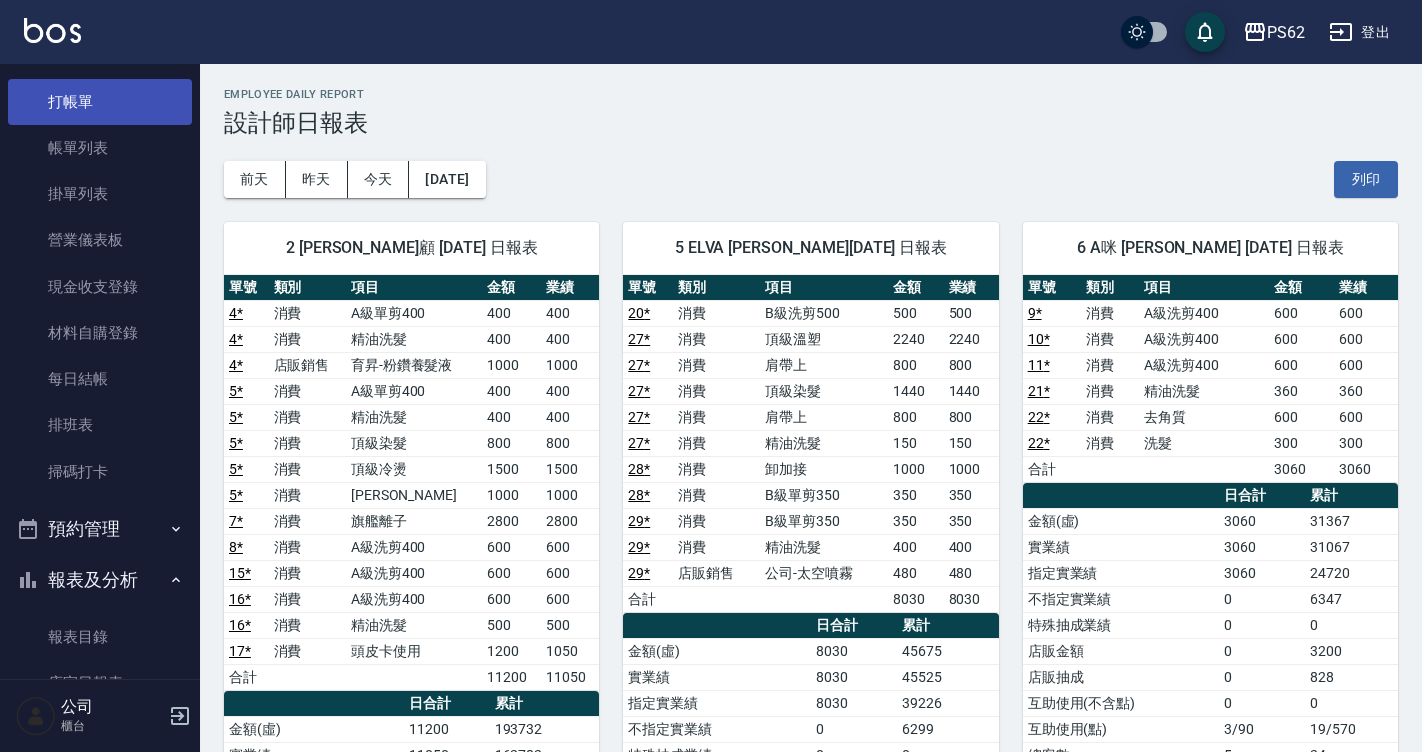 scroll, scrollTop: 0, scrollLeft: 0, axis: both 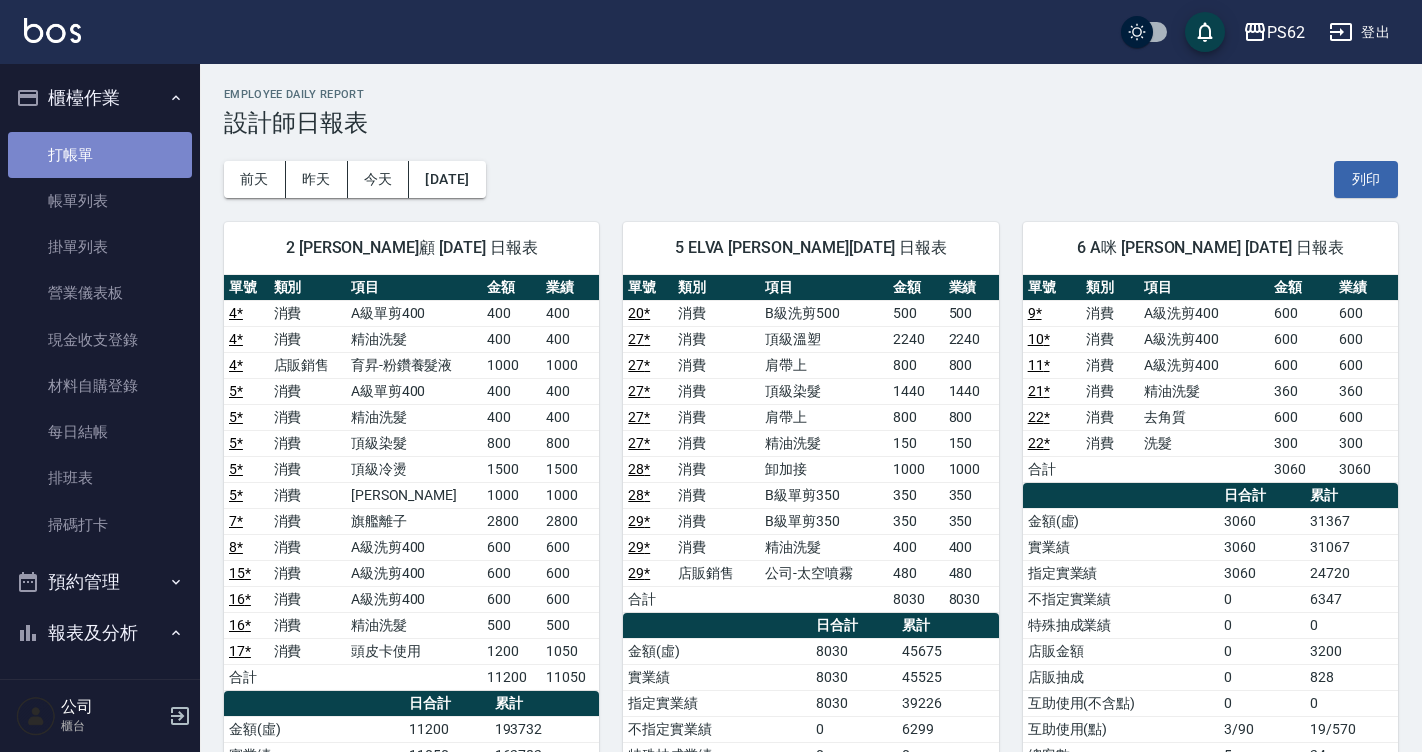 click on "打帳單" at bounding box center [100, 155] 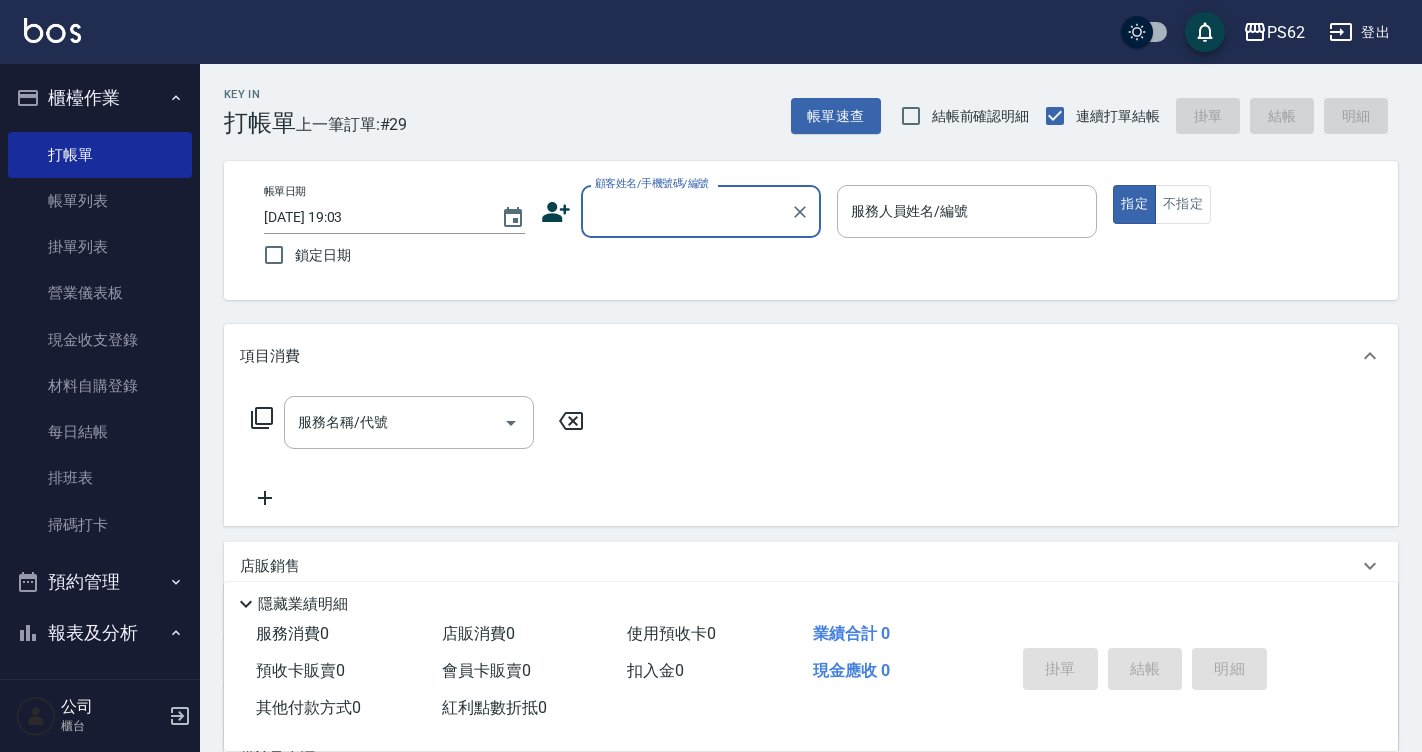 click on "顧客姓名/手機號碼/編號" at bounding box center [686, 211] 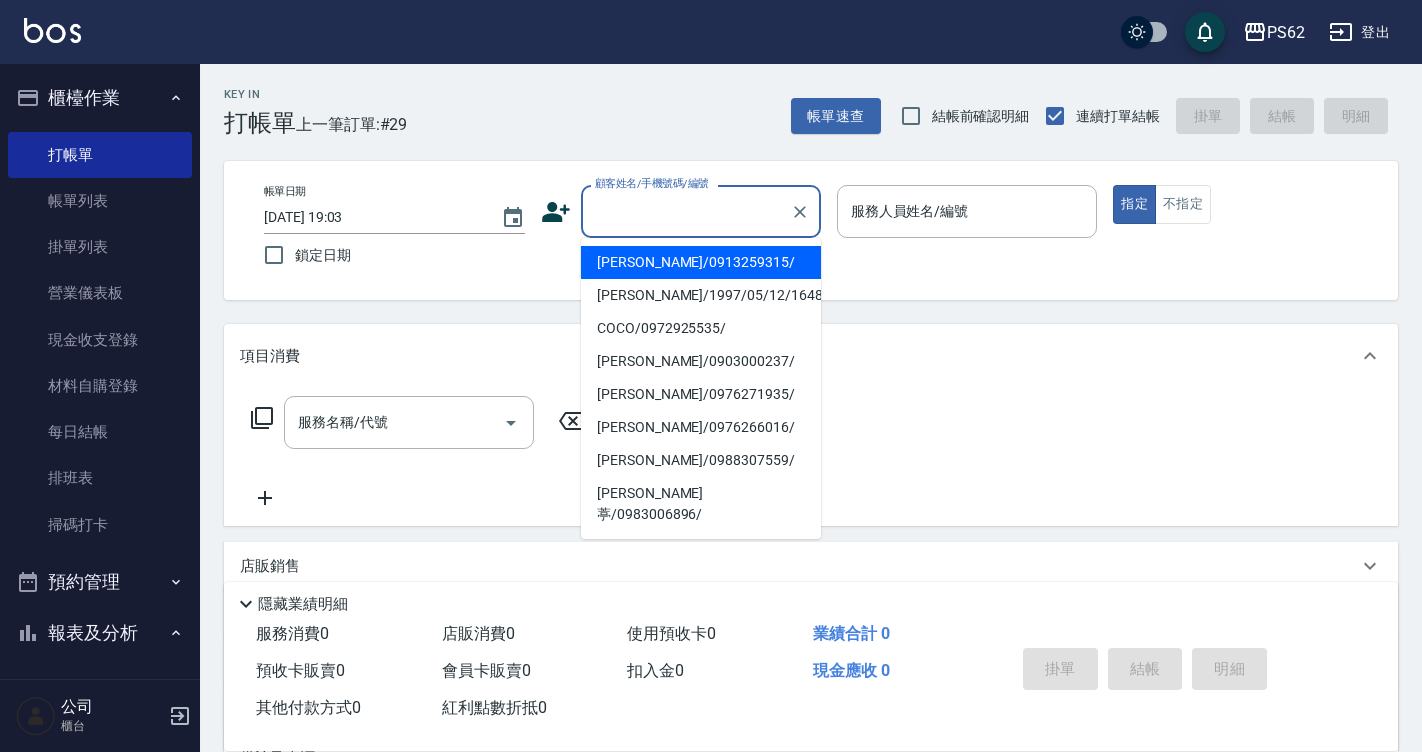 click on "帳單列表" at bounding box center (100, 201) 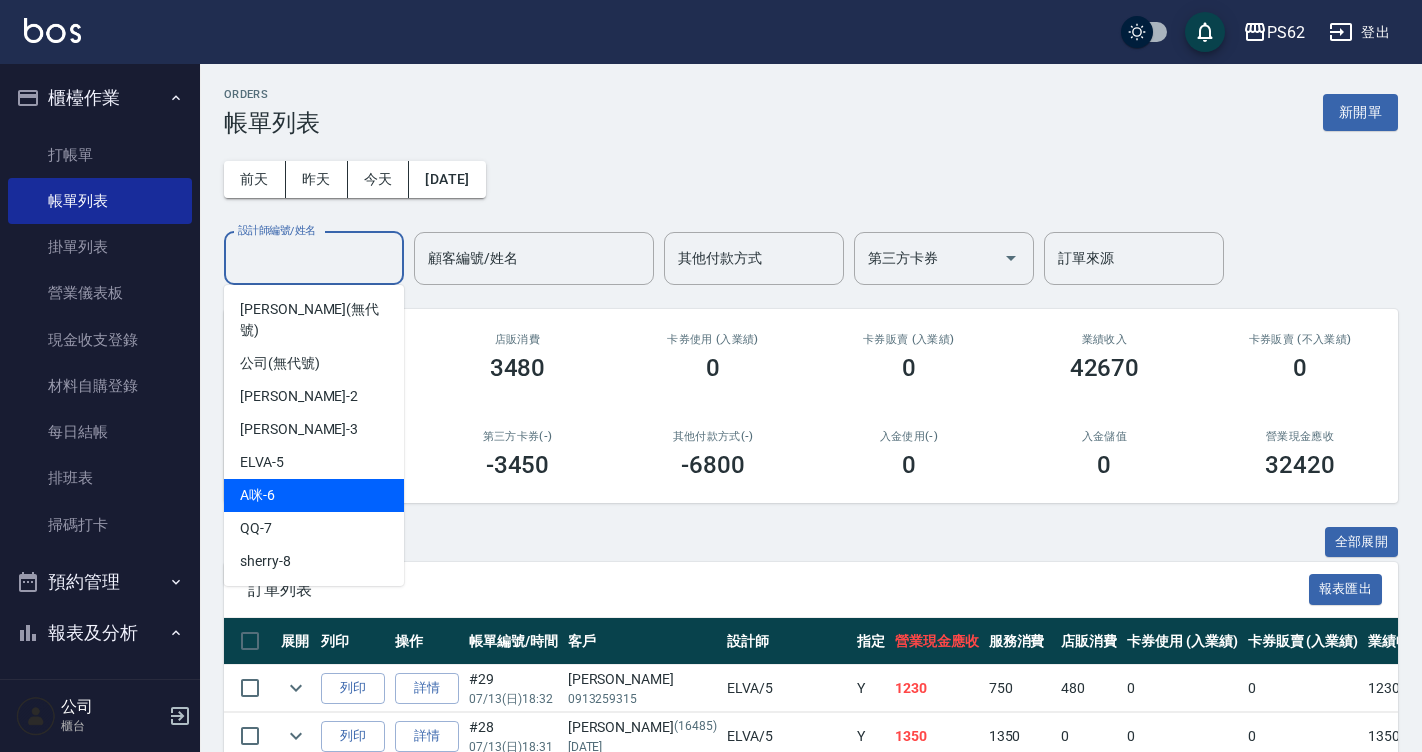 drag, startPoint x: 342, startPoint y: 261, endPoint x: 353, endPoint y: 468, distance: 207.29207 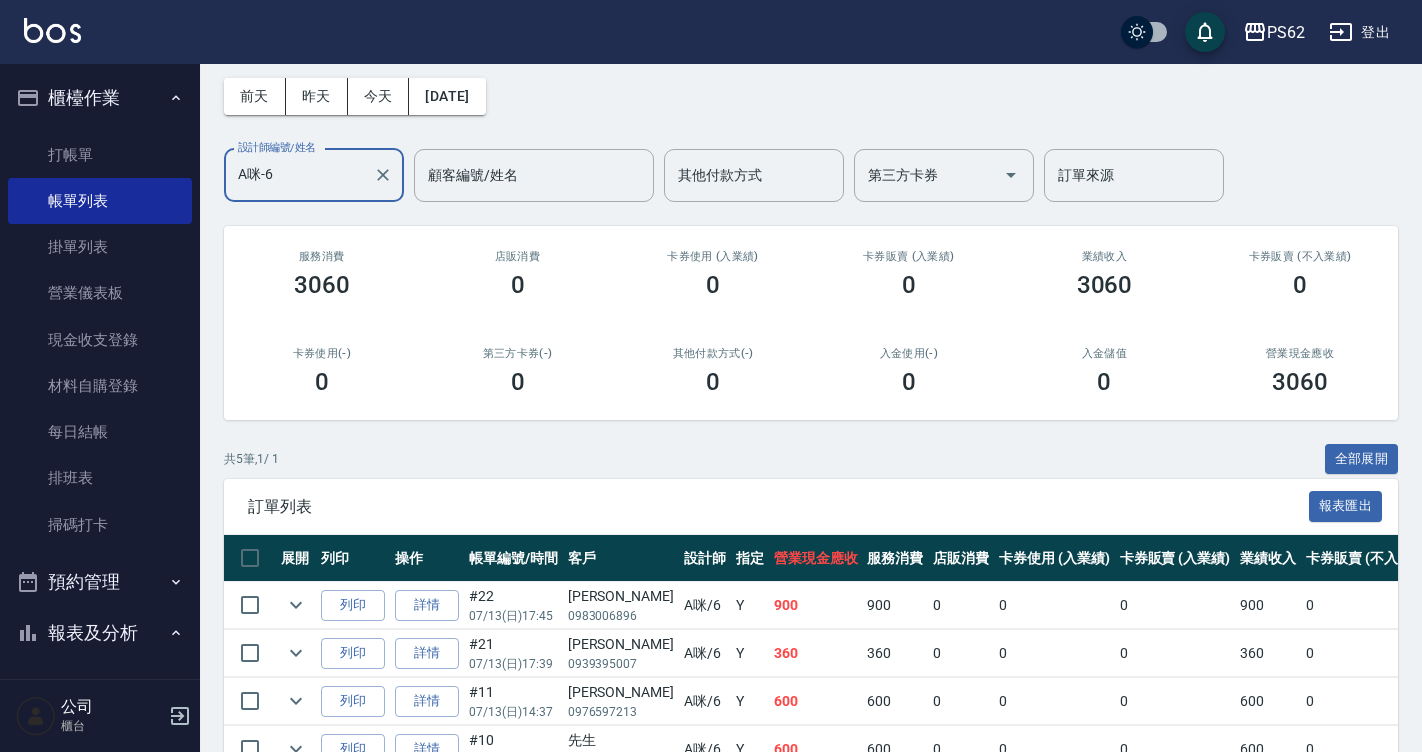 scroll, scrollTop: 246, scrollLeft: 0, axis: vertical 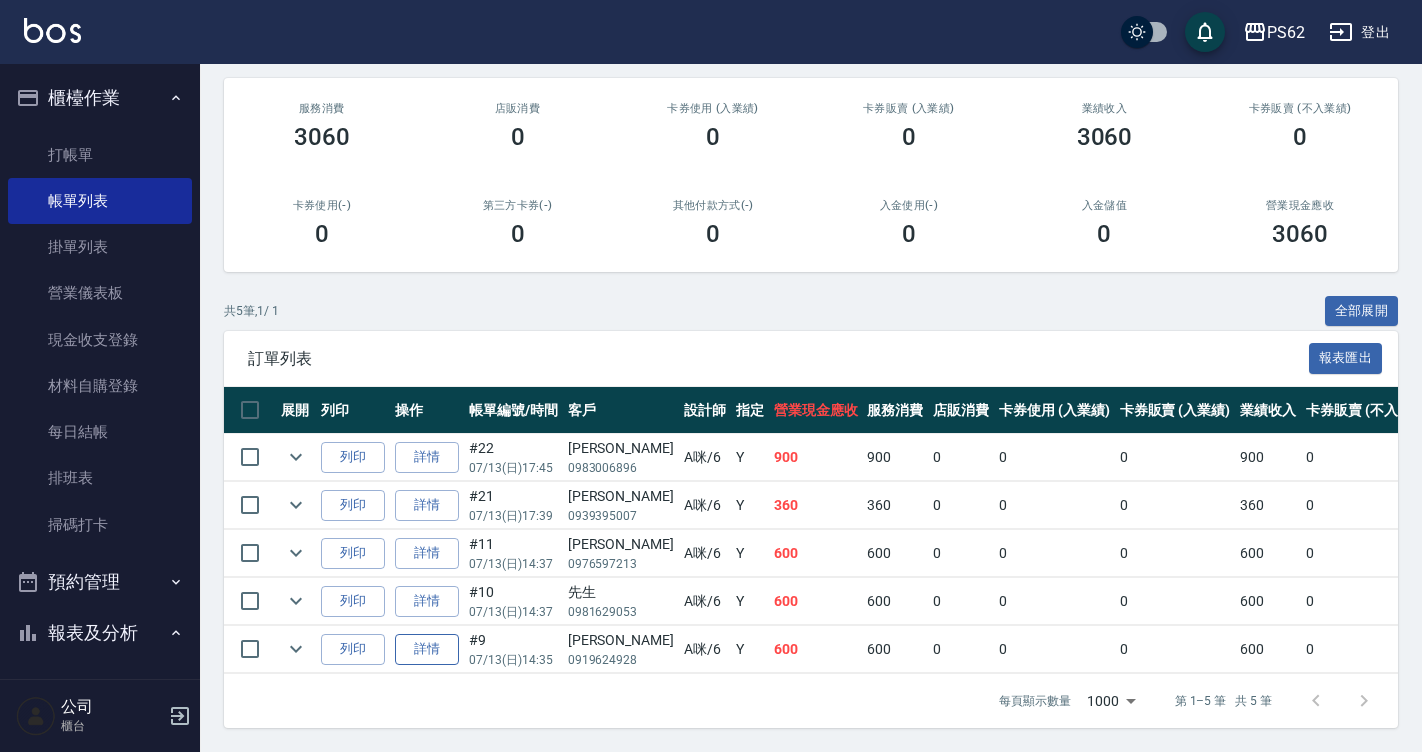 click on "詳情" at bounding box center (427, 649) 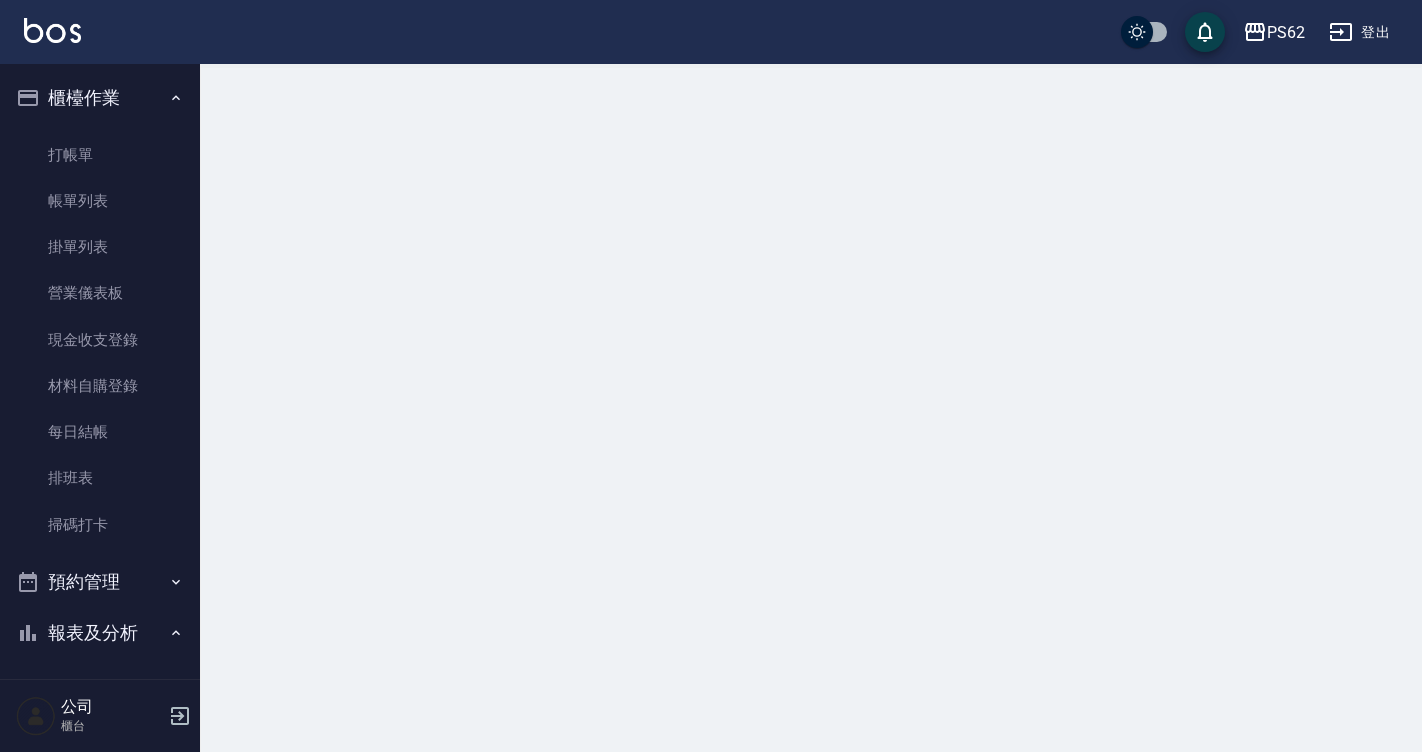scroll, scrollTop: 0, scrollLeft: 0, axis: both 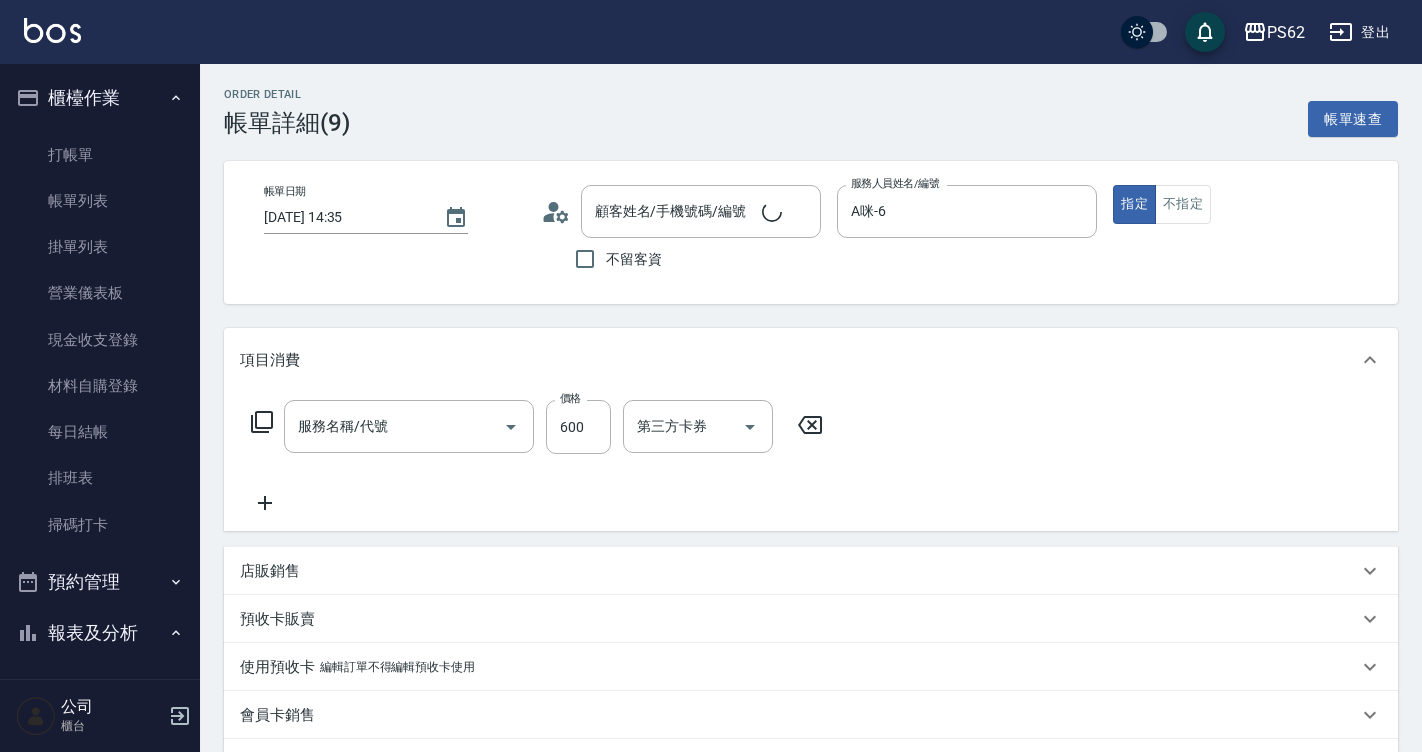 type on "[DATE] 14:35" 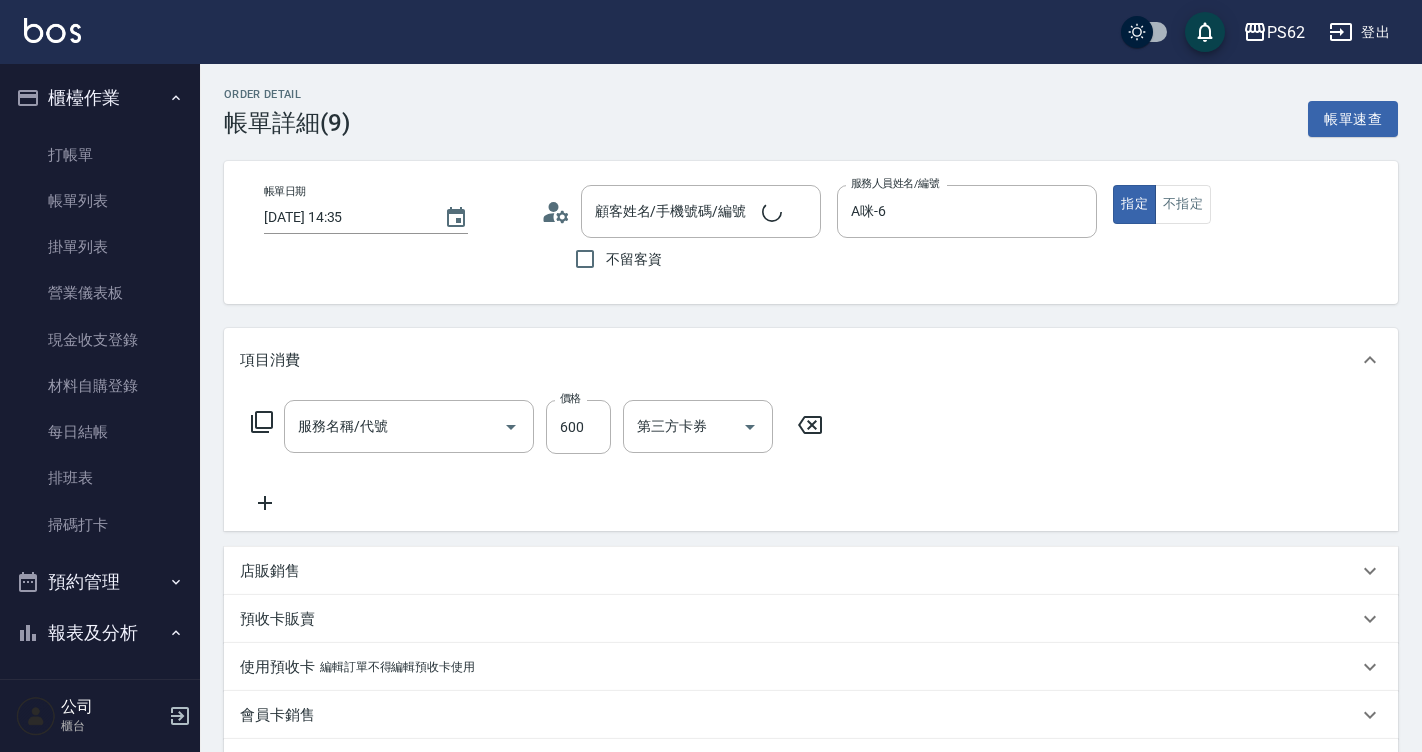 type on "A咪-6" 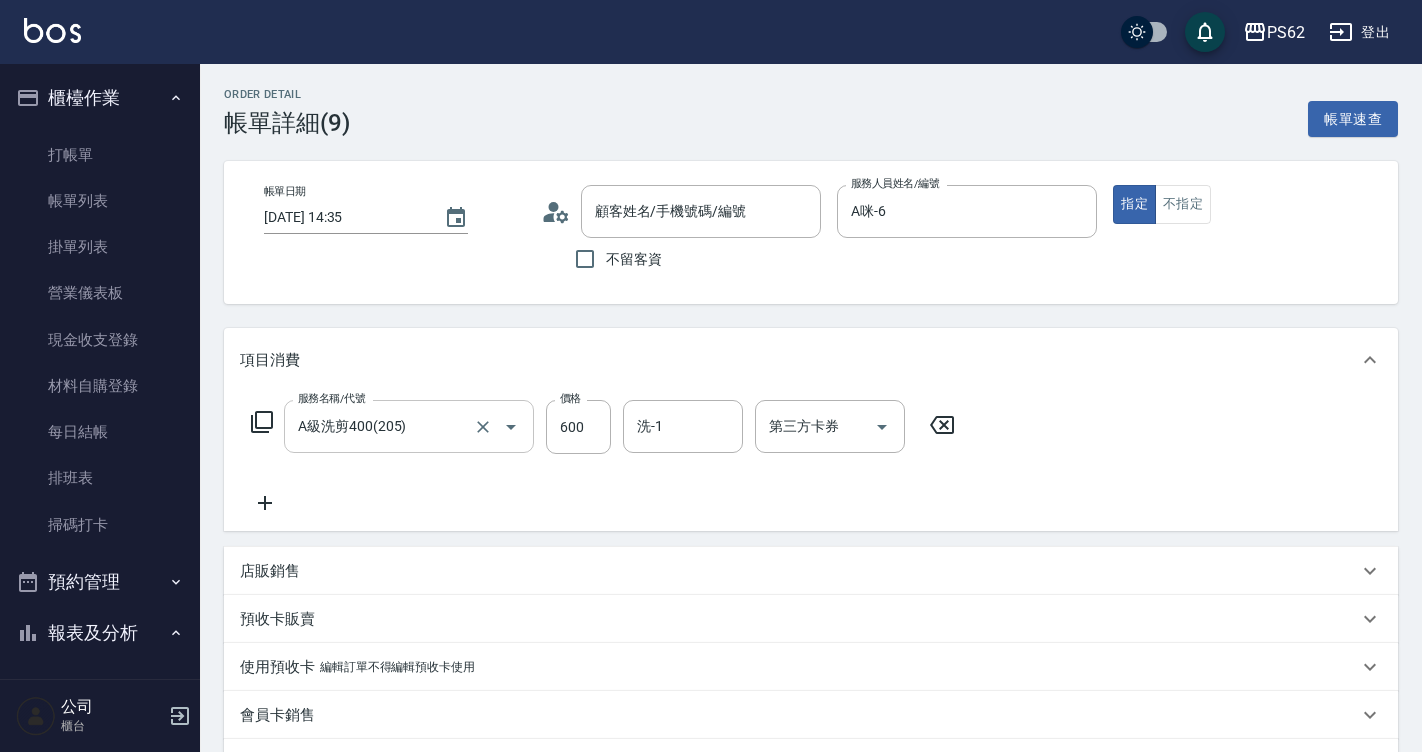 type on "[PERSON_NAME]/0919624928/" 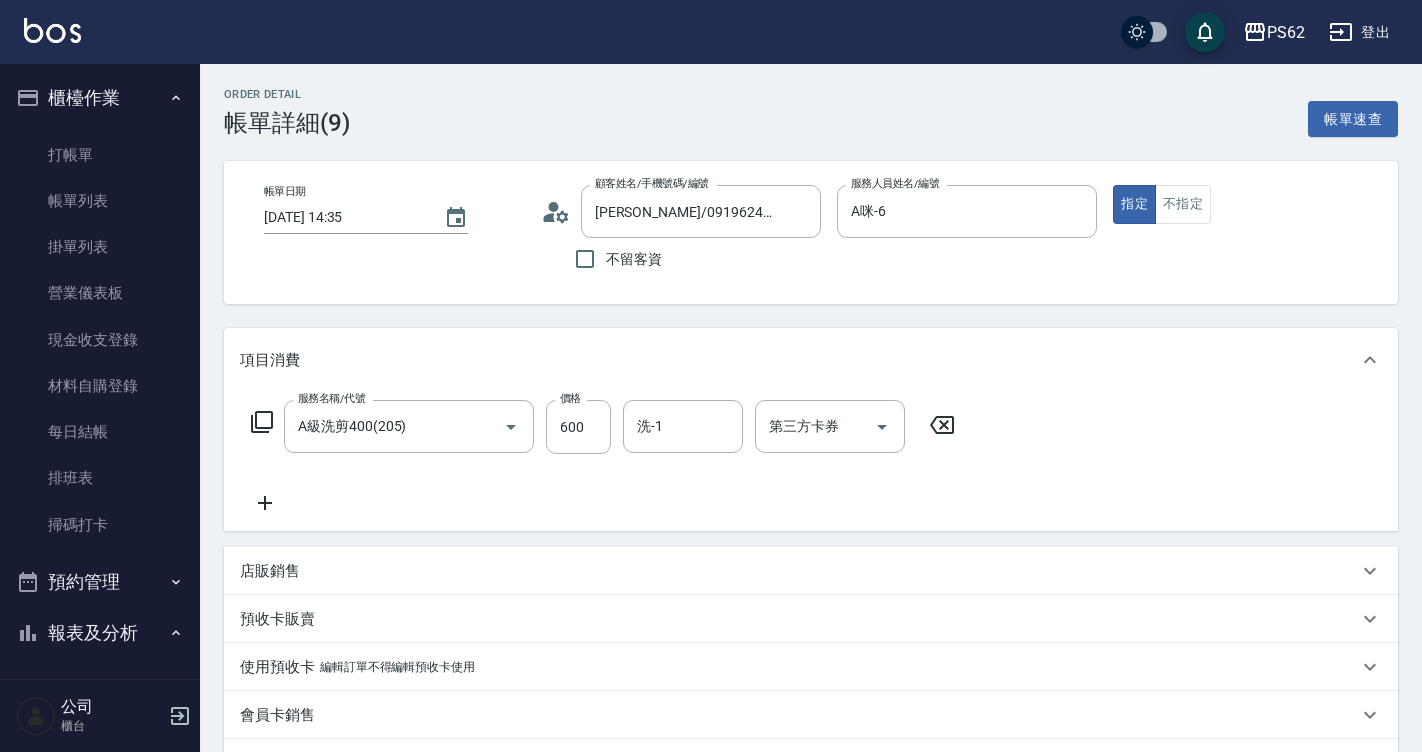 click 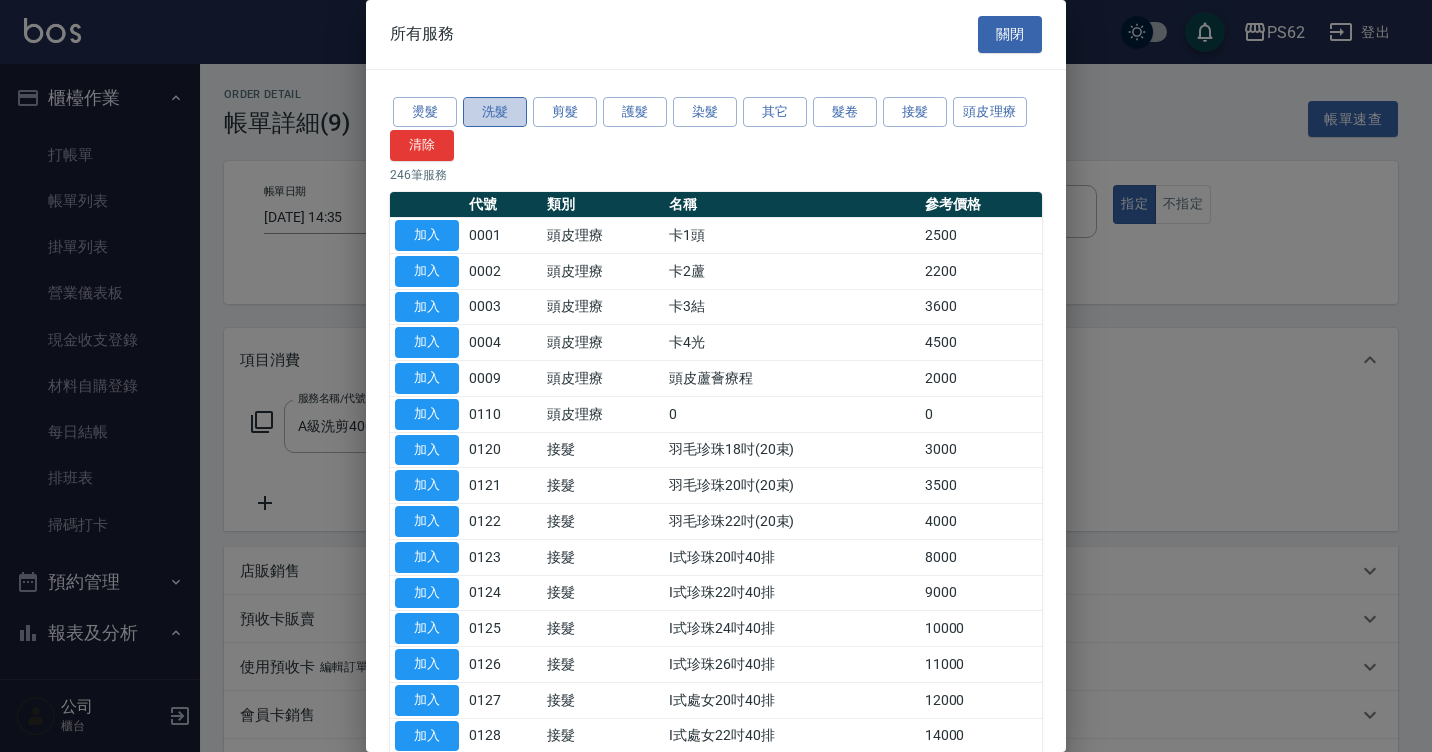 click on "洗髮" at bounding box center (495, 112) 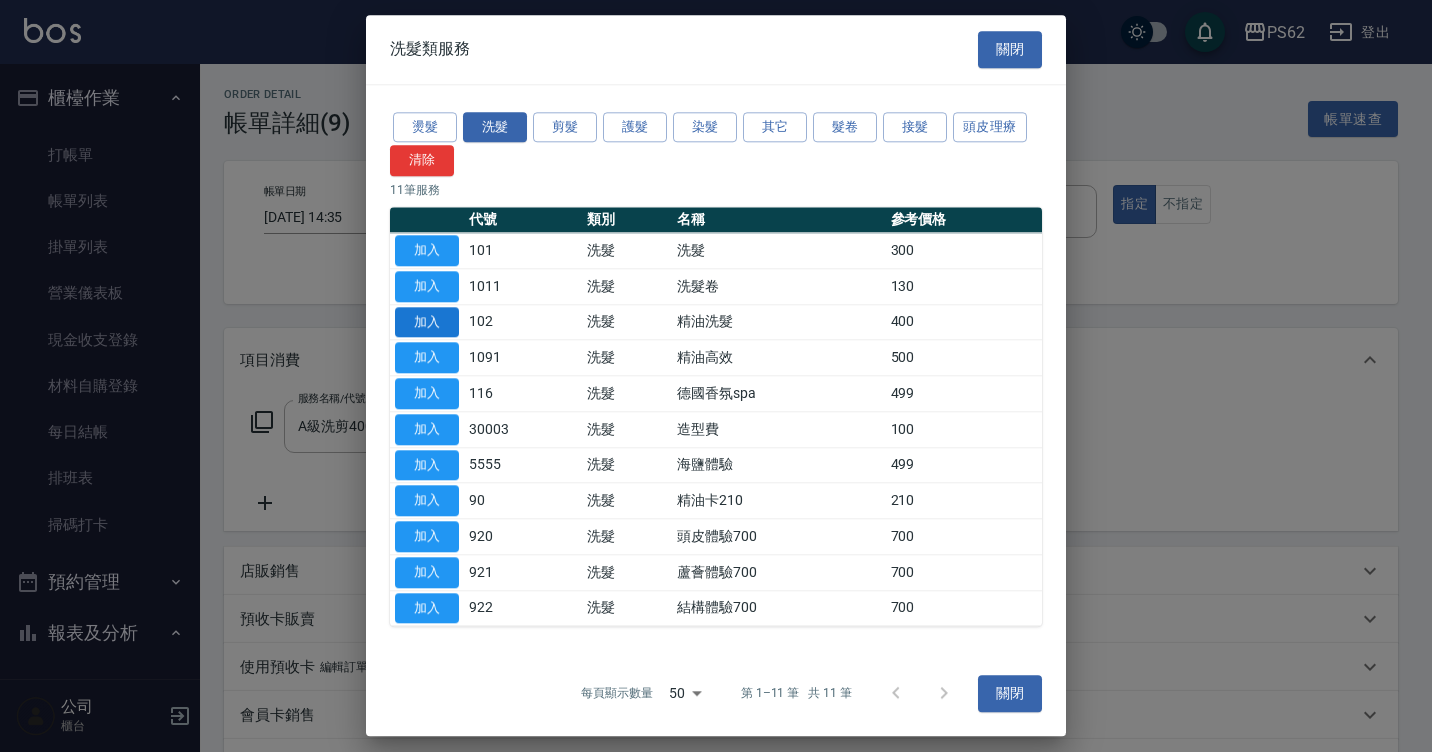click on "加入" at bounding box center (427, 322) 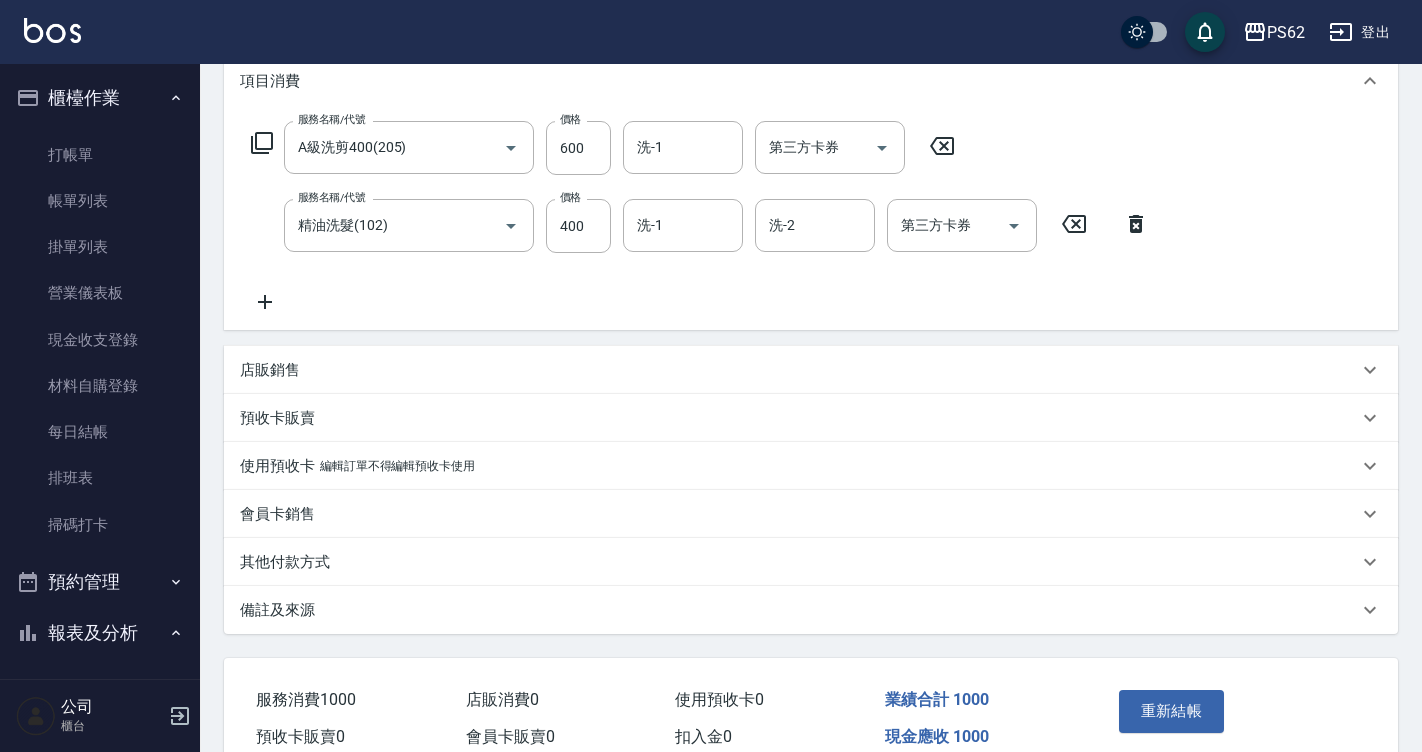 scroll, scrollTop: 377, scrollLeft: 0, axis: vertical 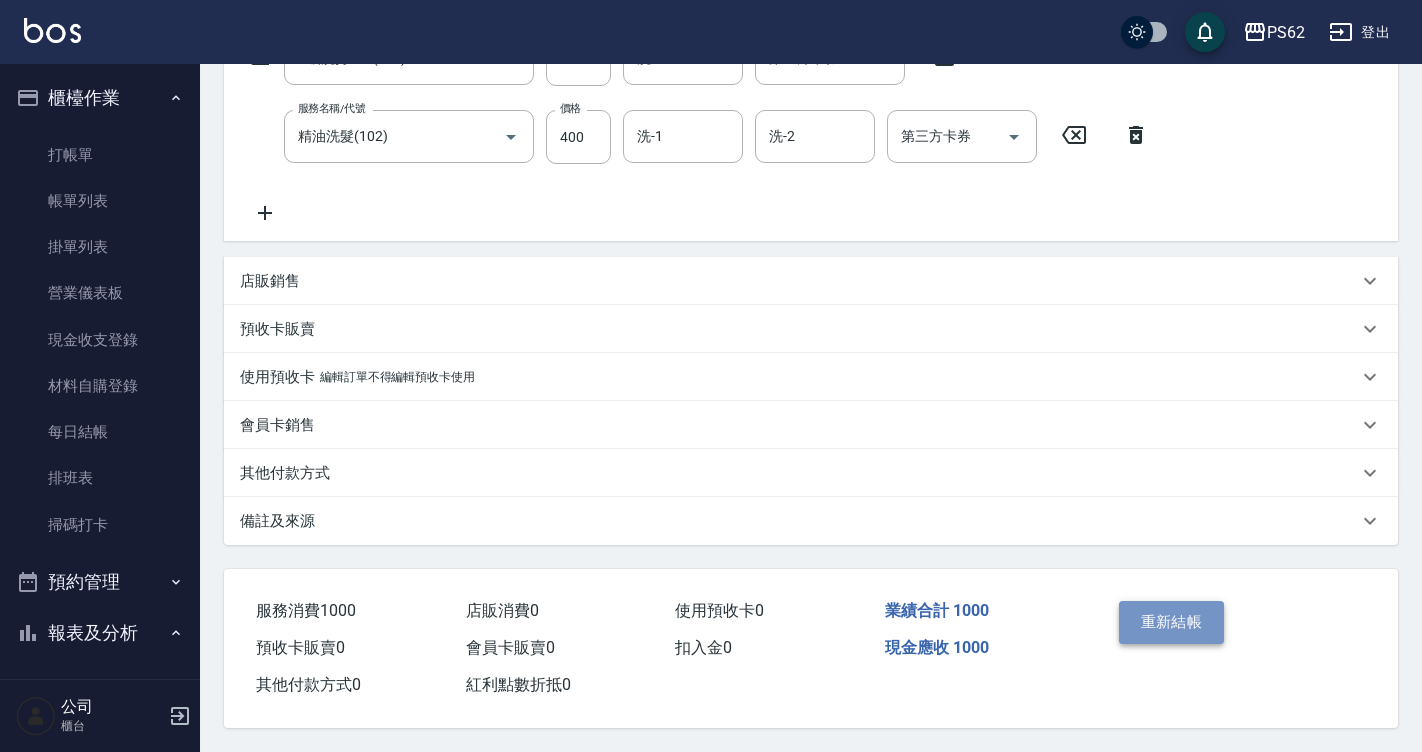 click on "重新結帳" at bounding box center (1172, 622) 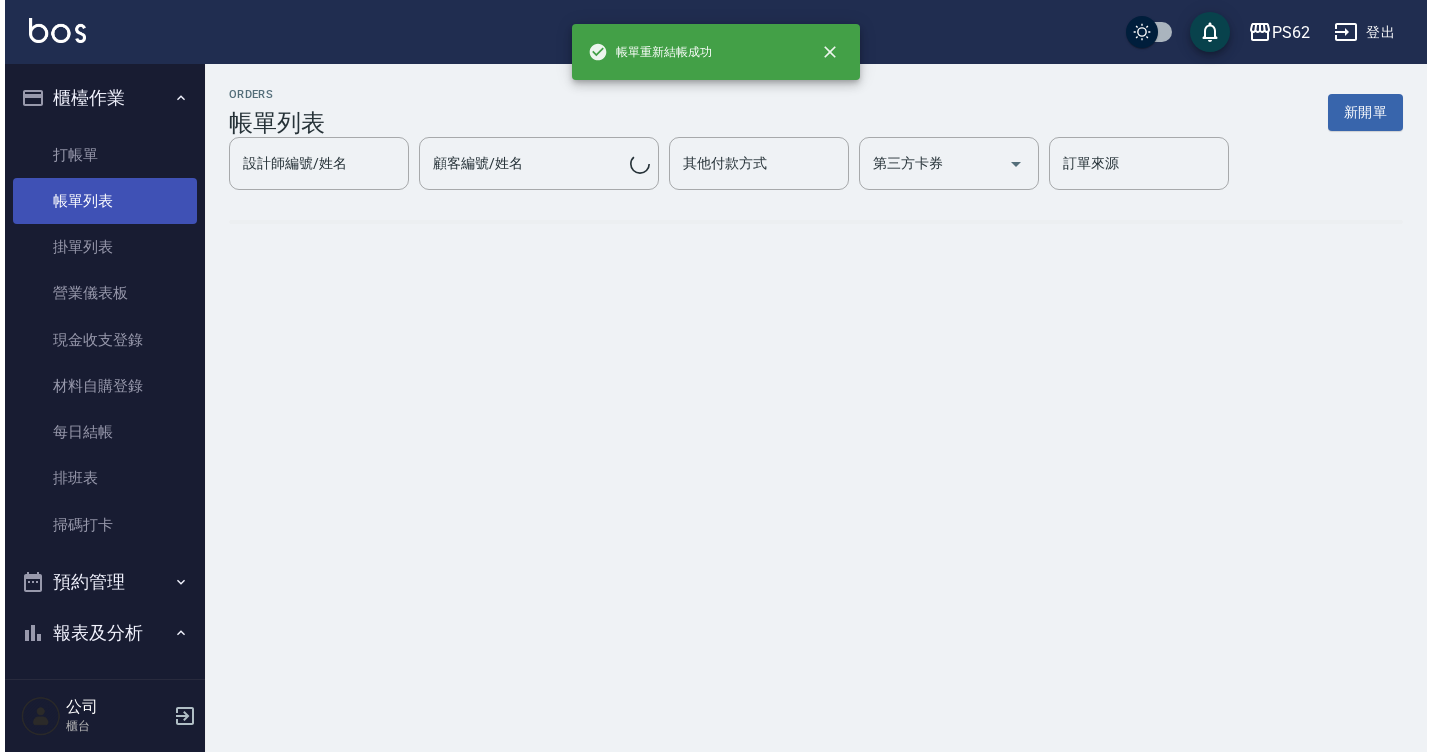 scroll, scrollTop: 0, scrollLeft: 0, axis: both 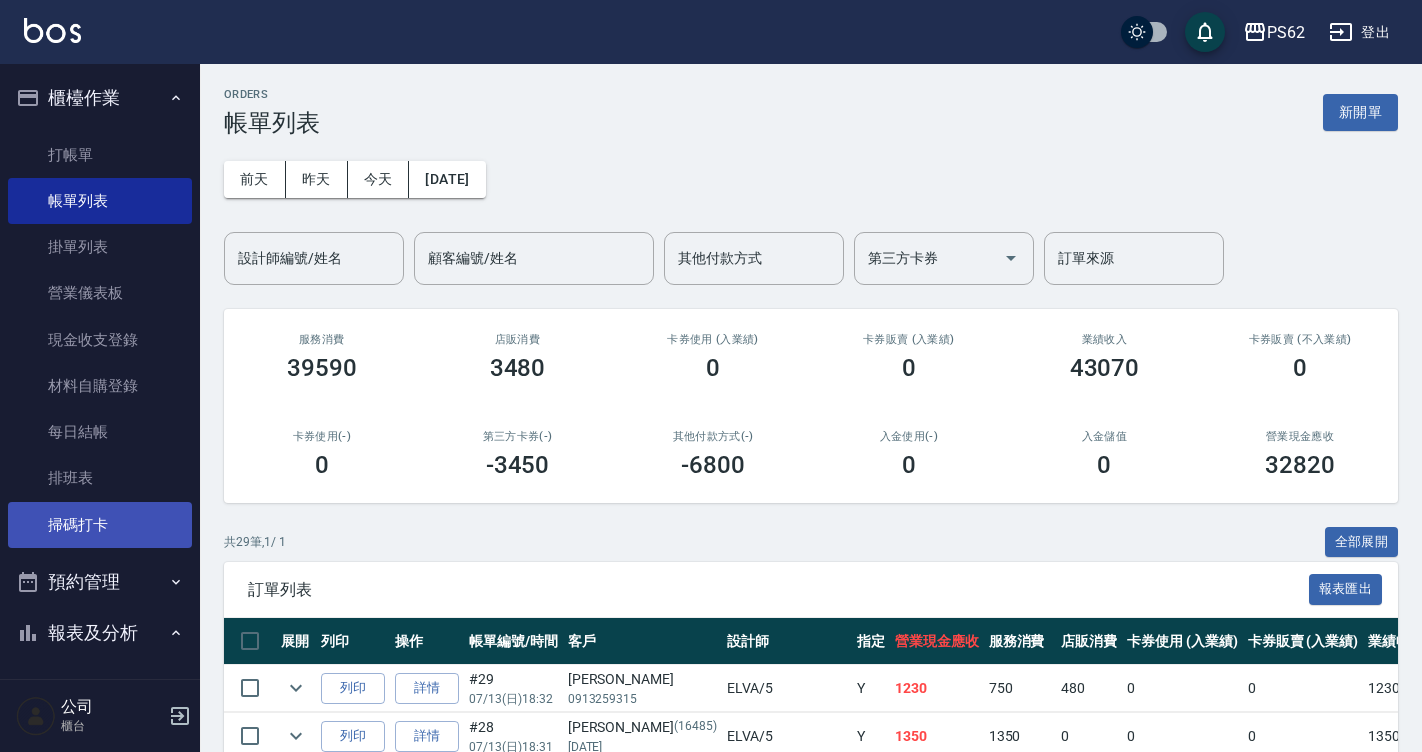 click on "掃碼打卡" at bounding box center (100, 525) 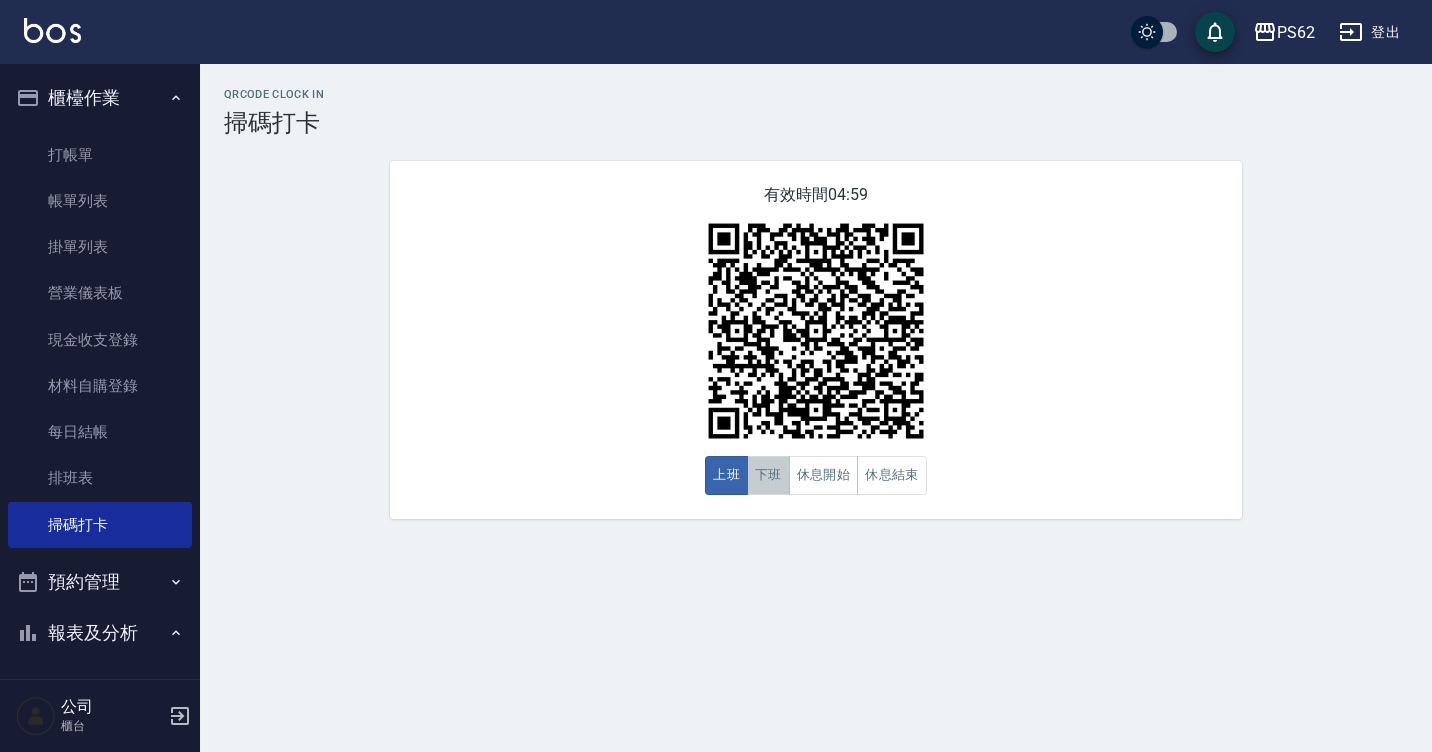 click on "下班" at bounding box center [768, 475] 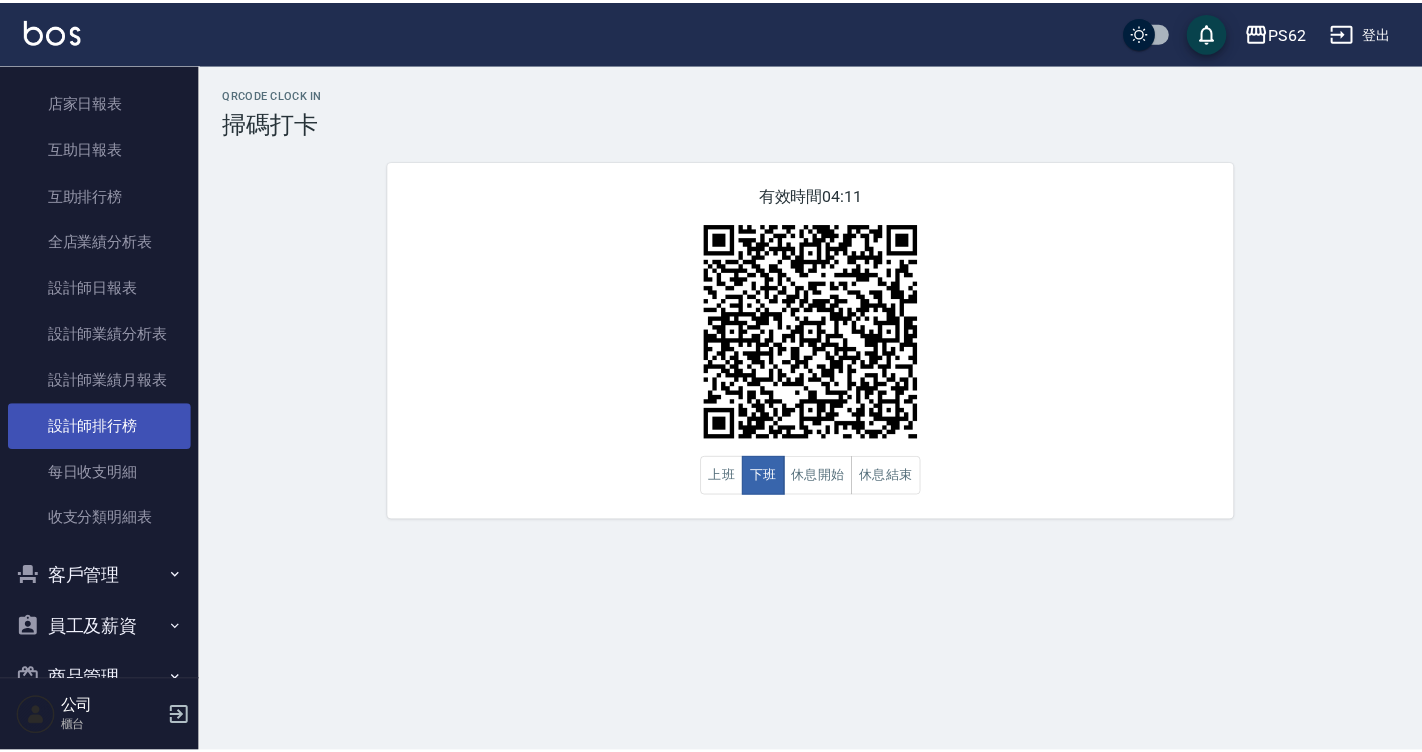 scroll, scrollTop: 635, scrollLeft: 0, axis: vertical 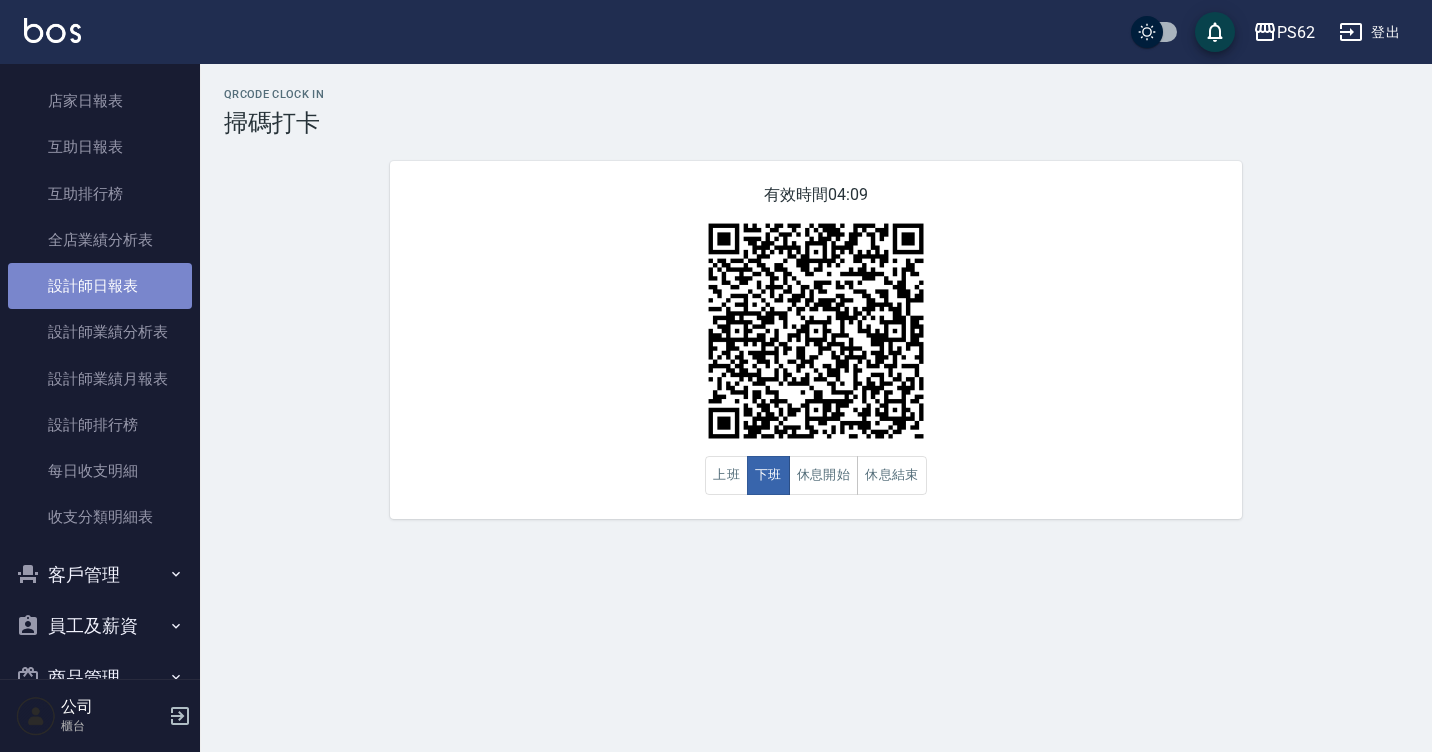 click on "設計師日報表" at bounding box center [100, 286] 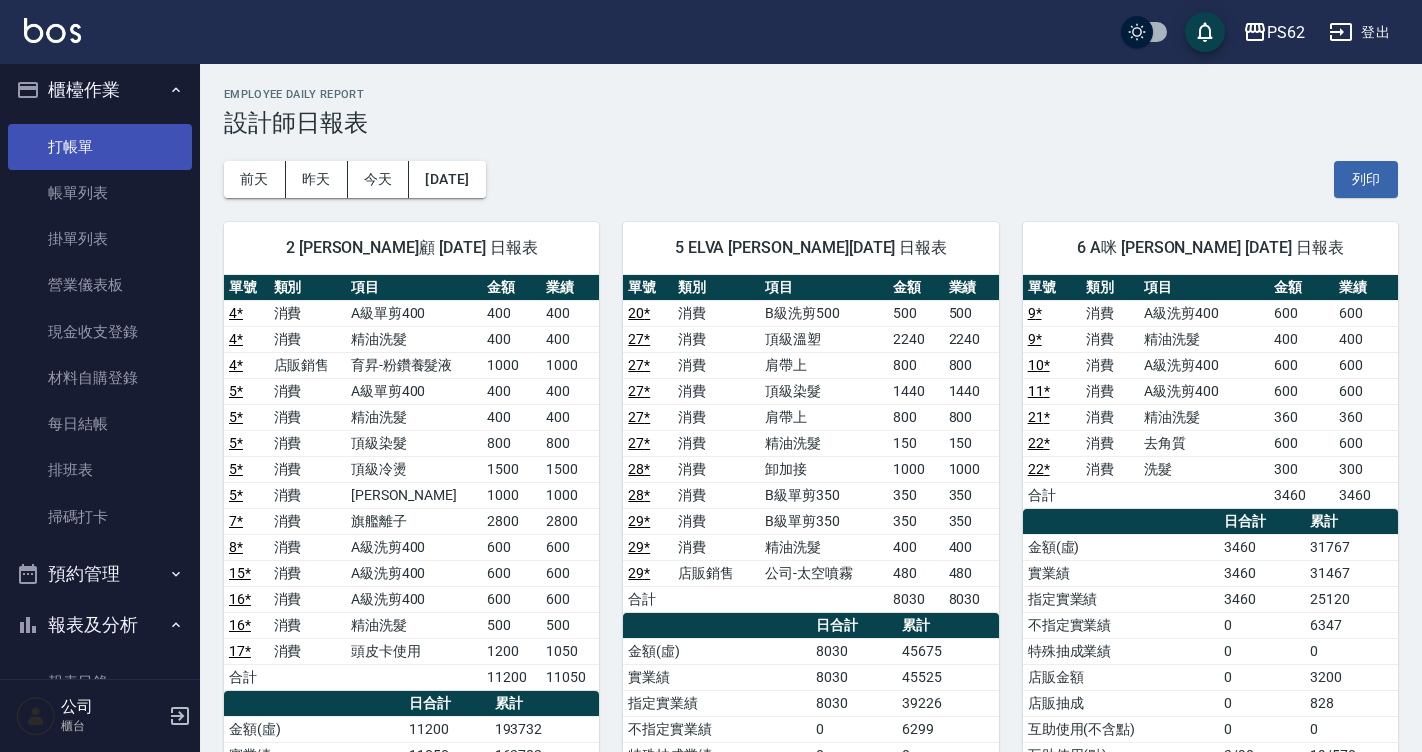 scroll, scrollTop: 0, scrollLeft: 0, axis: both 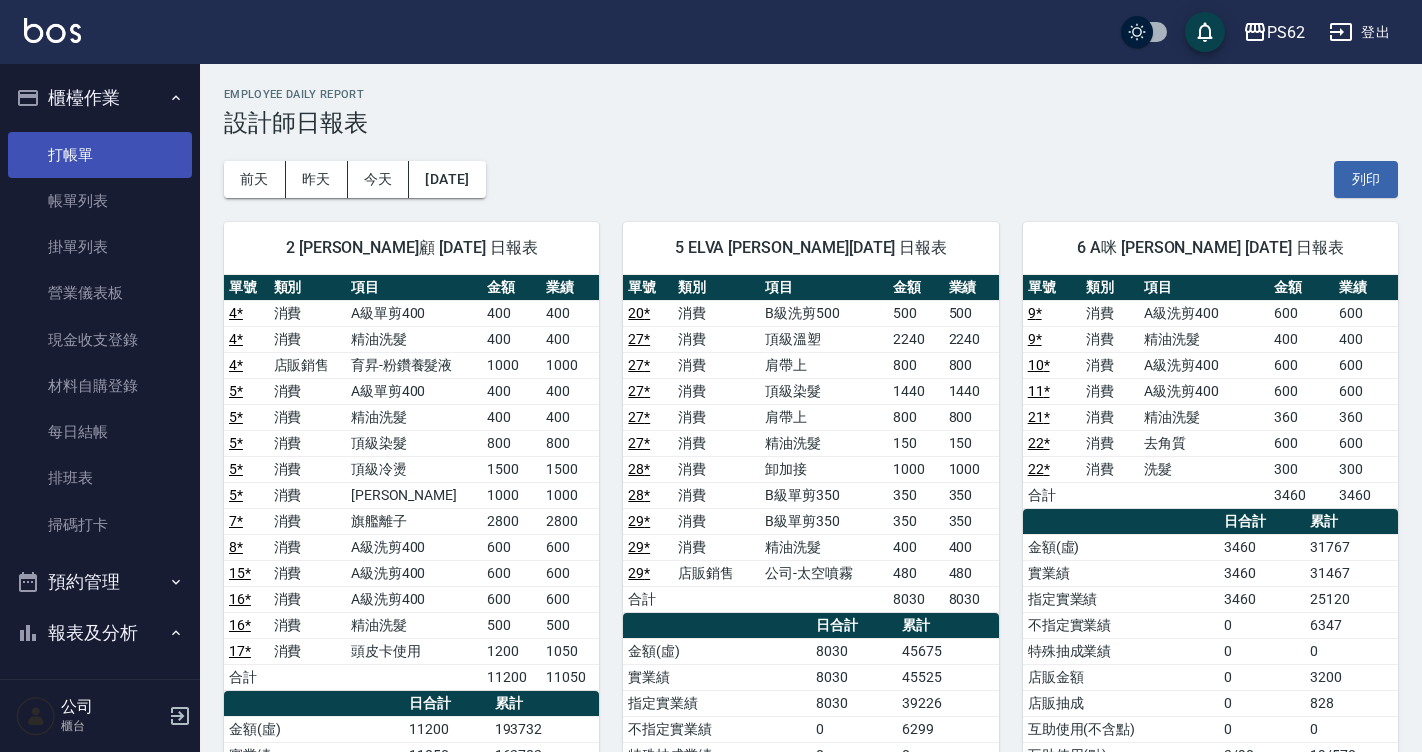 click on "打帳單" at bounding box center [100, 155] 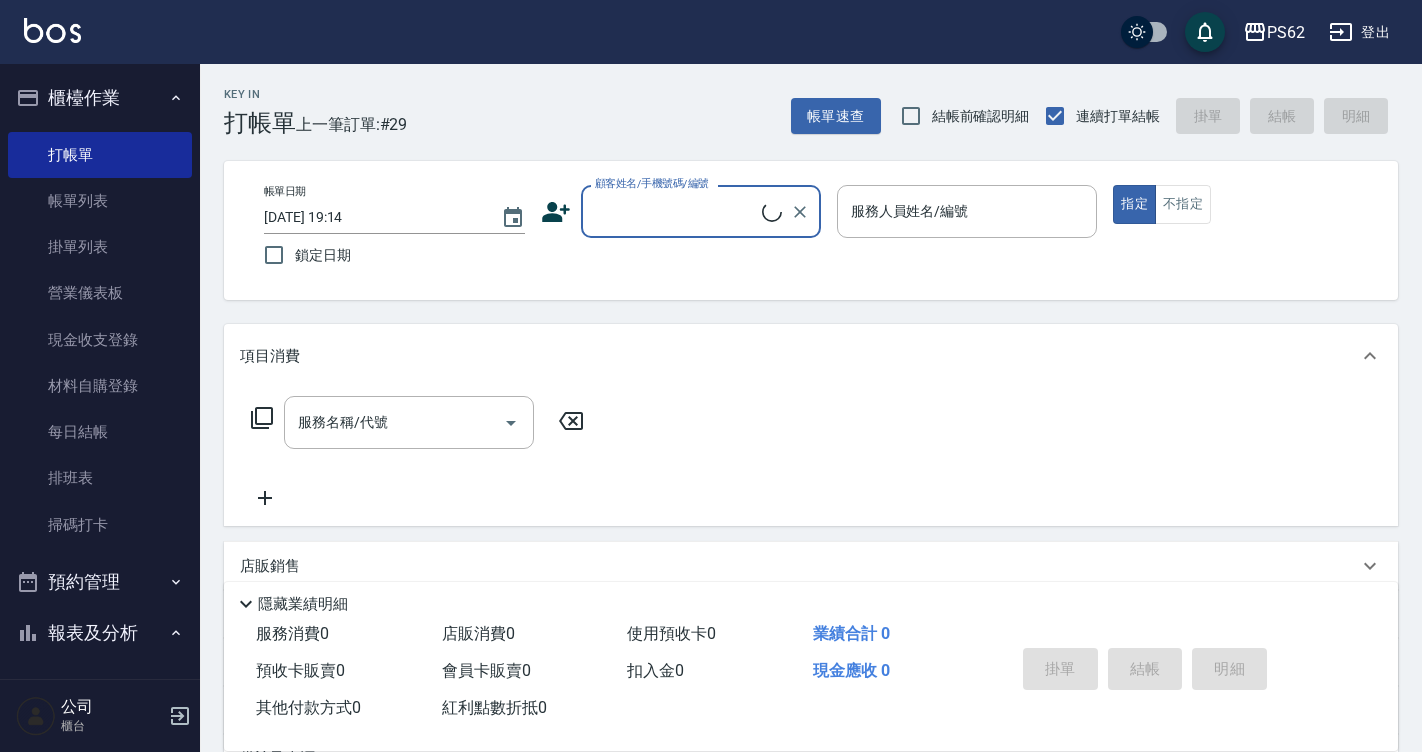 click on "顧客姓名/手機號碼/編號" at bounding box center [676, 211] 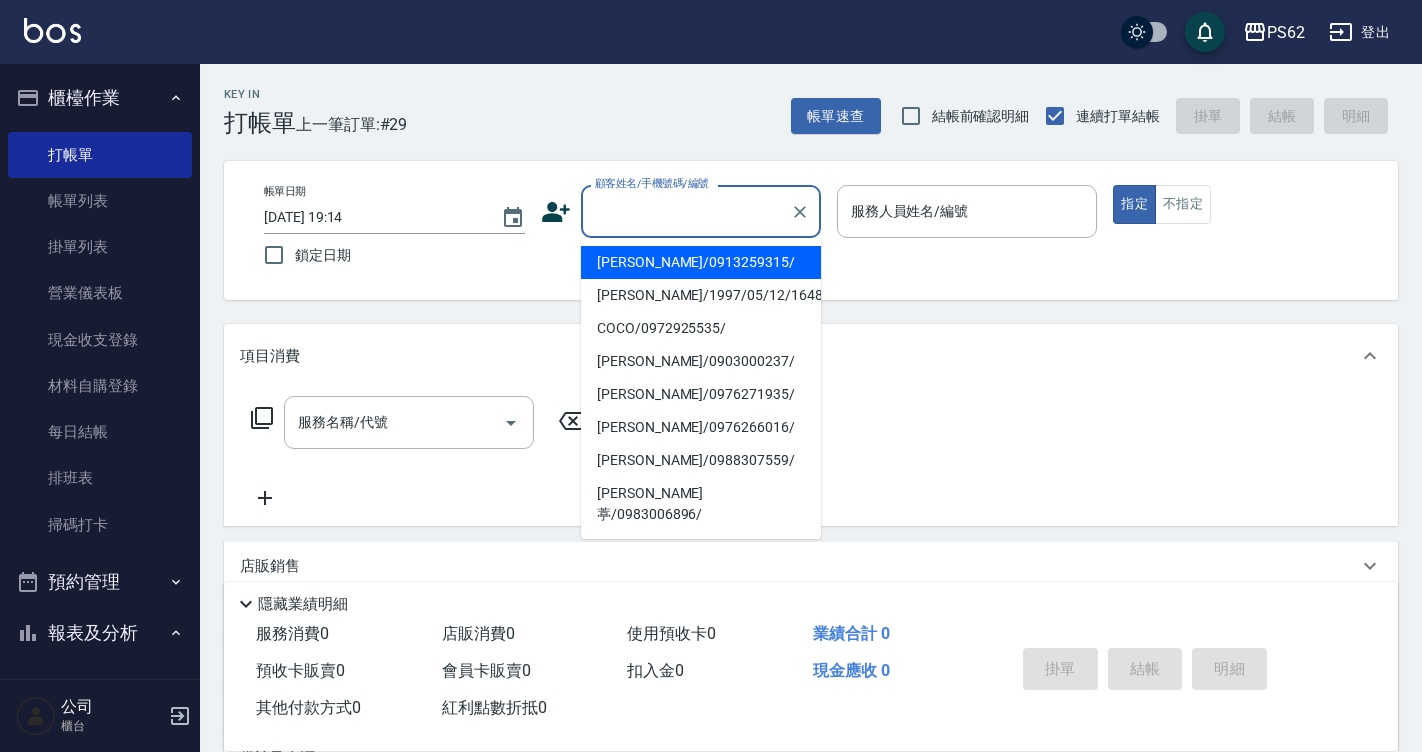 click on "顧客姓名/手機號碼/編號" at bounding box center [686, 211] 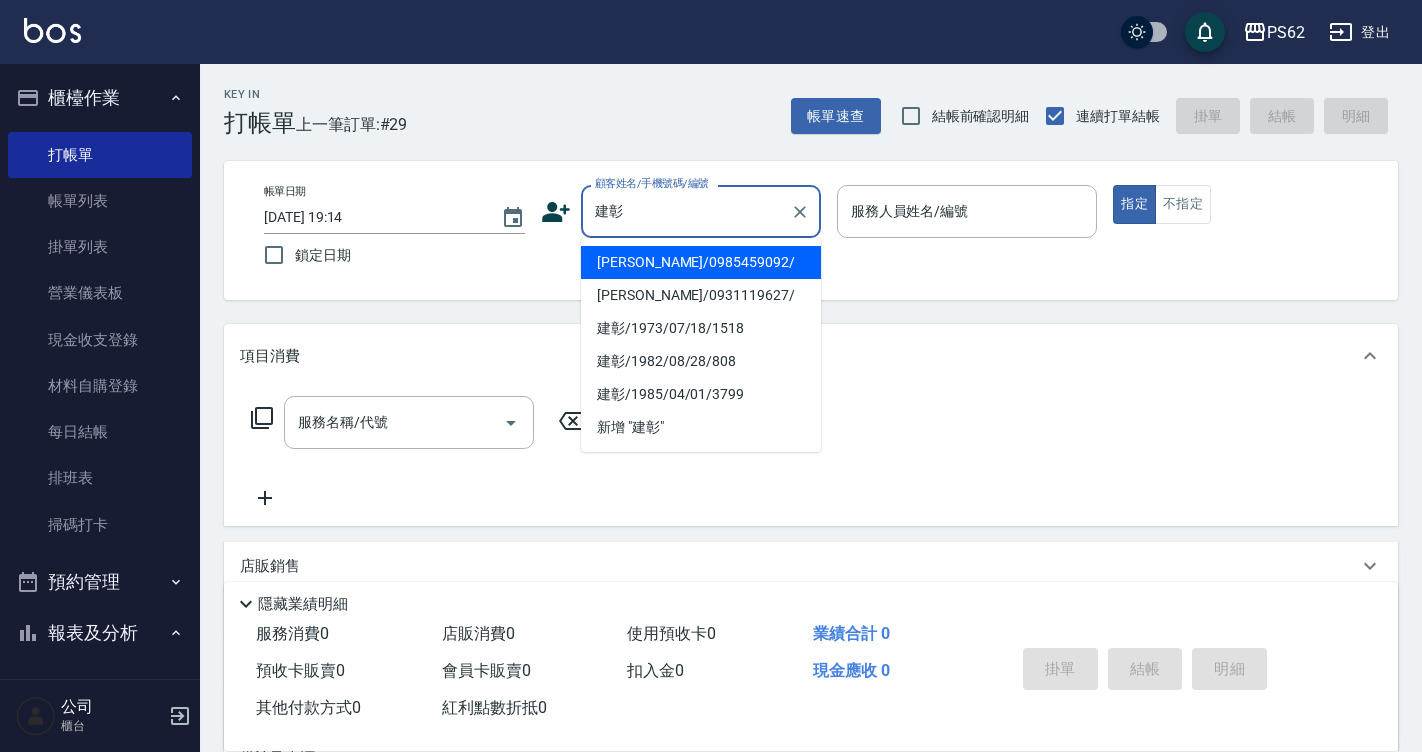 type on "[PERSON_NAME]/0985459092/" 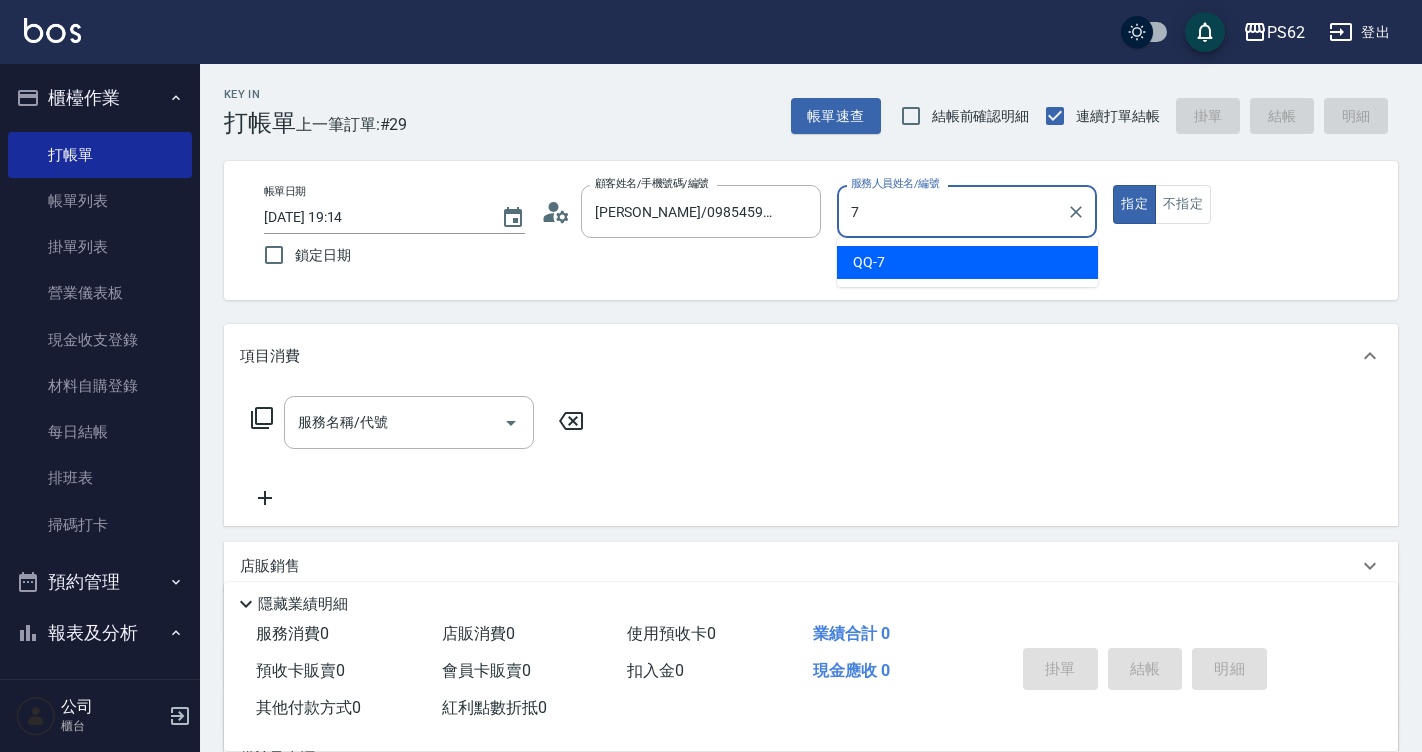 type on "QQ-7" 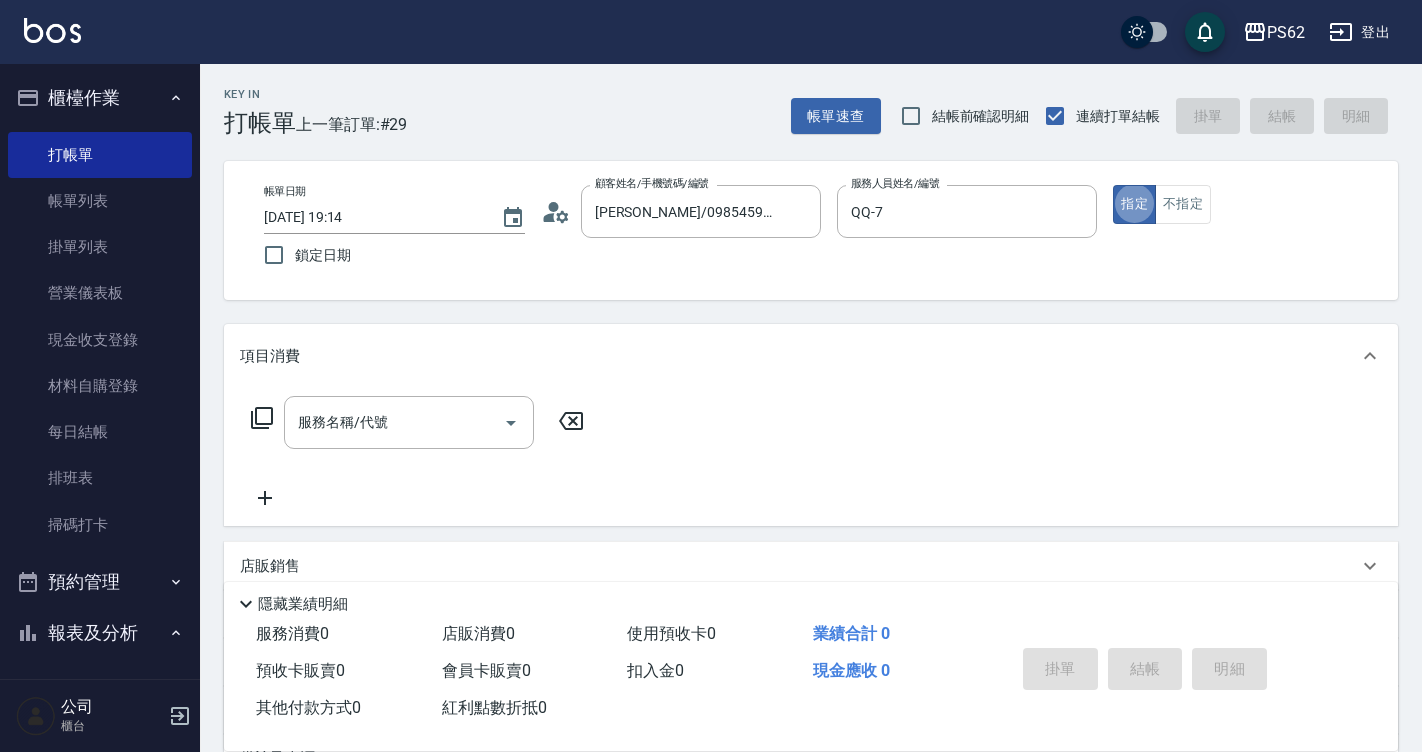 type on "true" 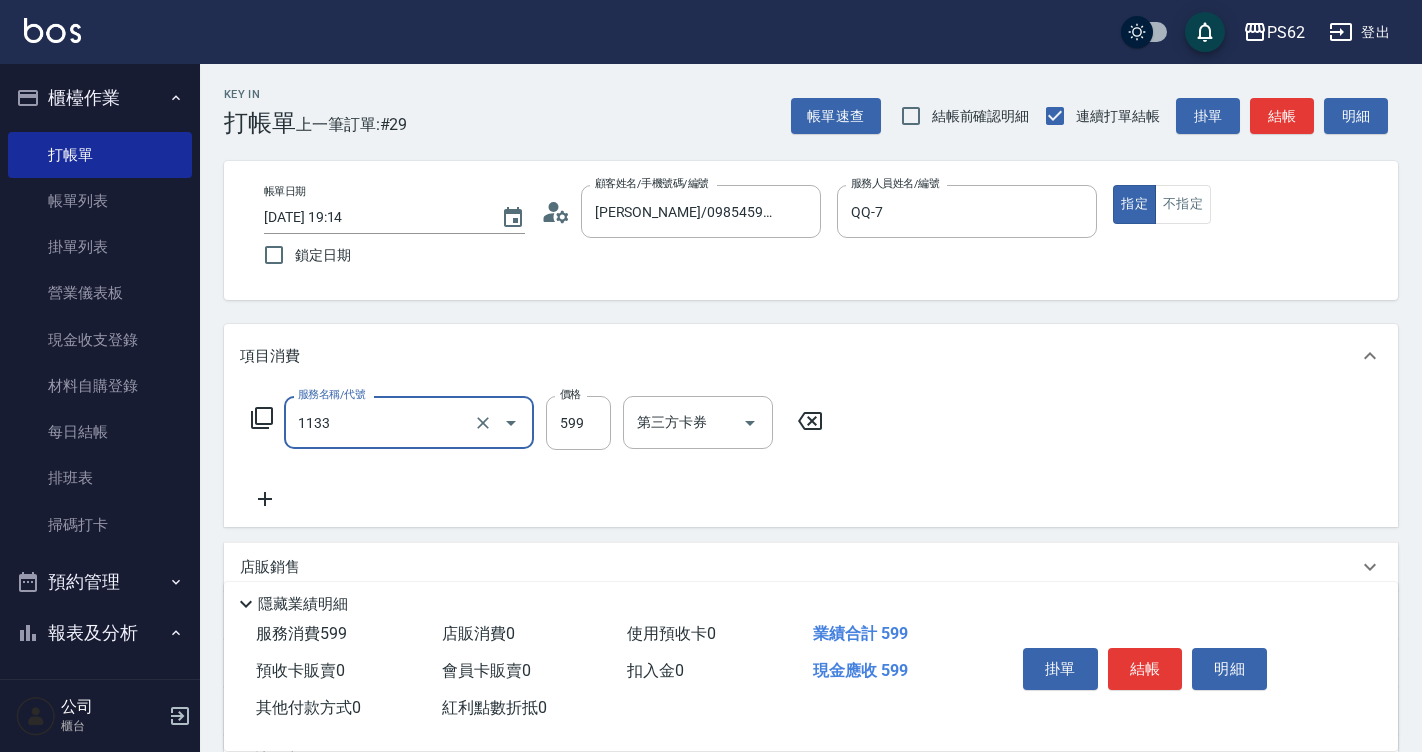 type on "洗剪去角質(1133)" 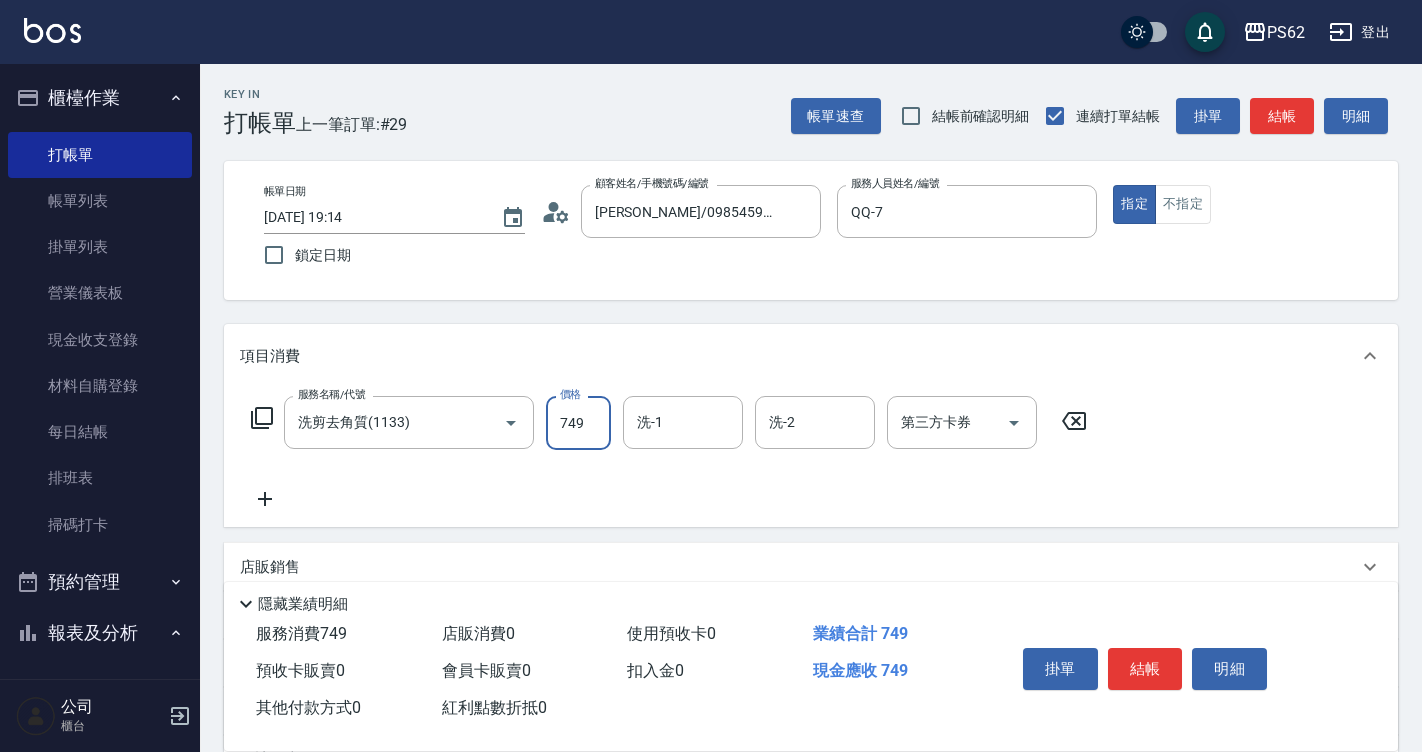 type on "749" 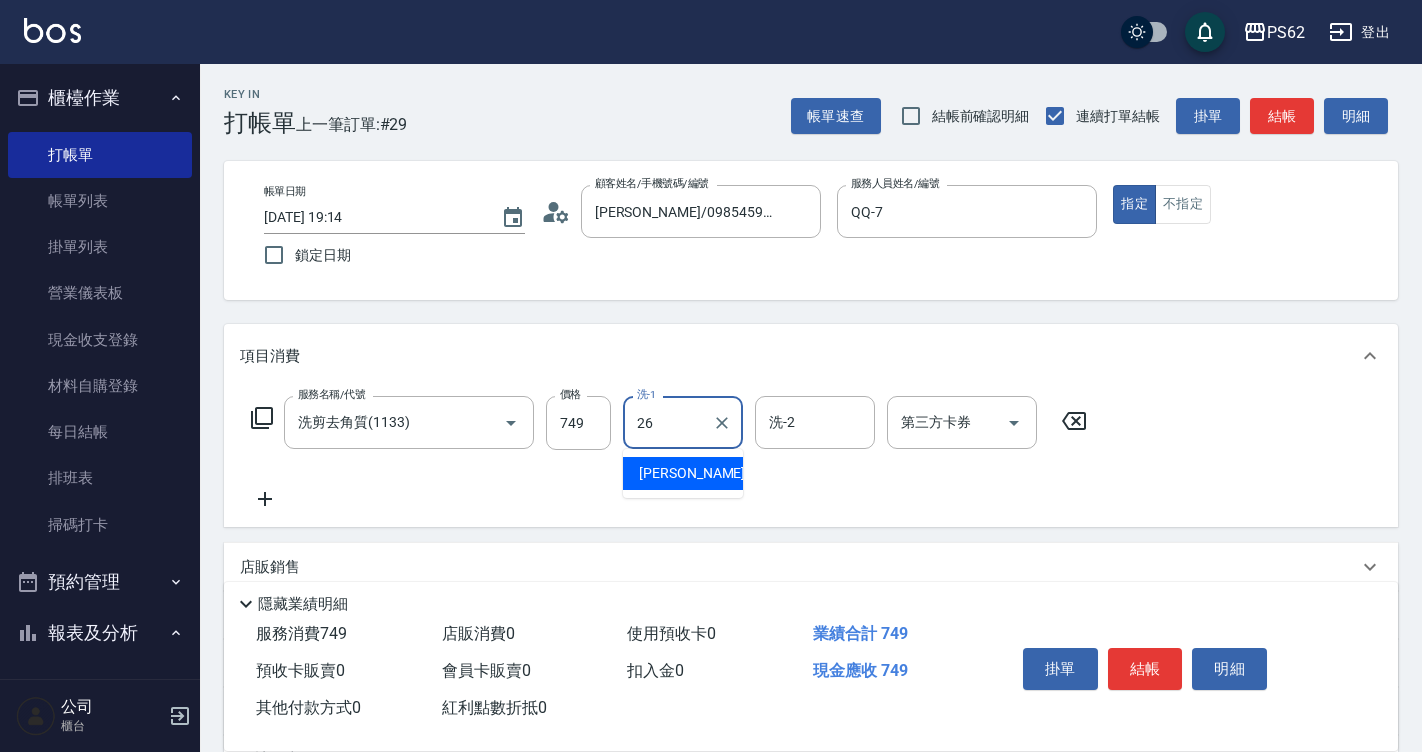 type on "[PERSON_NAME]-26" 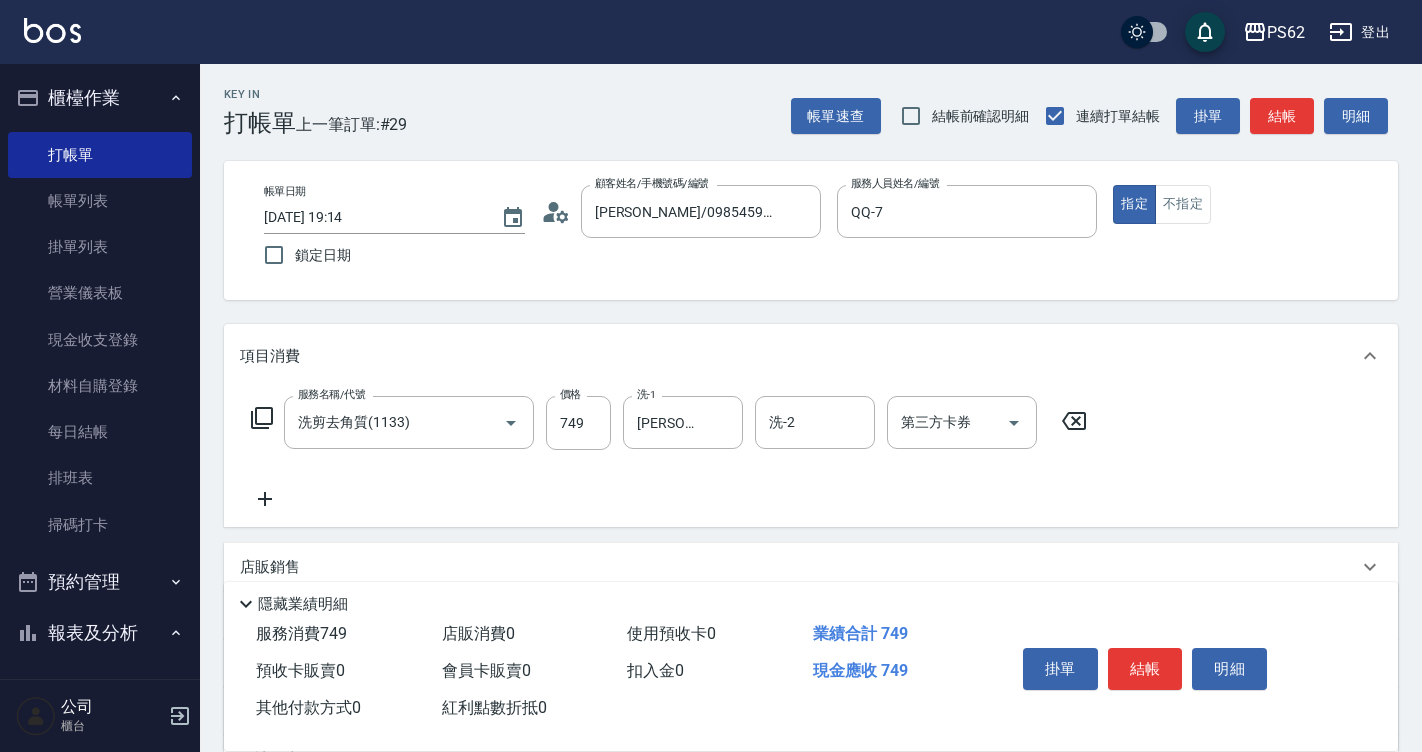 click on "掛單 結帳 明細" at bounding box center [1145, 671] 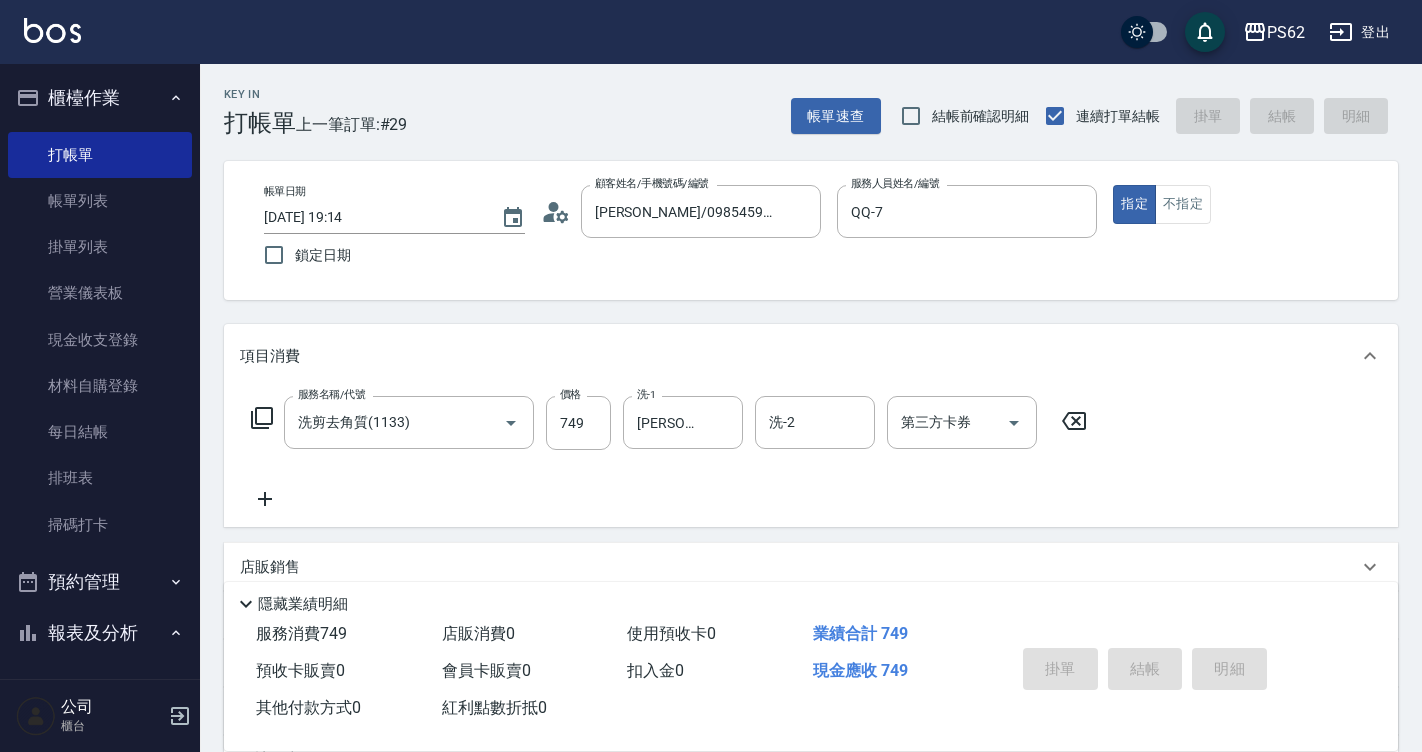 type 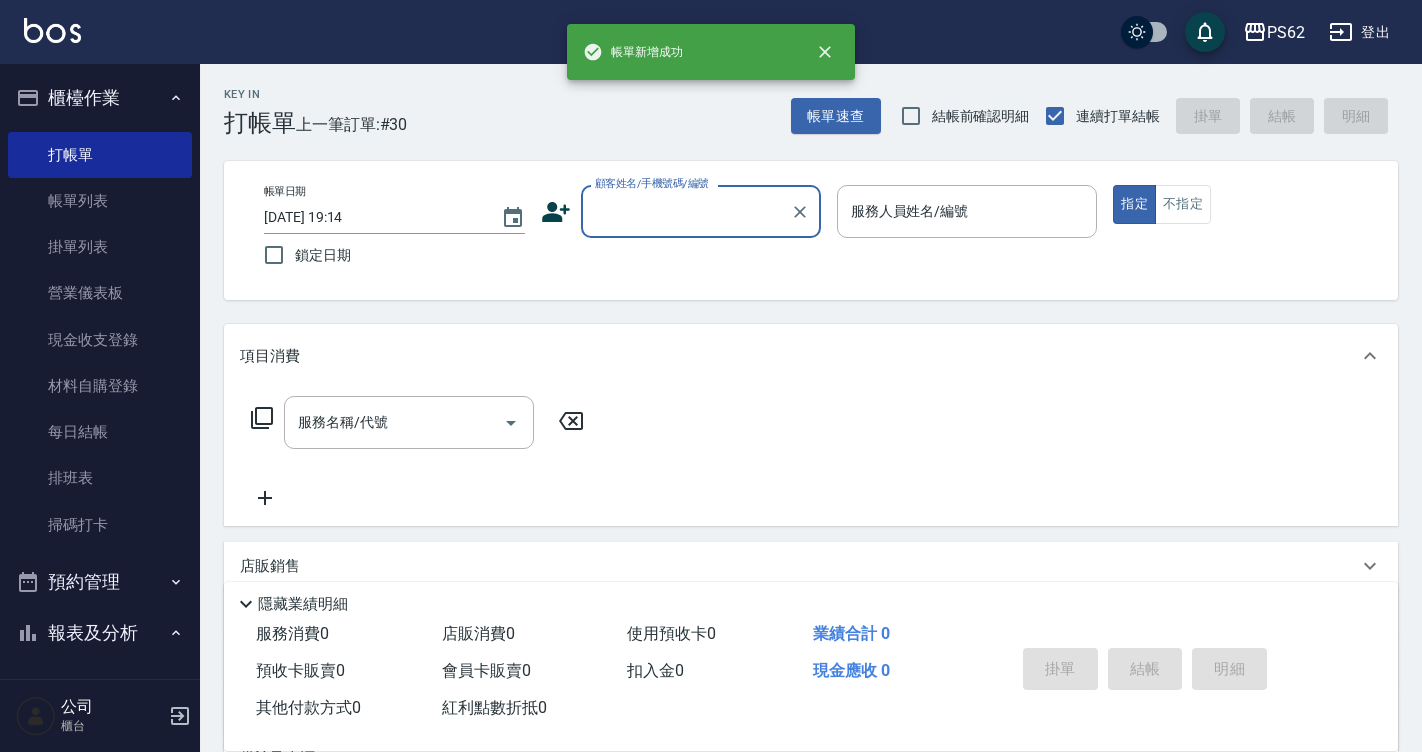 click on "顧客姓名/手機號碼/編號" at bounding box center [686, 211] 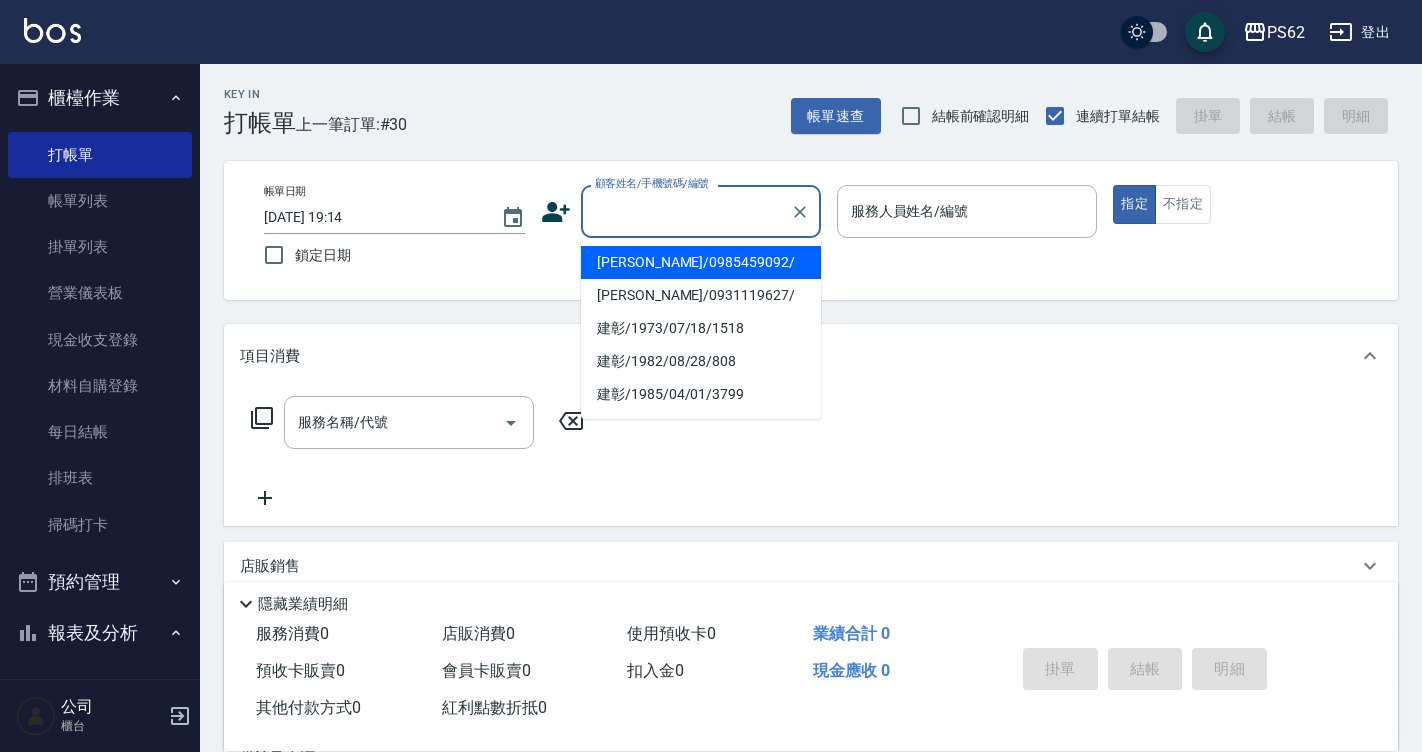 click on "[PERSON_NAME]/0985459092/" at bounding box center [701, 262] 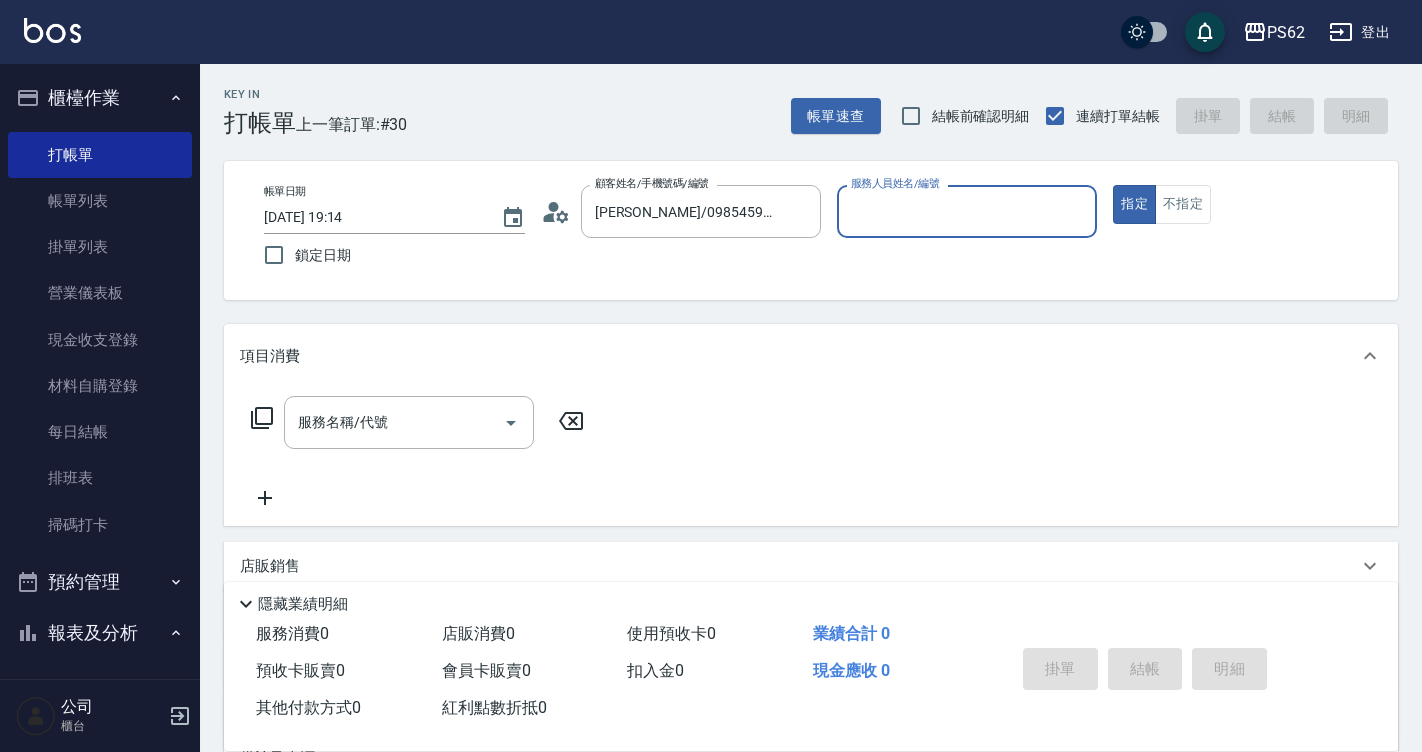 click 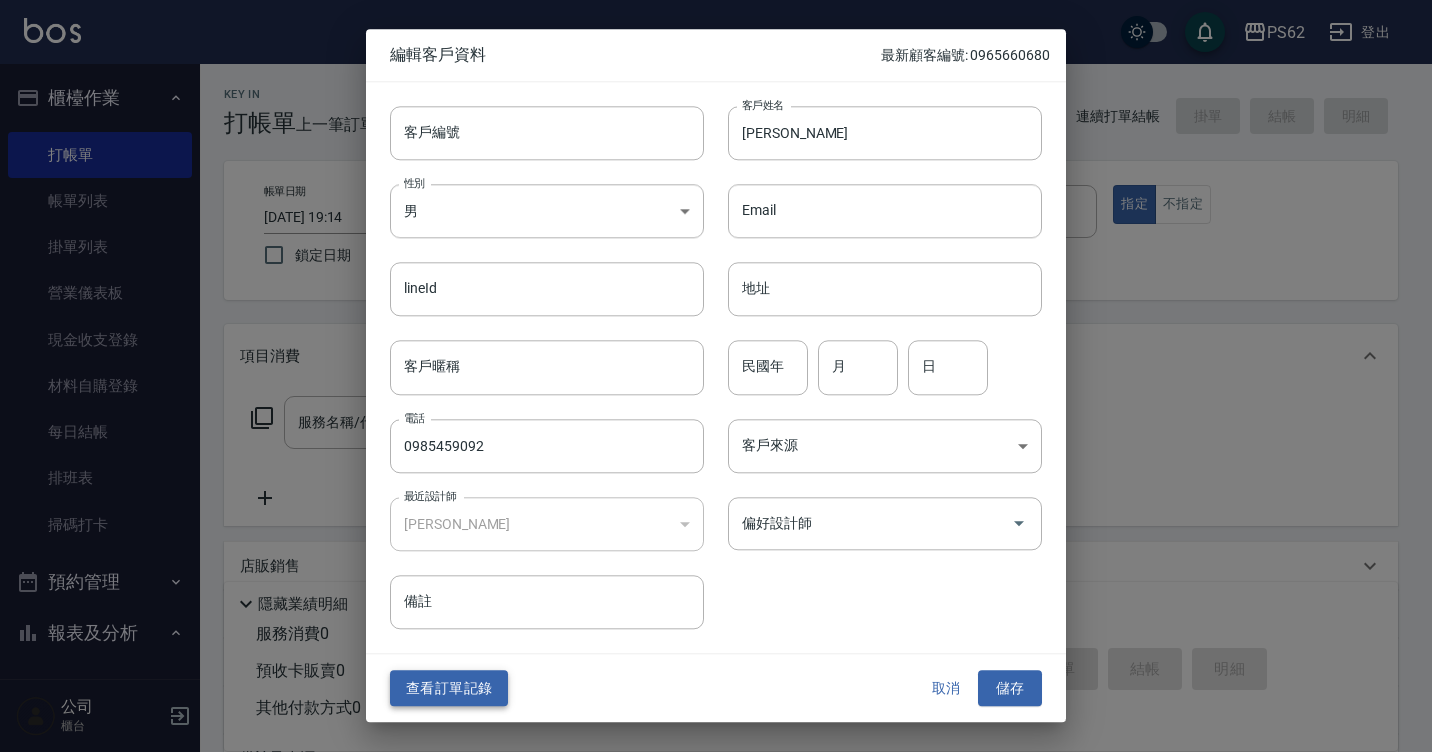 click on "查看訂單記錄" at bounding box center [449, 688] 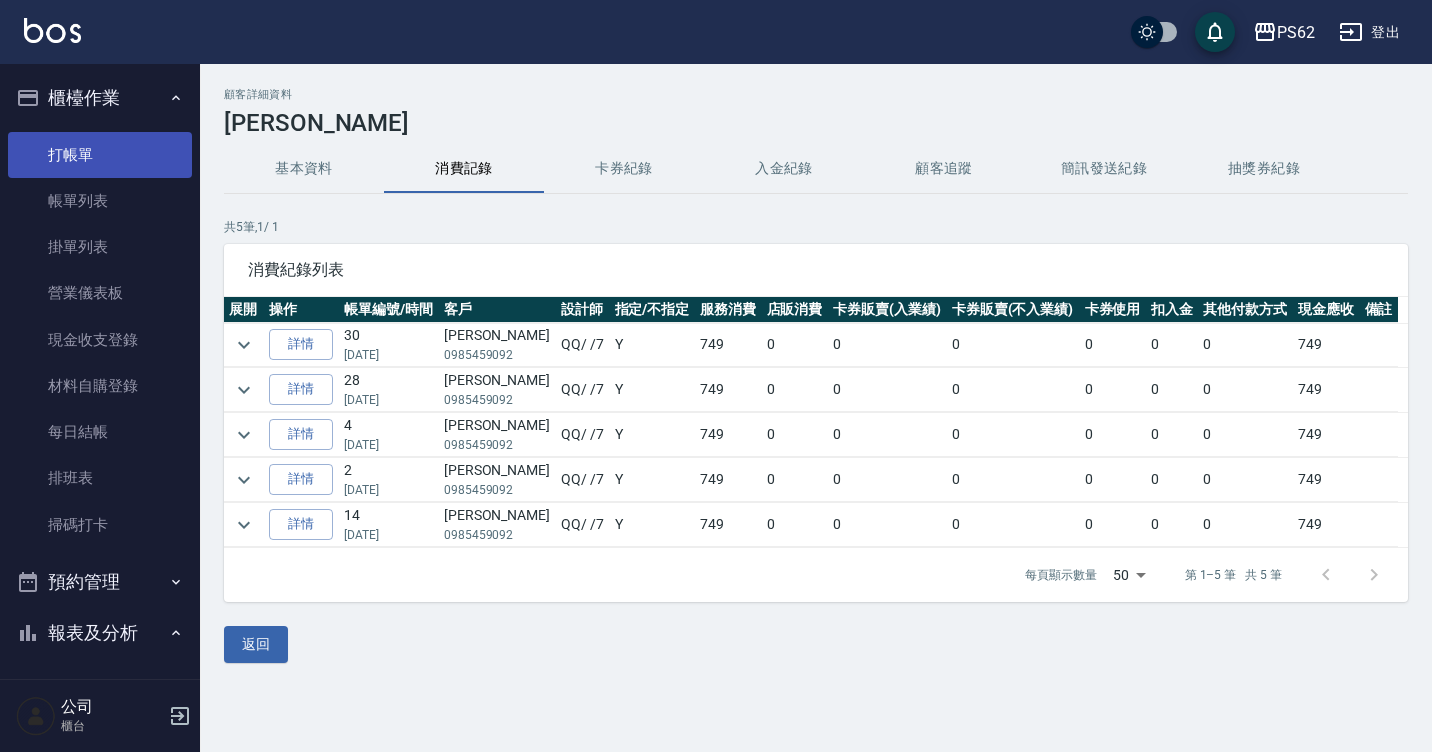 click on "打帳單" at bounding box center [100, 155] 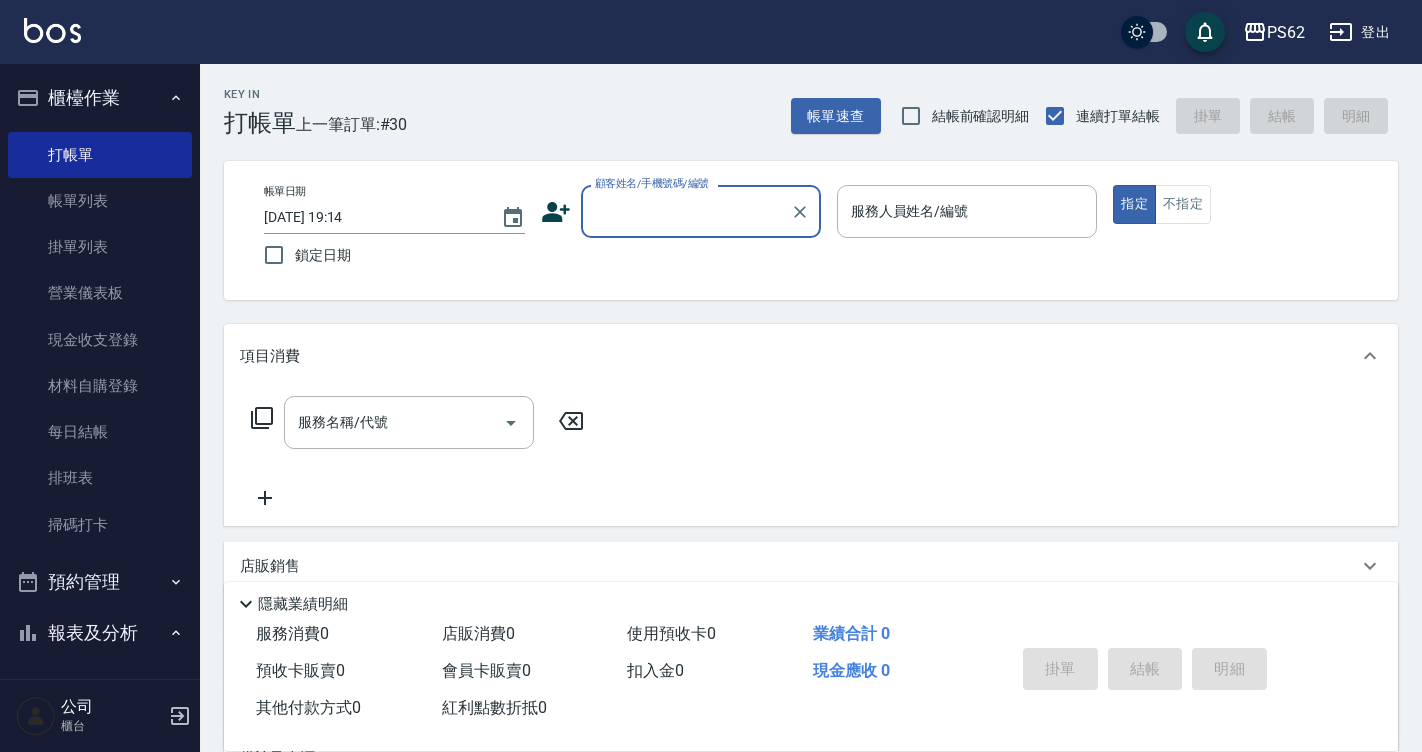 click 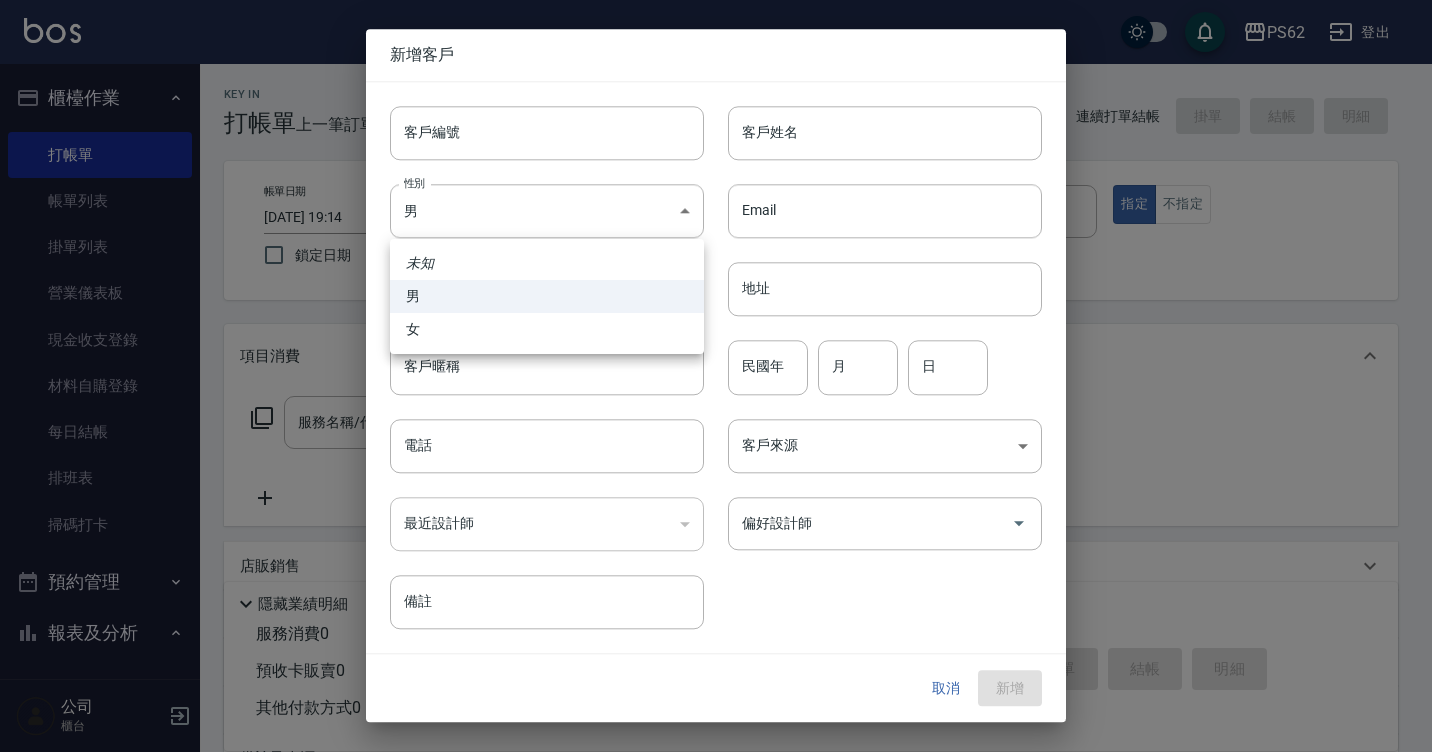 click at bounding box center (716, 376) 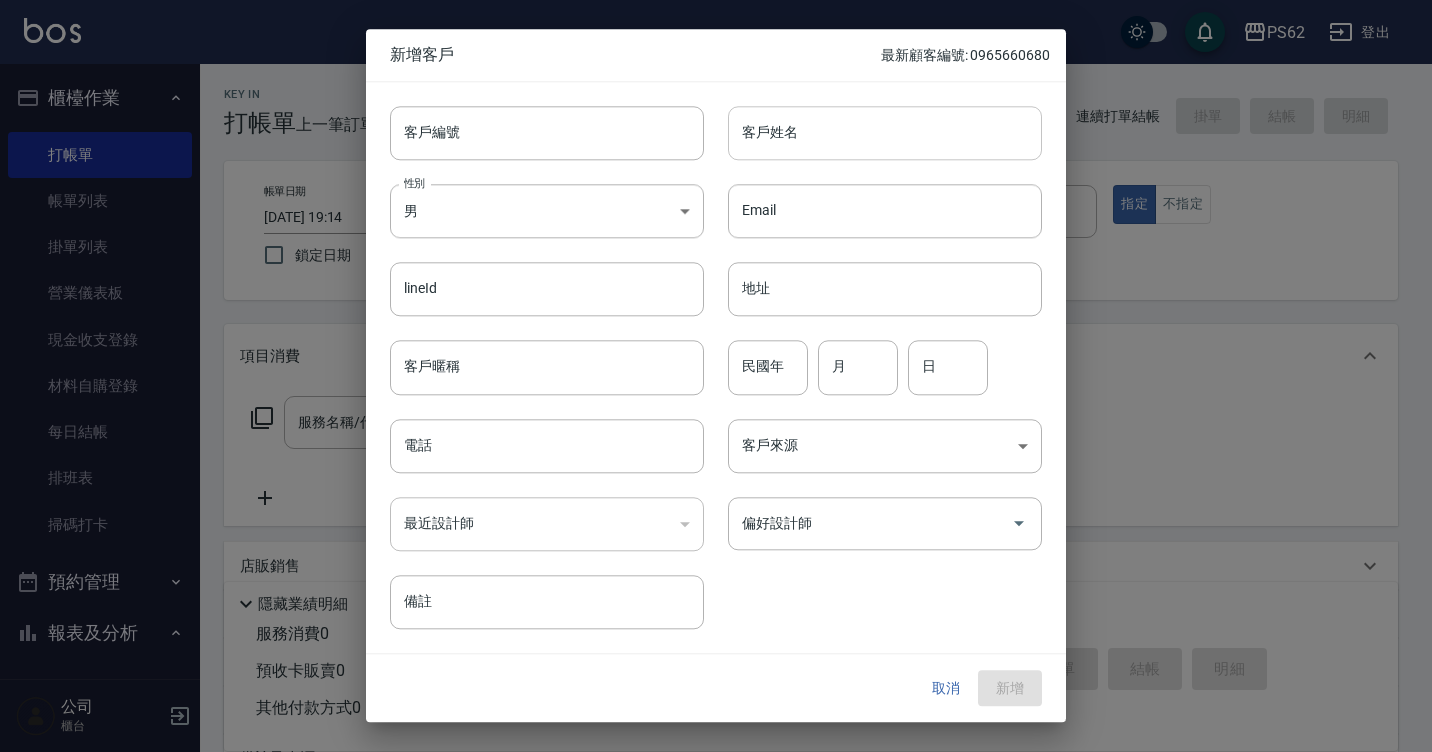 click on "客戶姓名" at bounding box center [885, 133] 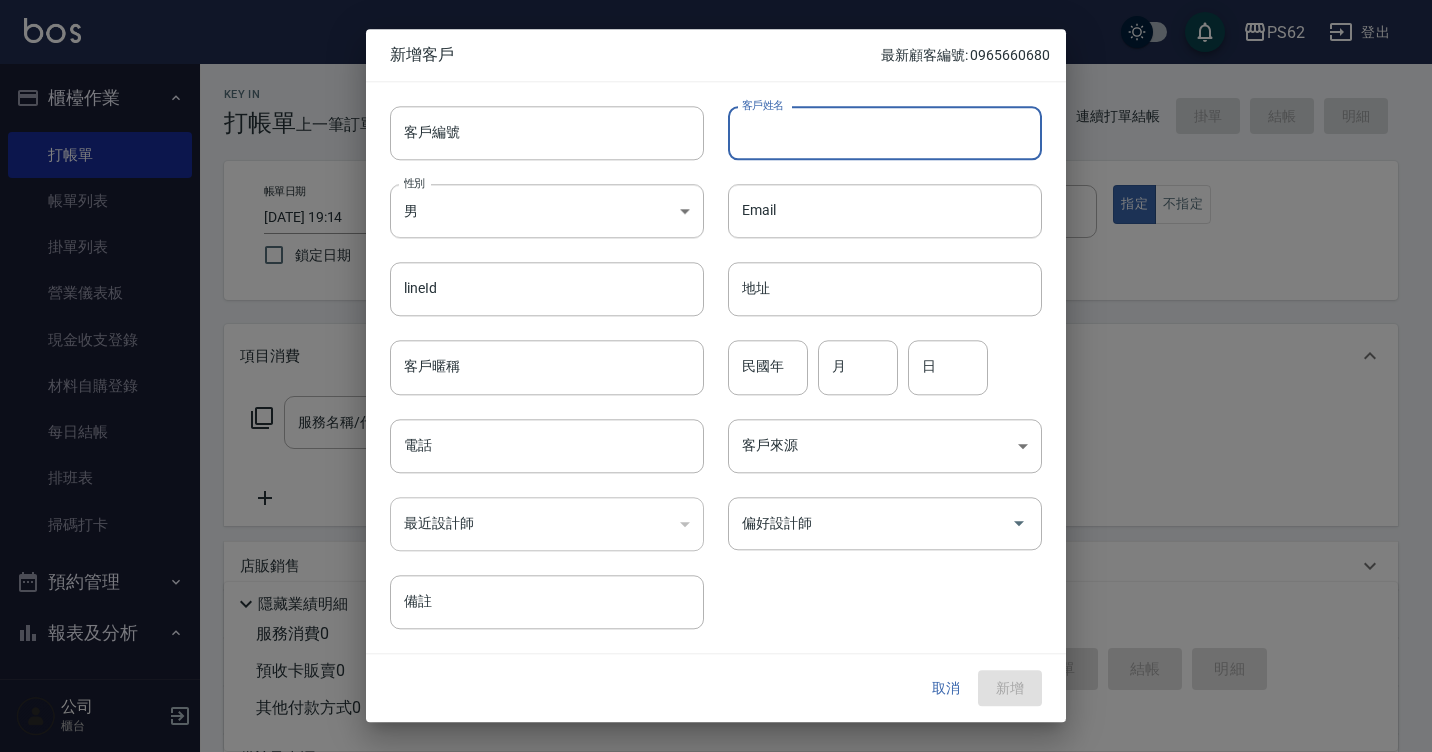 click on "客戶姓名" at bounding box center [885, 133] 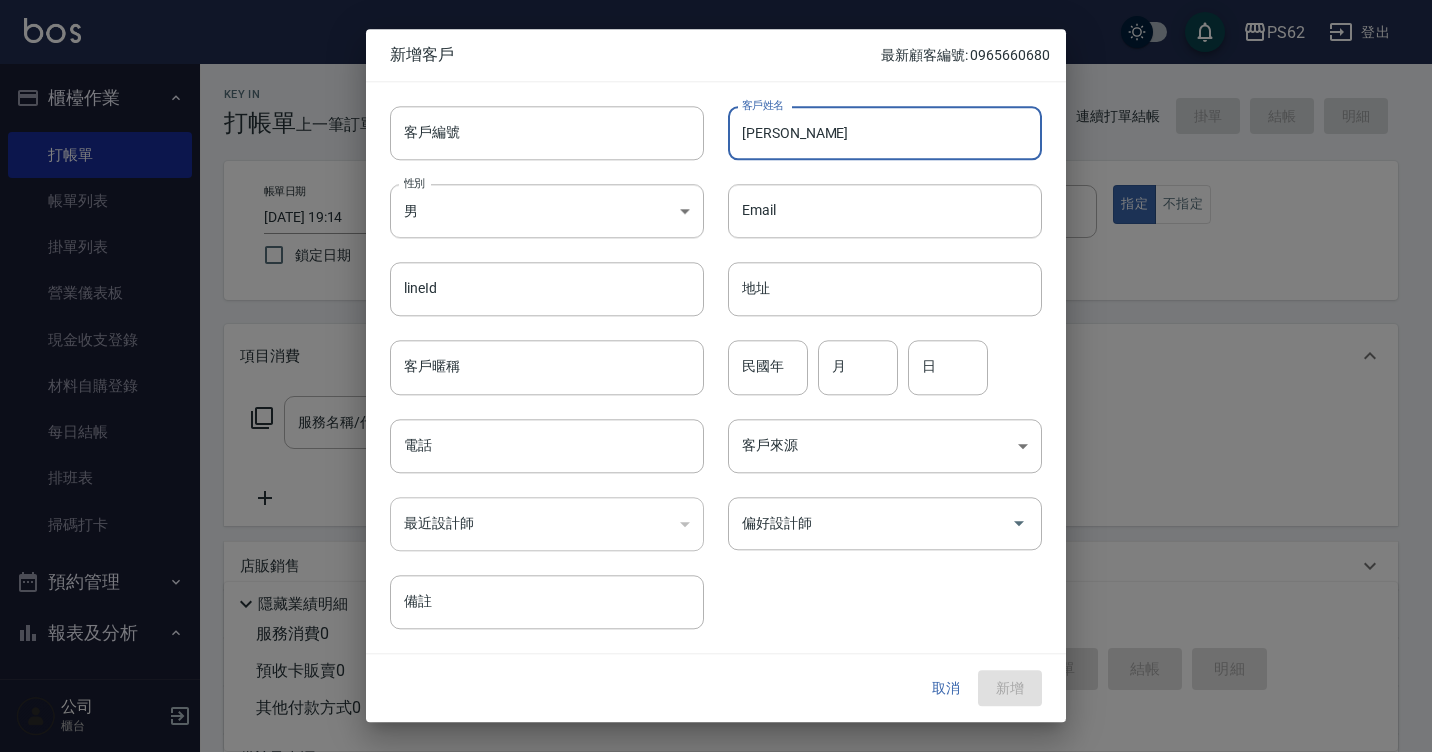 type on "[PERSON_NAME]" 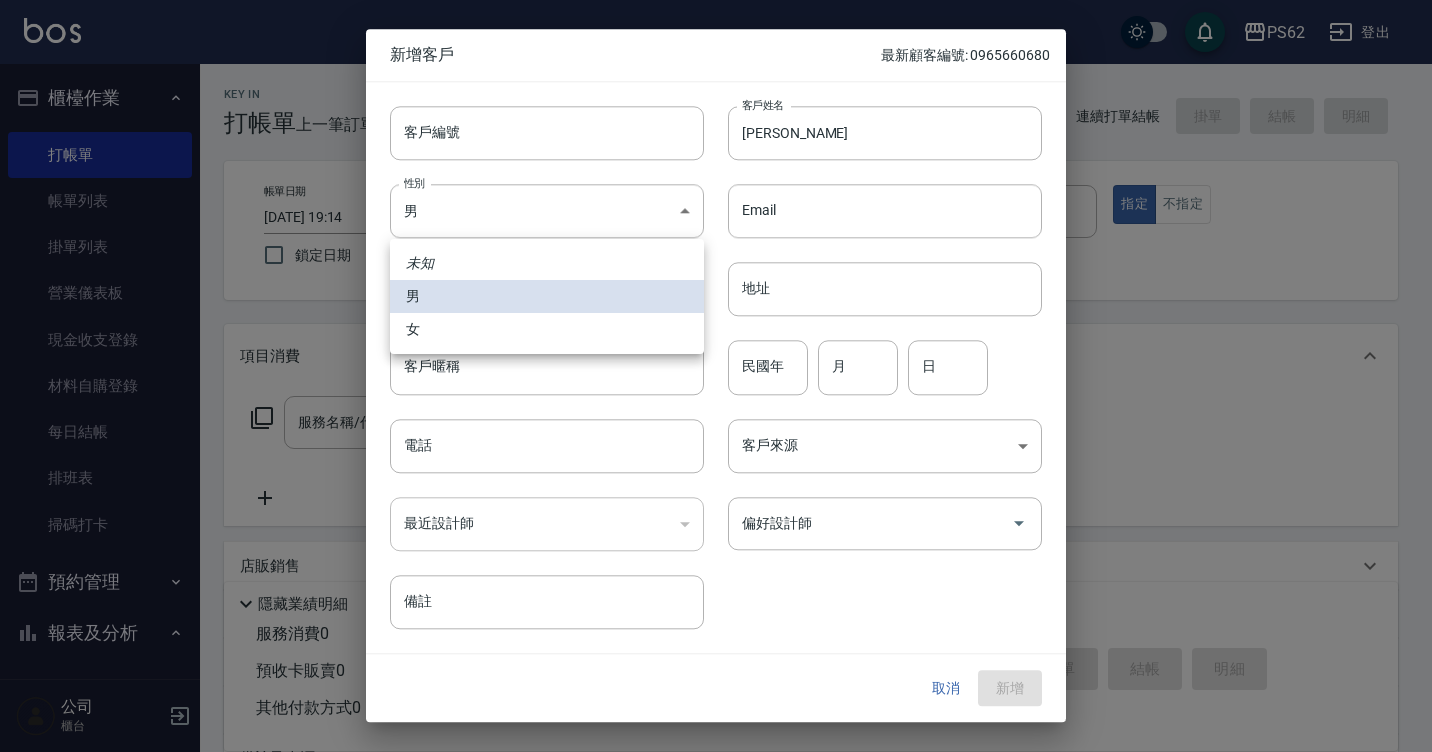 type 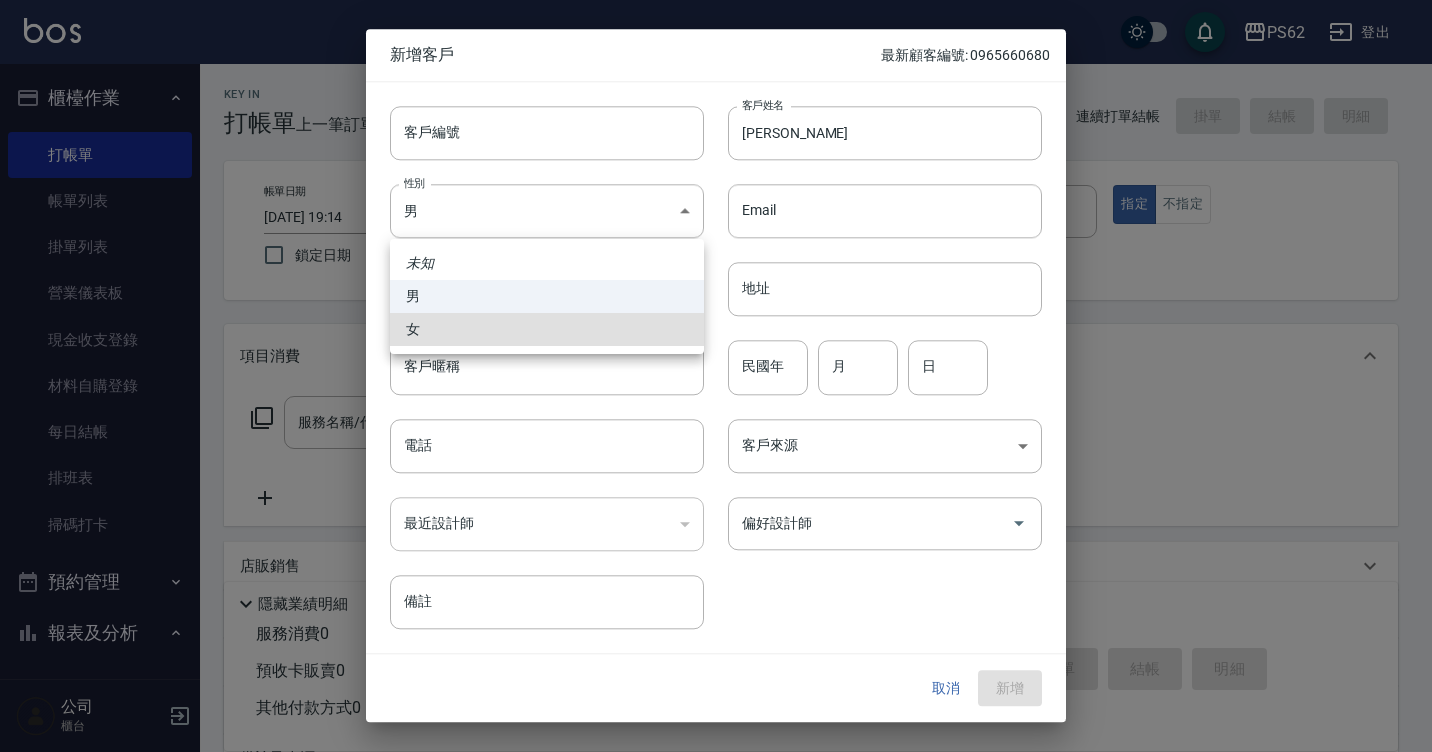 type 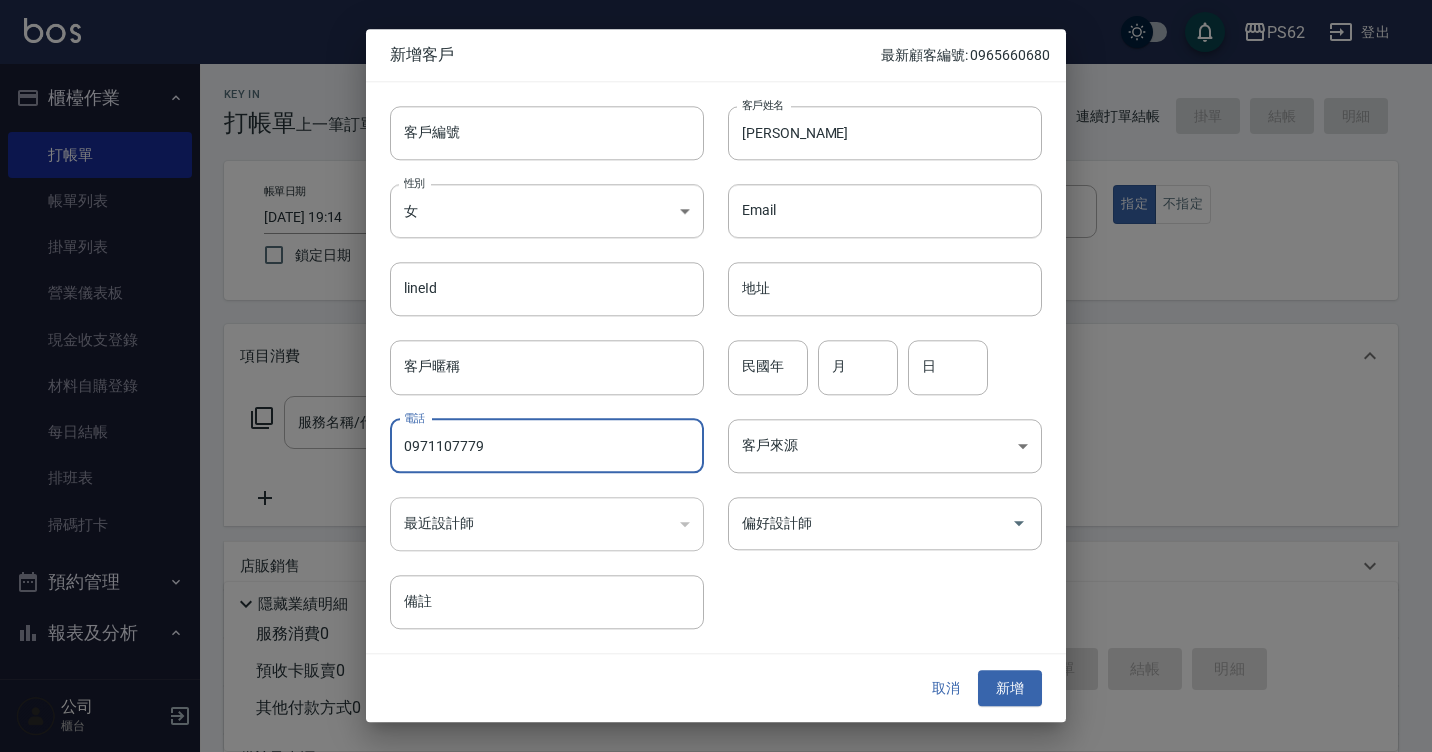 click on "0971107779" at bounding box center (547, 446) 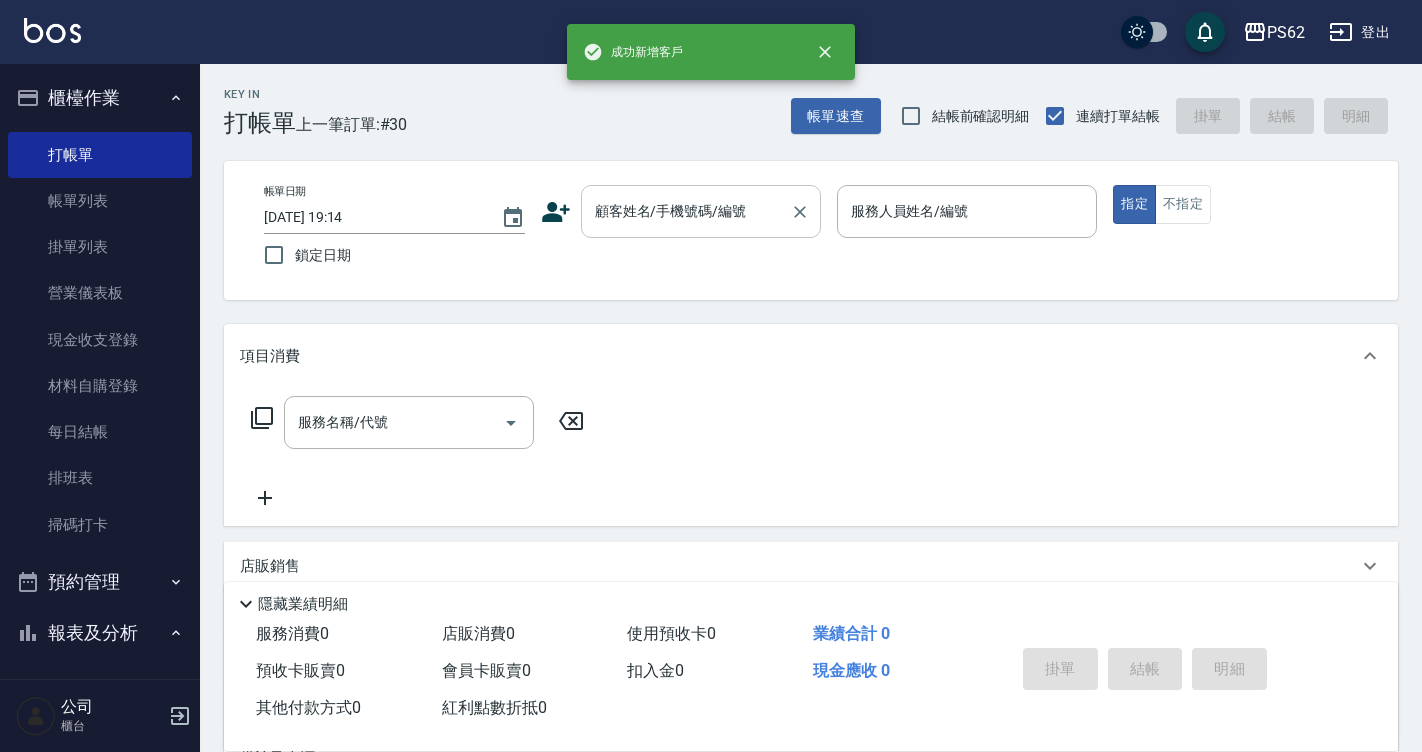 click on "顧客姓名/手機號碼/編號" at bounding box center [686, 211] 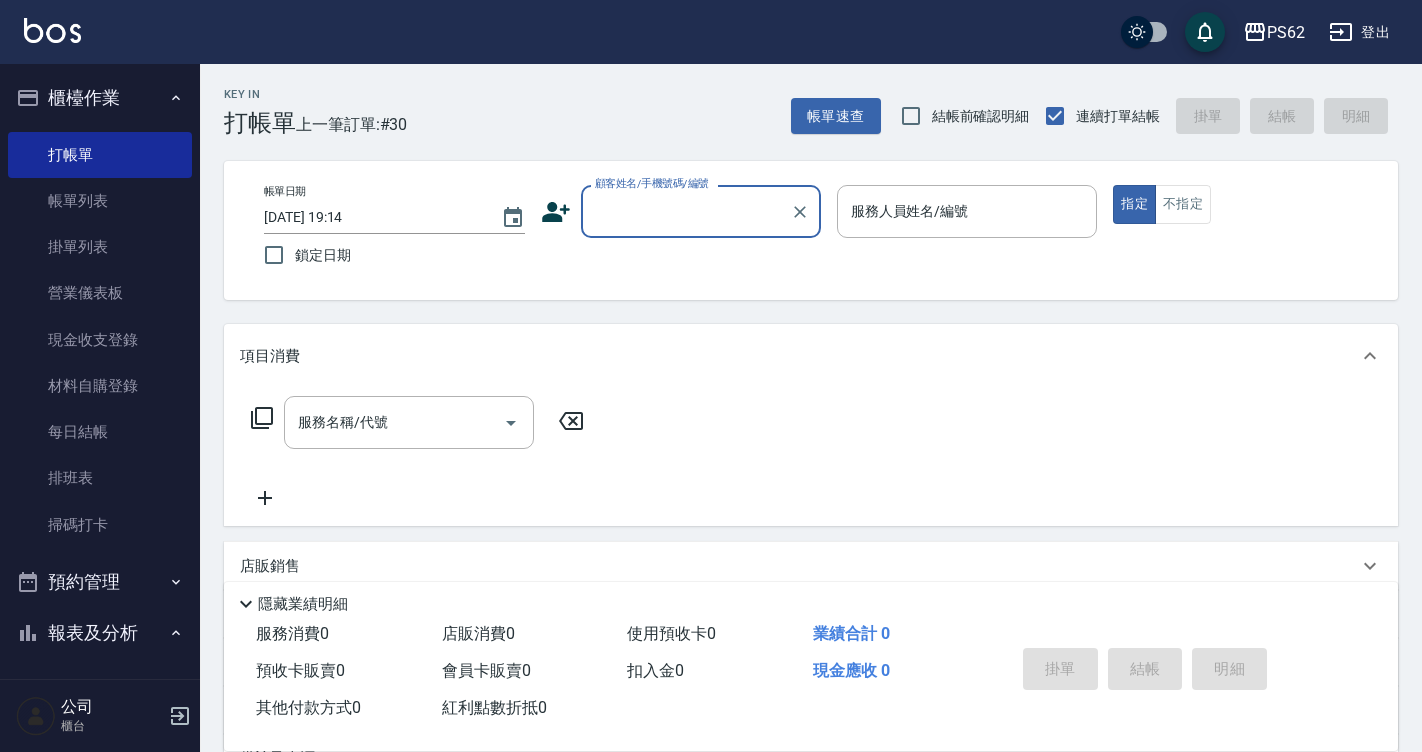 paste on "0971107779" 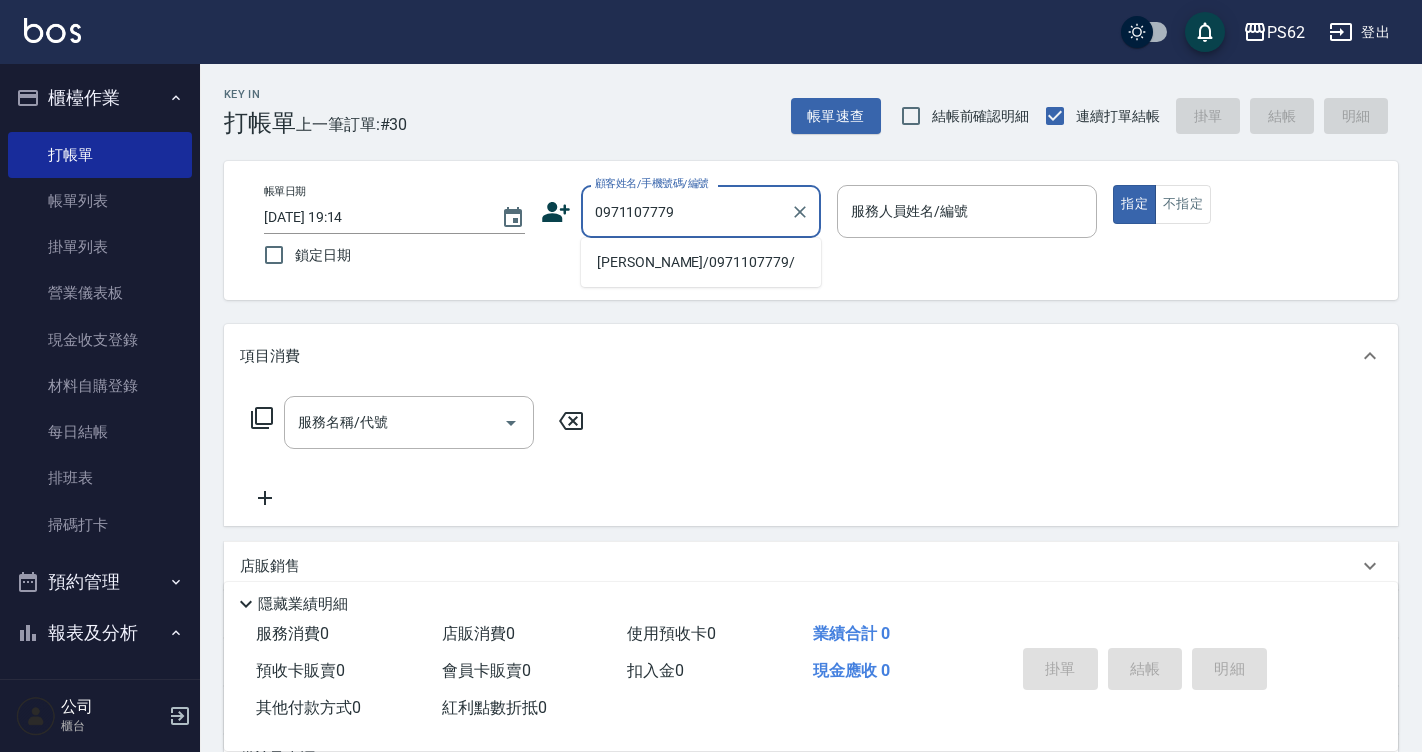 click on "[PERSON_NAME]/0971107779/" at bounding box center [701, 262] 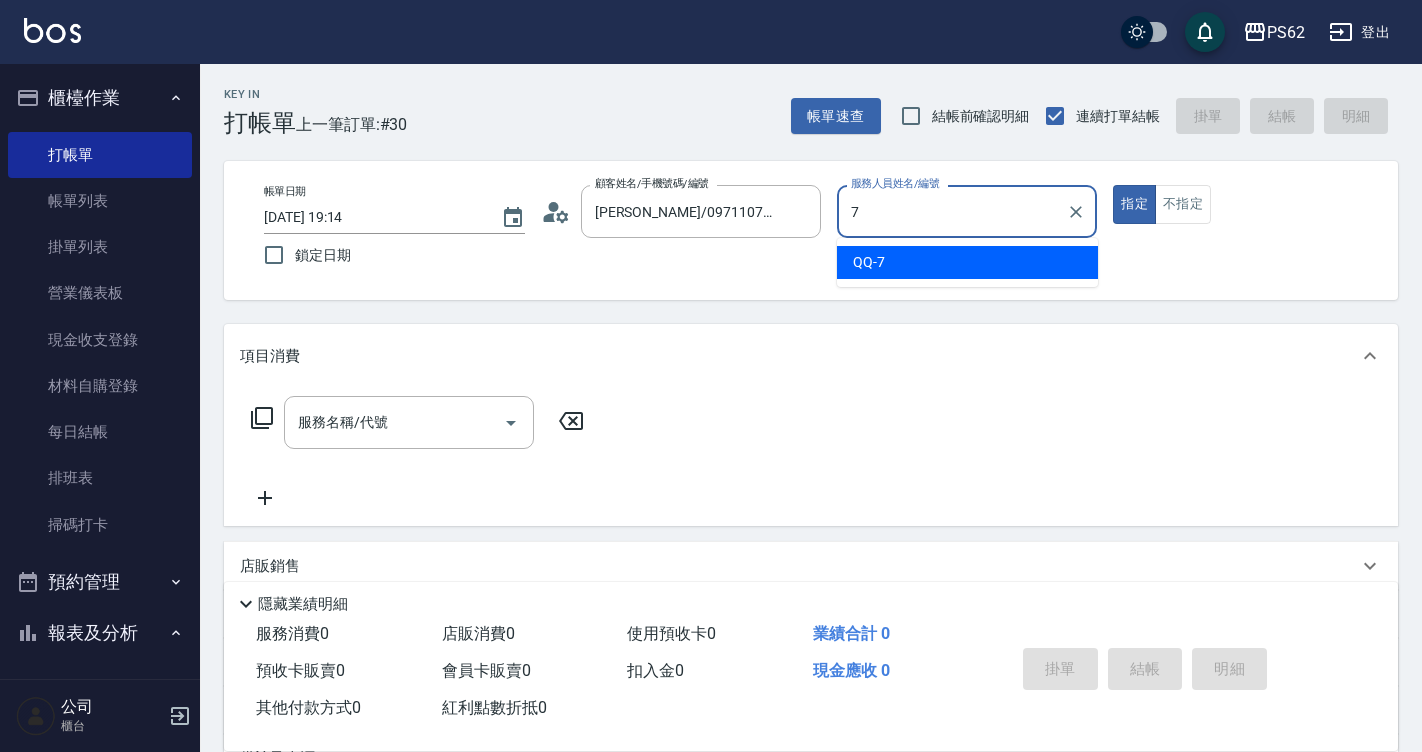 type on "QQ-7" 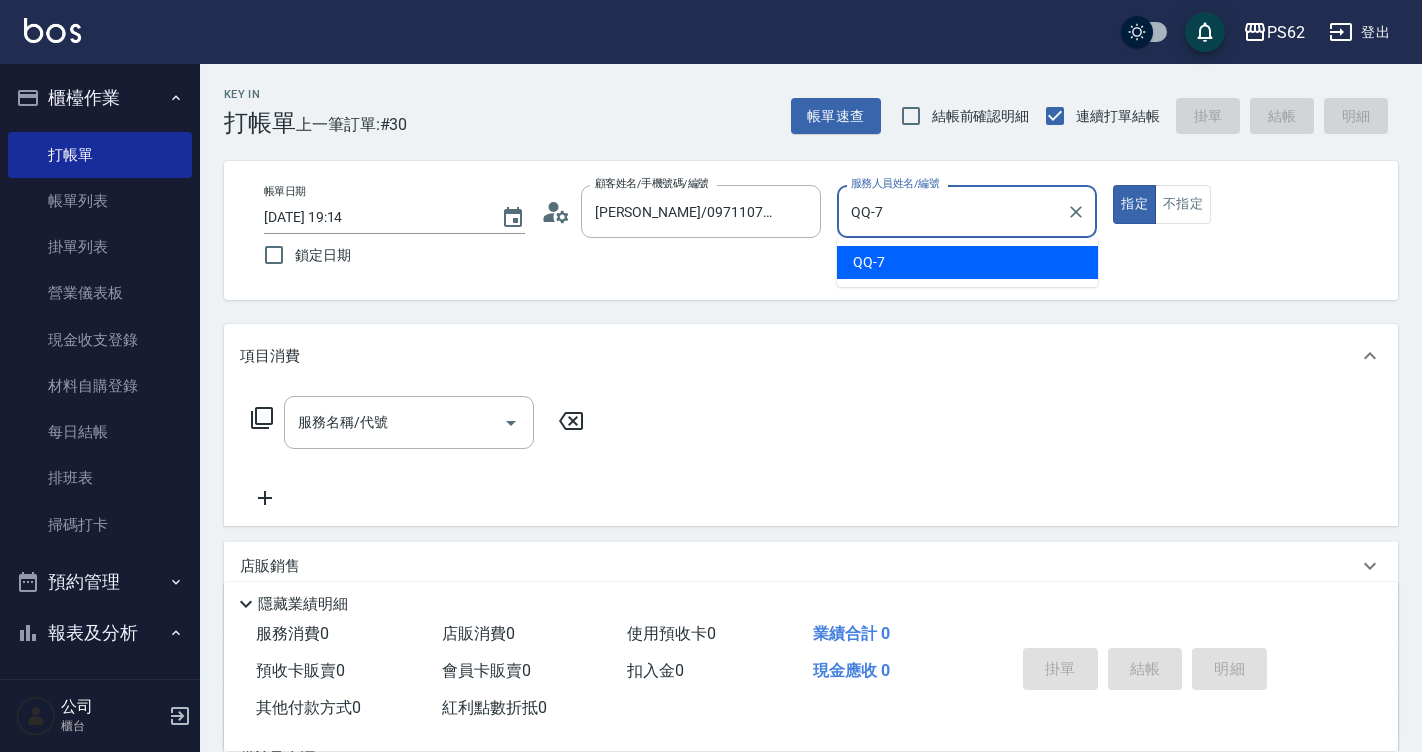 type on "true" 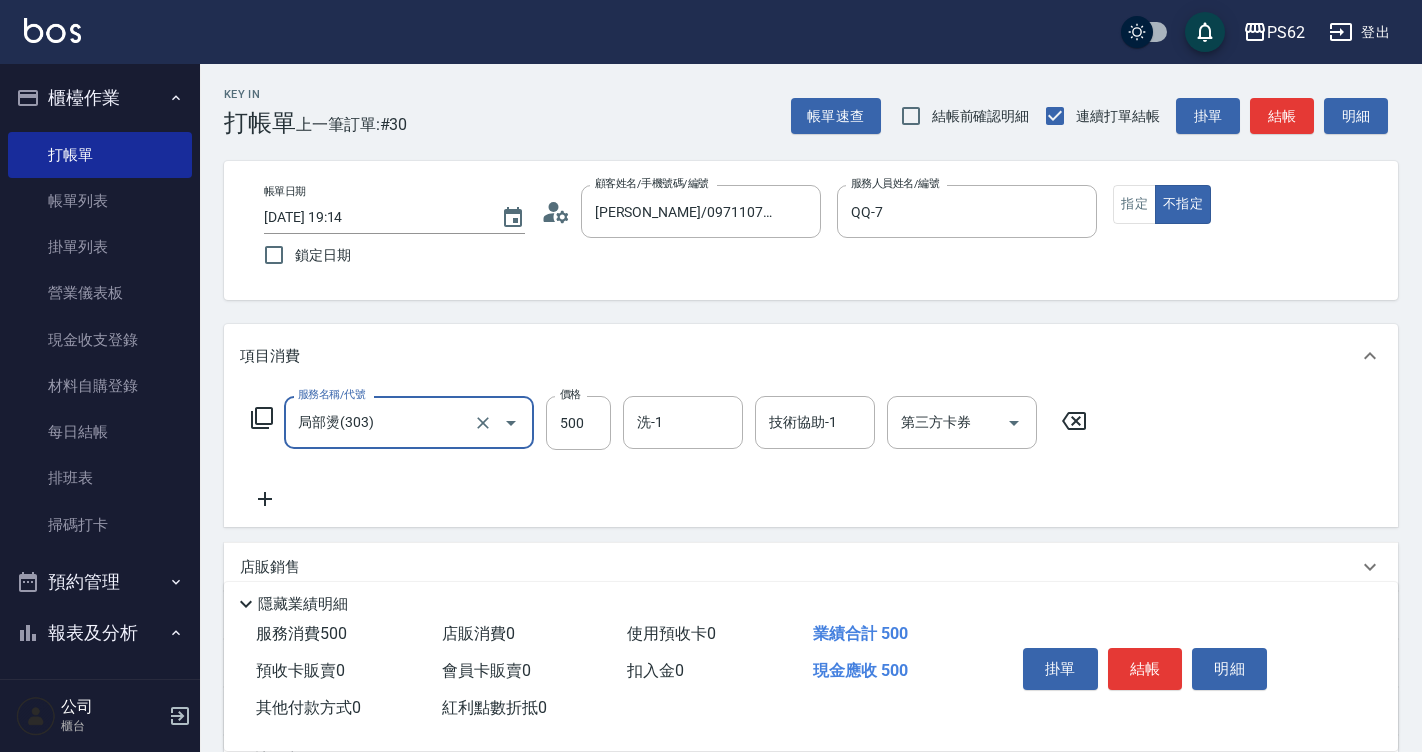 type on "局部燙(303)" 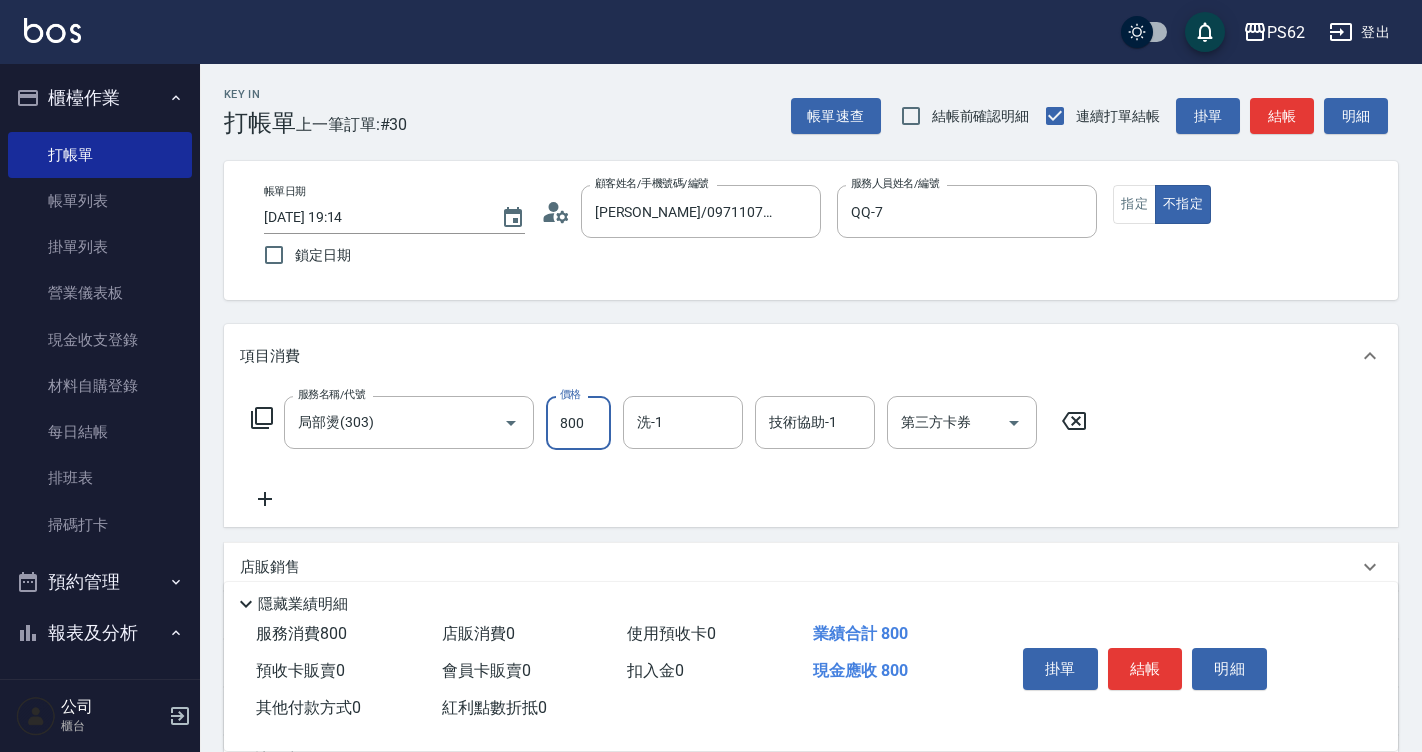 type on "800" 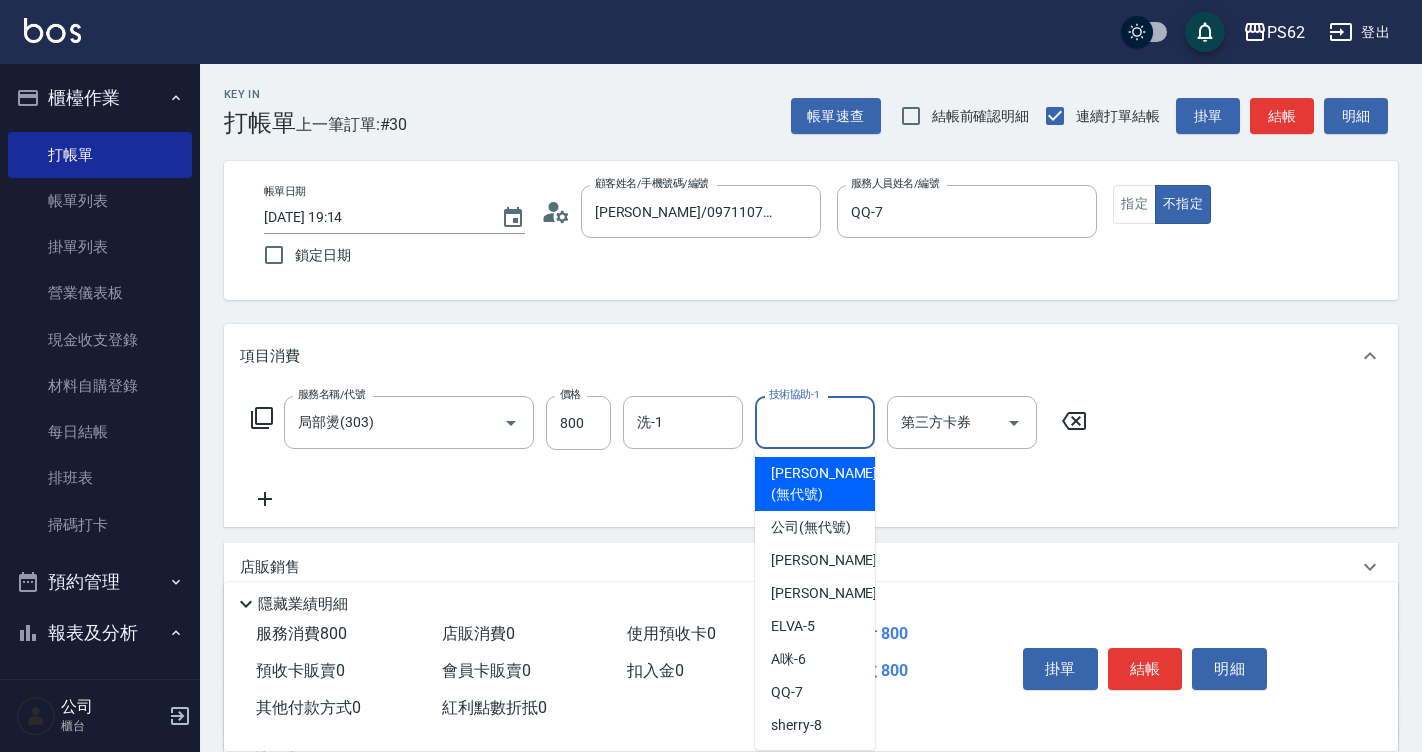 click on "技術協助-1" at bounding box center (815, 422) 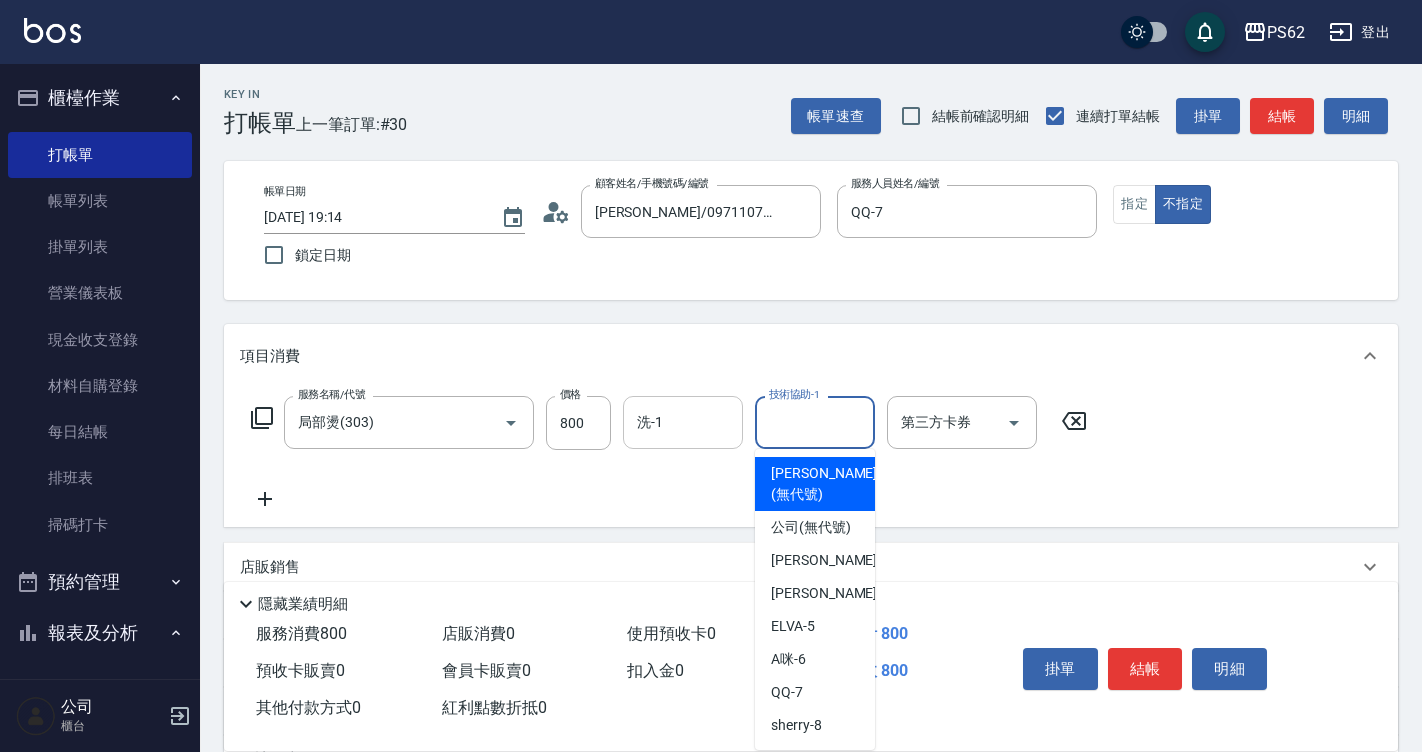click on "洗-1" at bounding box center (683, 422) 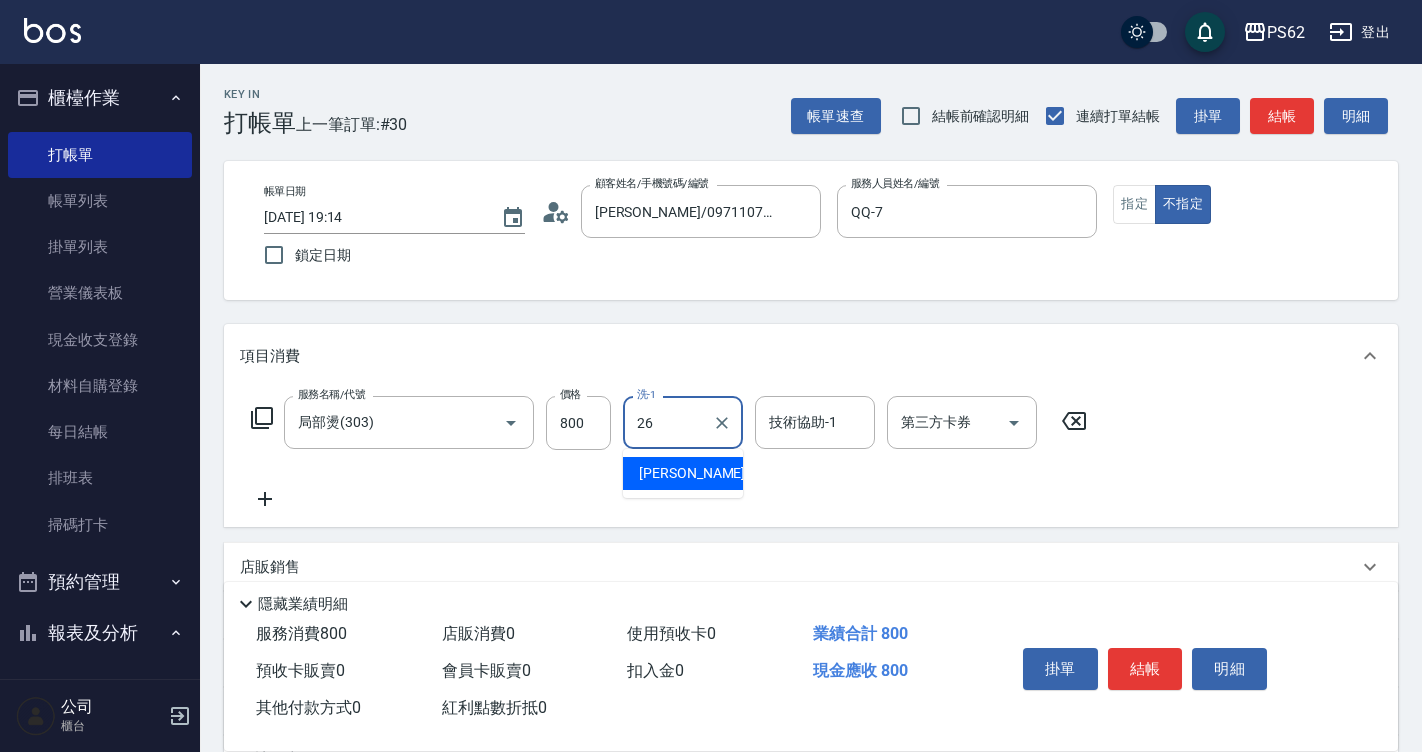 type on "[PERSON_NAME]-26" 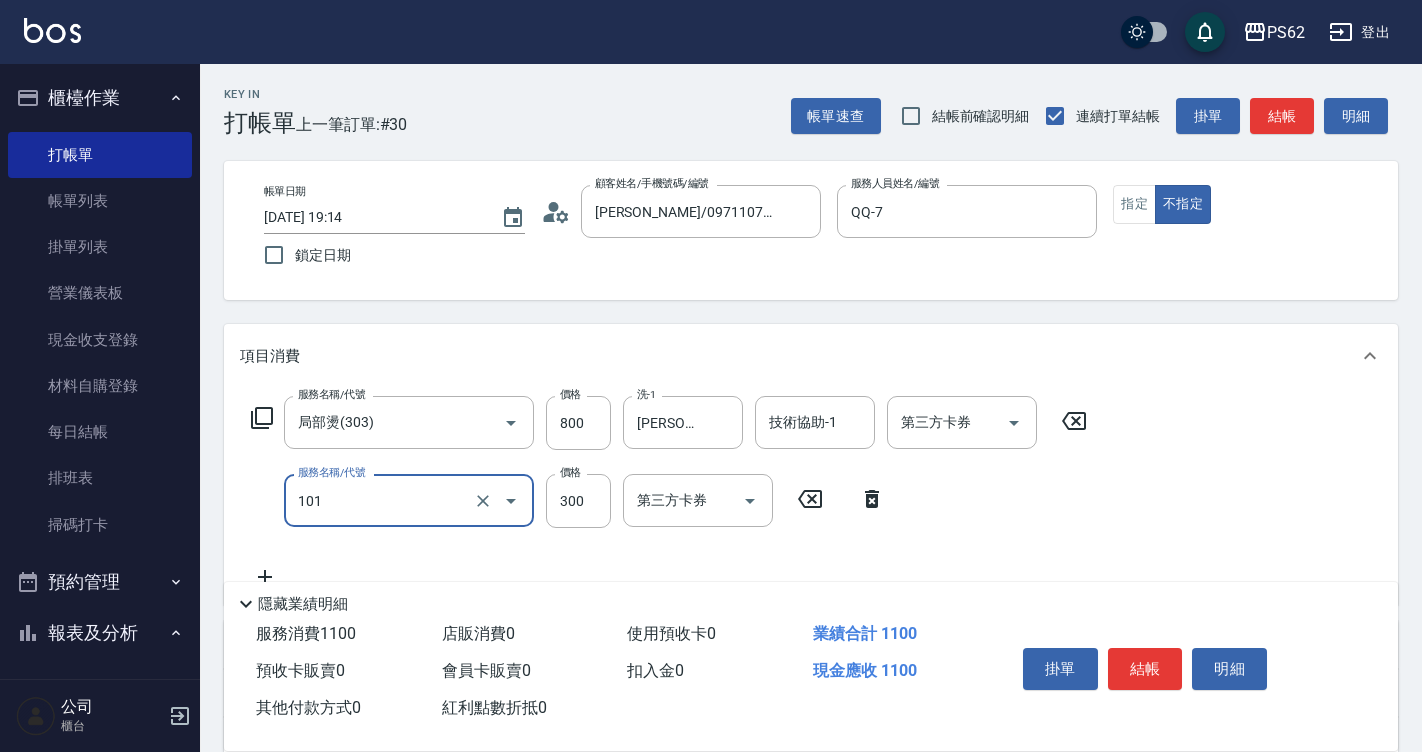 type on "洗髮(101)" 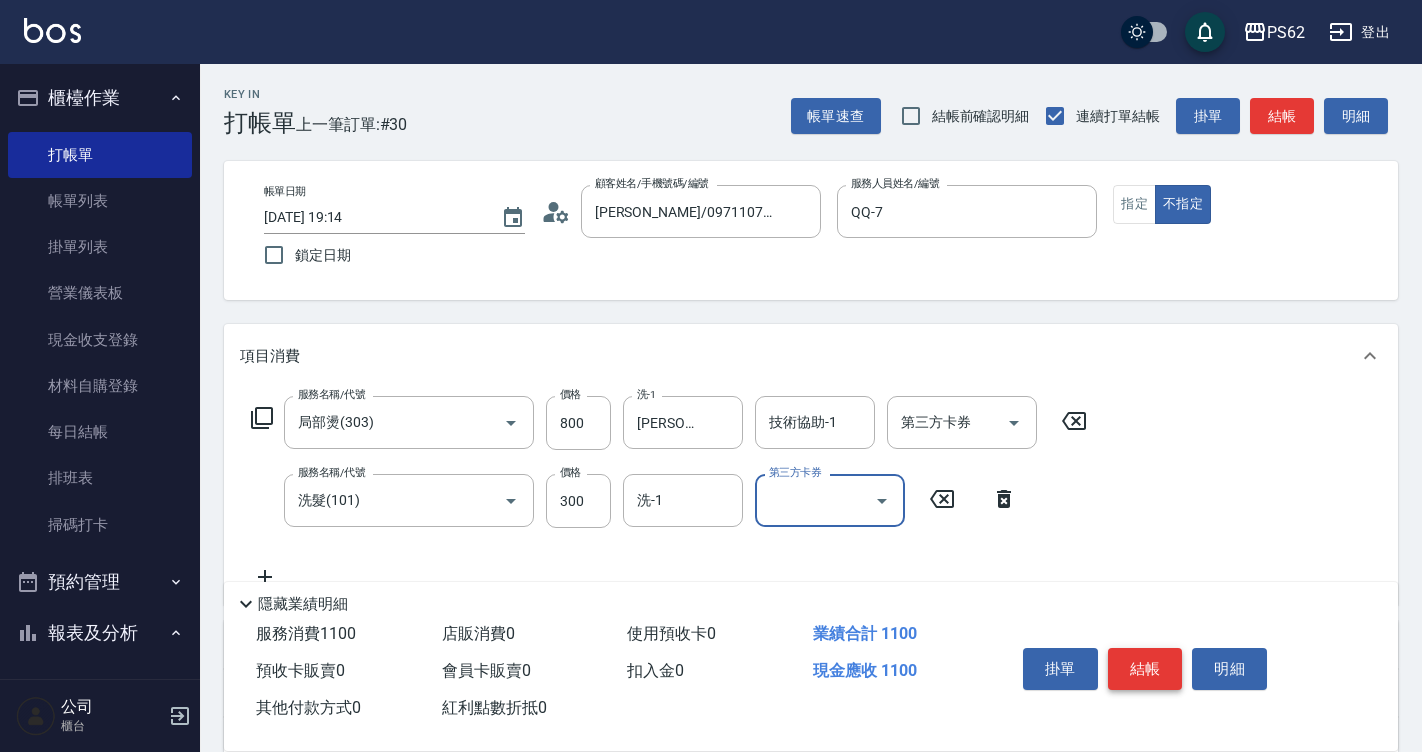 click on "結帳" at bounding box center (1145, 669) 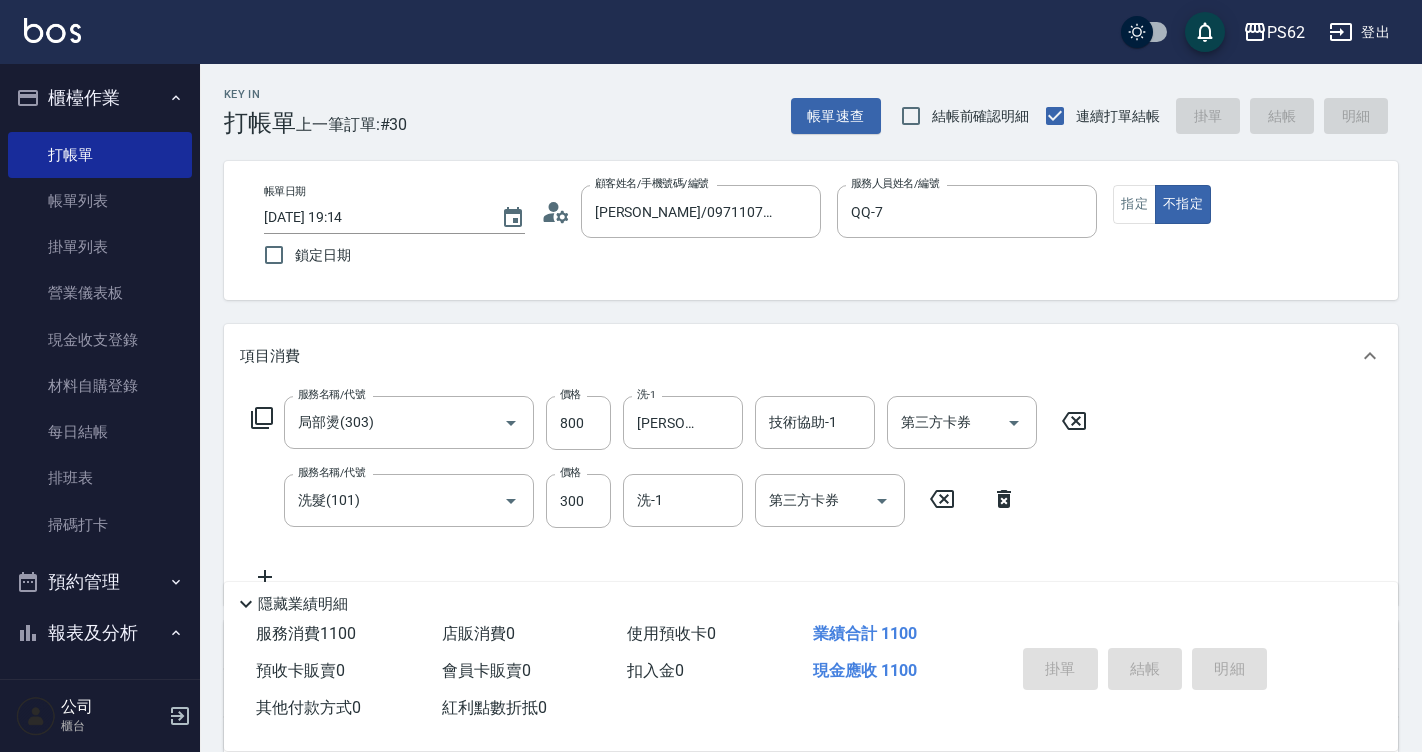 type on "[DATE] 19:44" 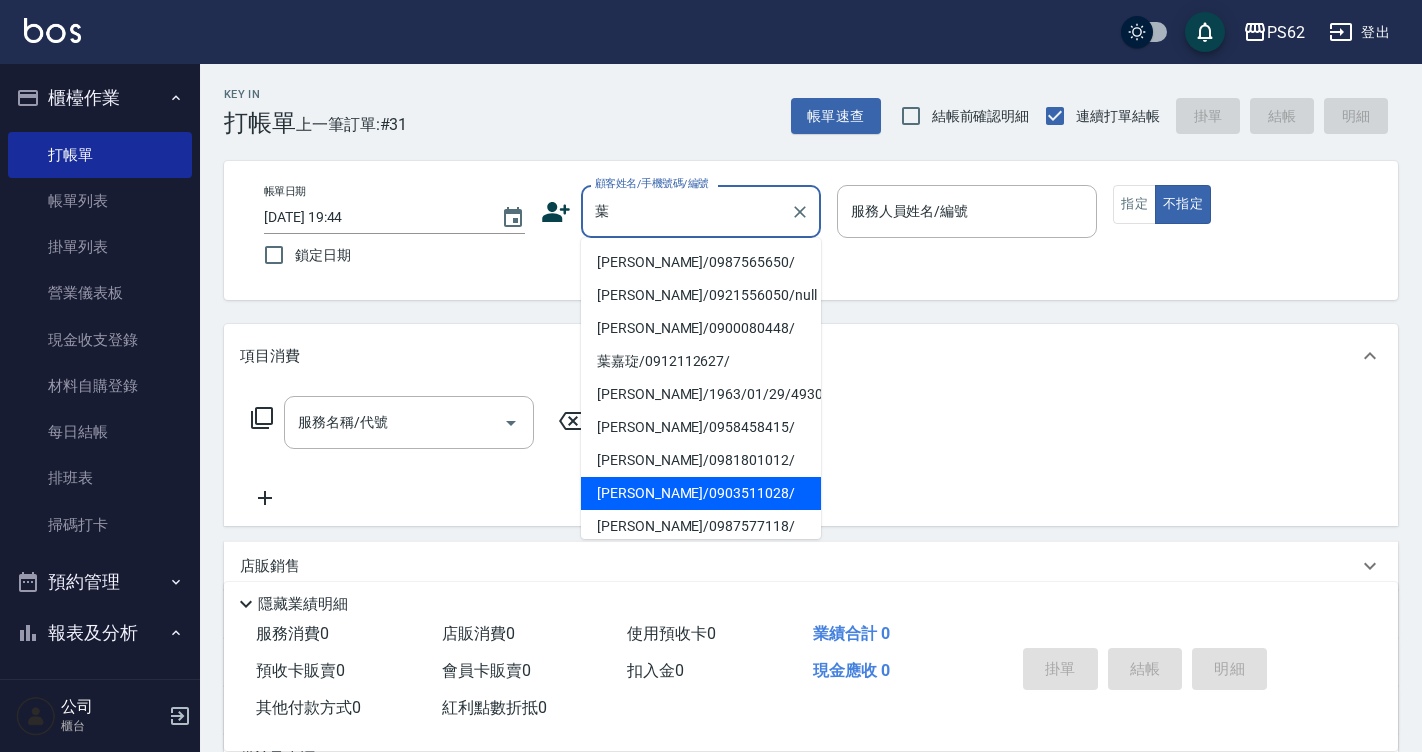 type on "[PERSON_NAME]/0903511028/" 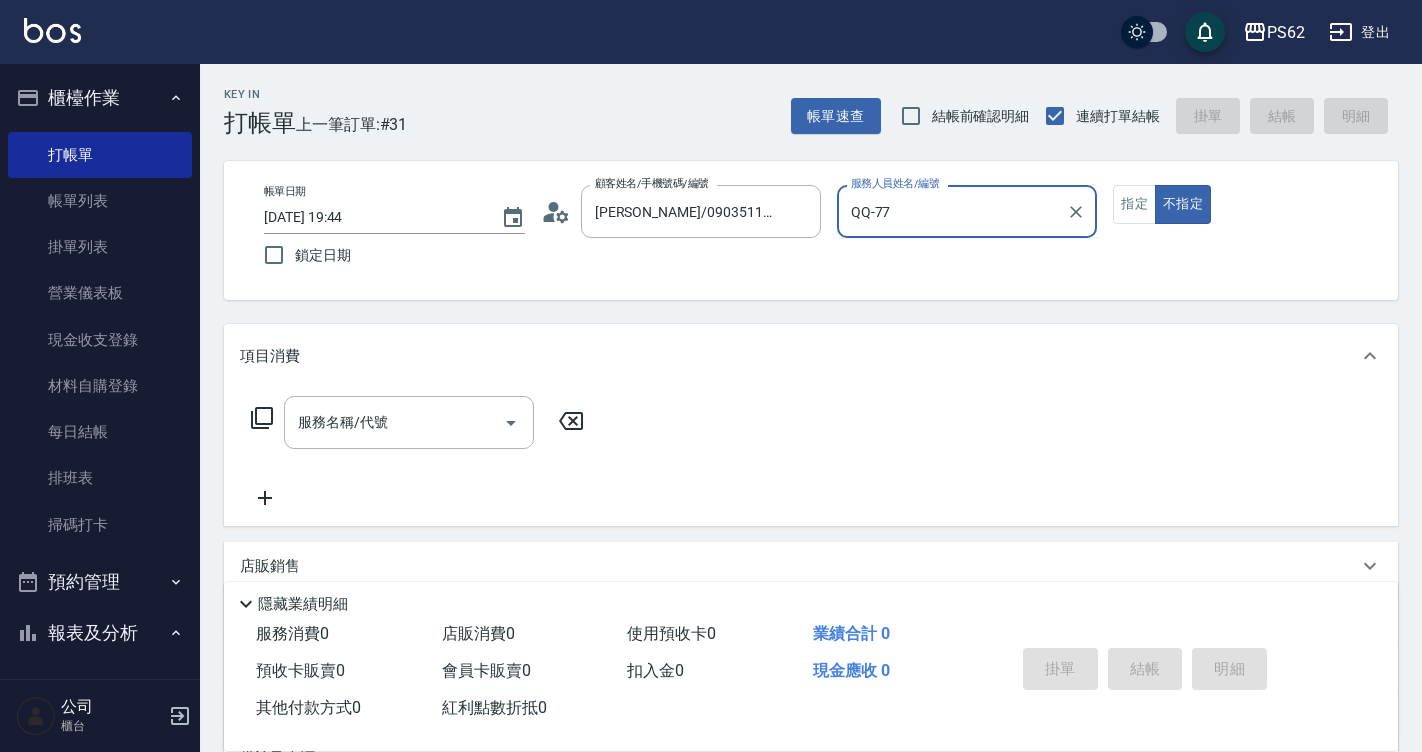 click on "不指定" at bounding box center [1183, 204] 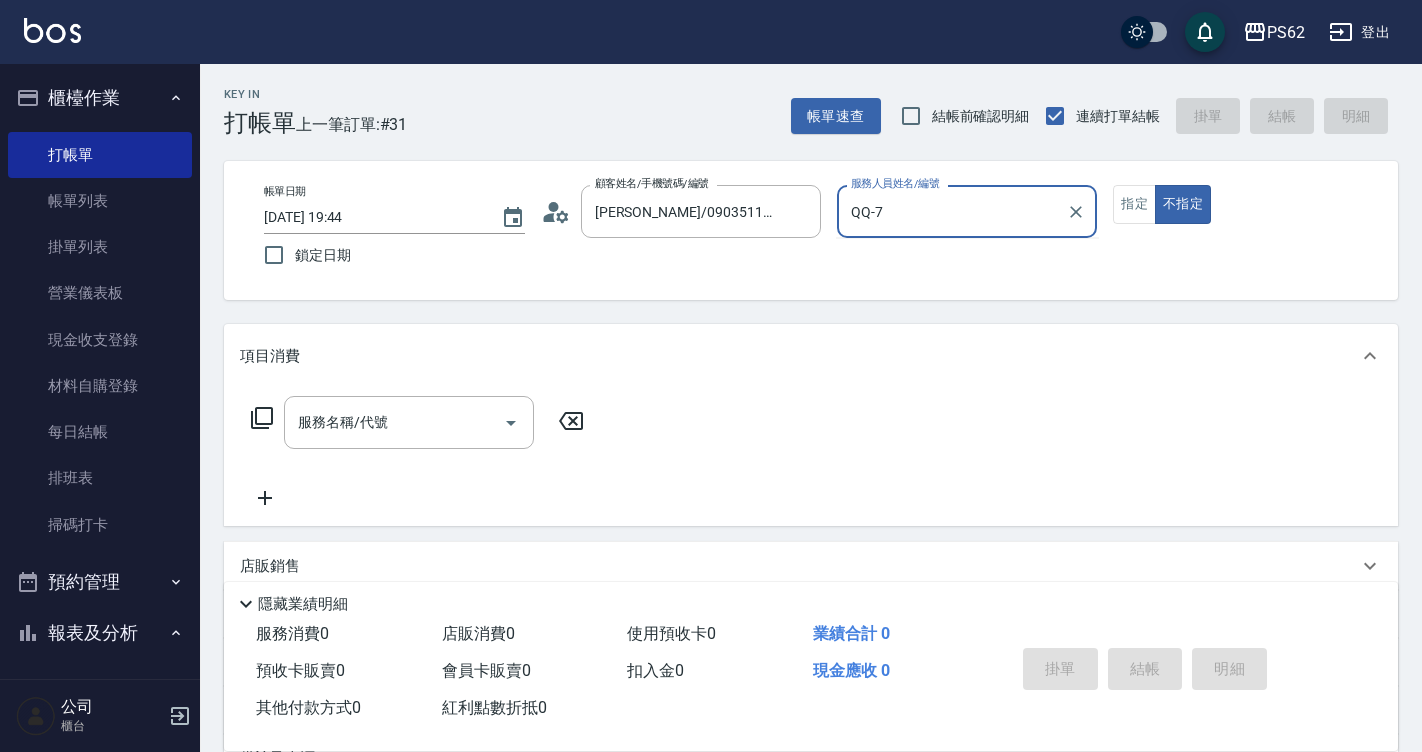 type on "false" 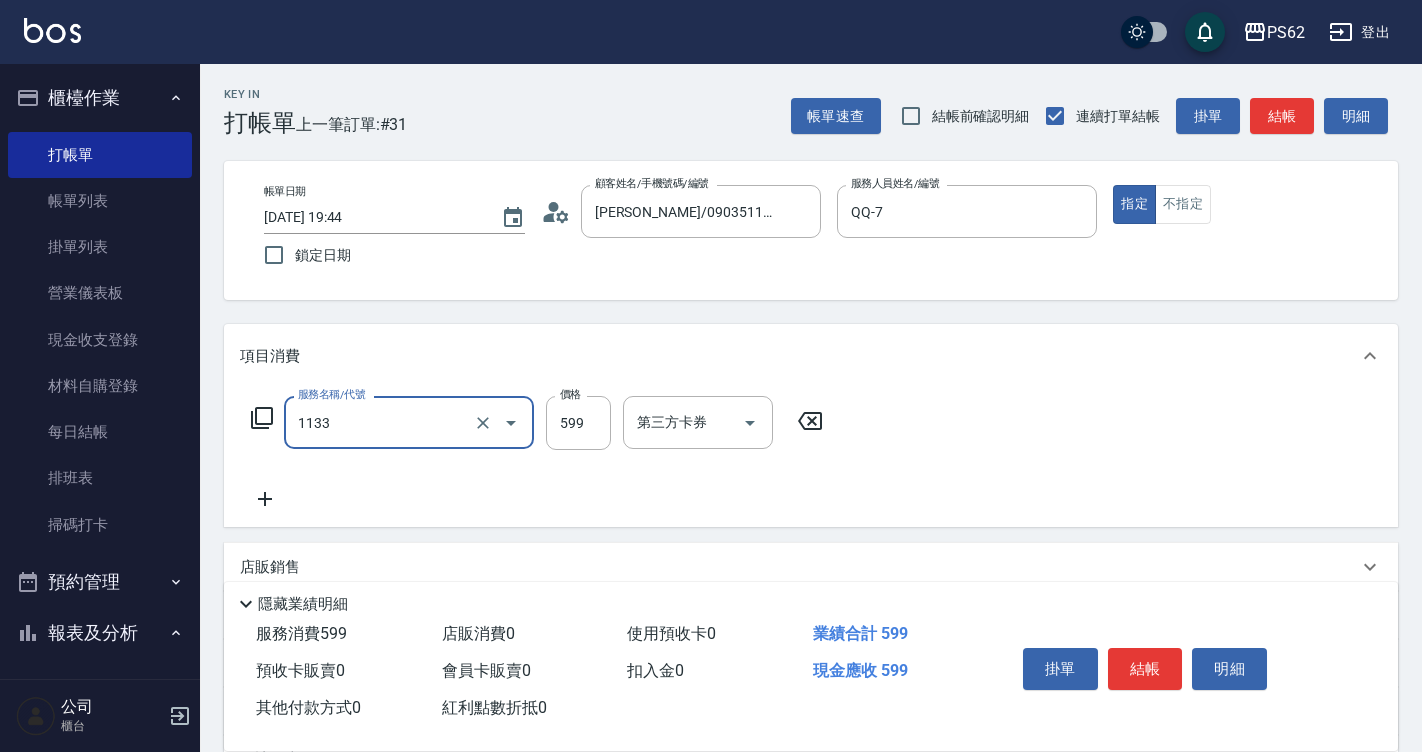 type on "洗剪去角質(1133)" 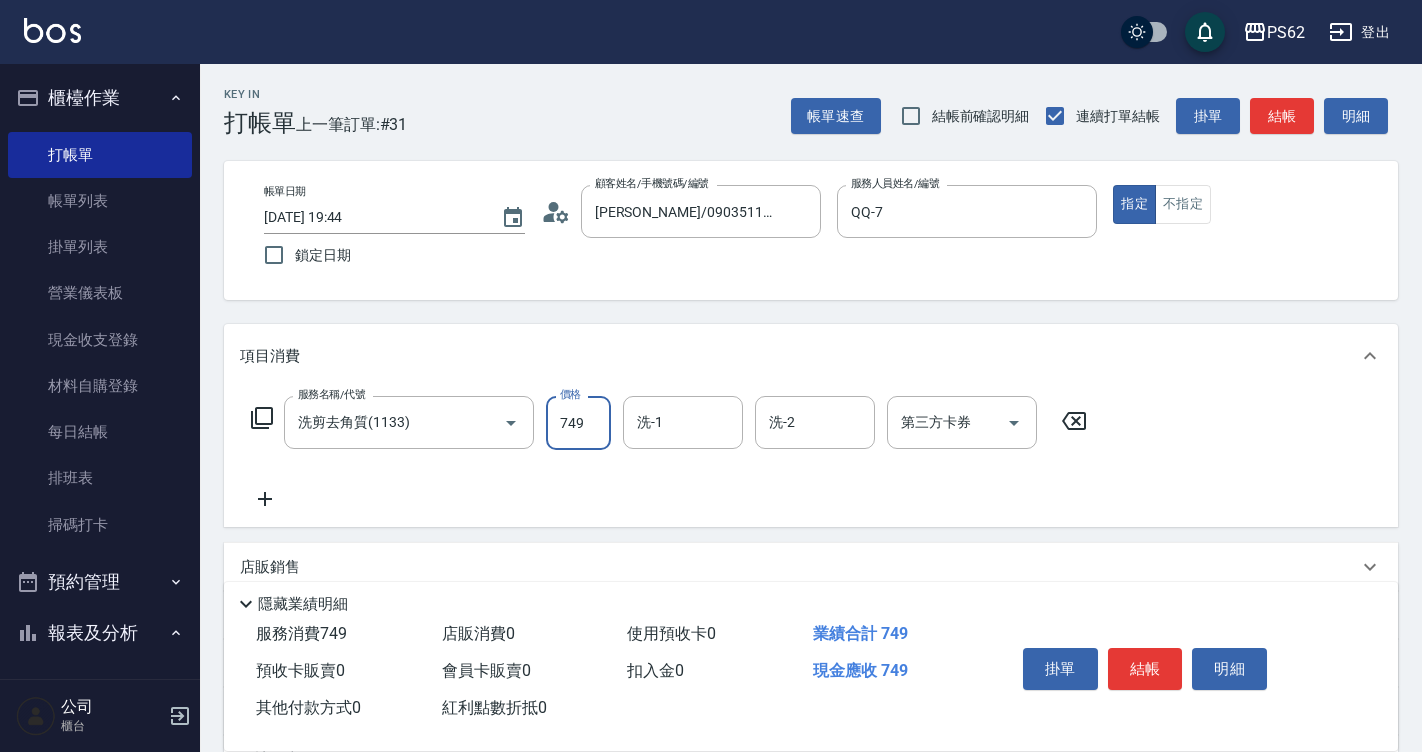 type on "749" 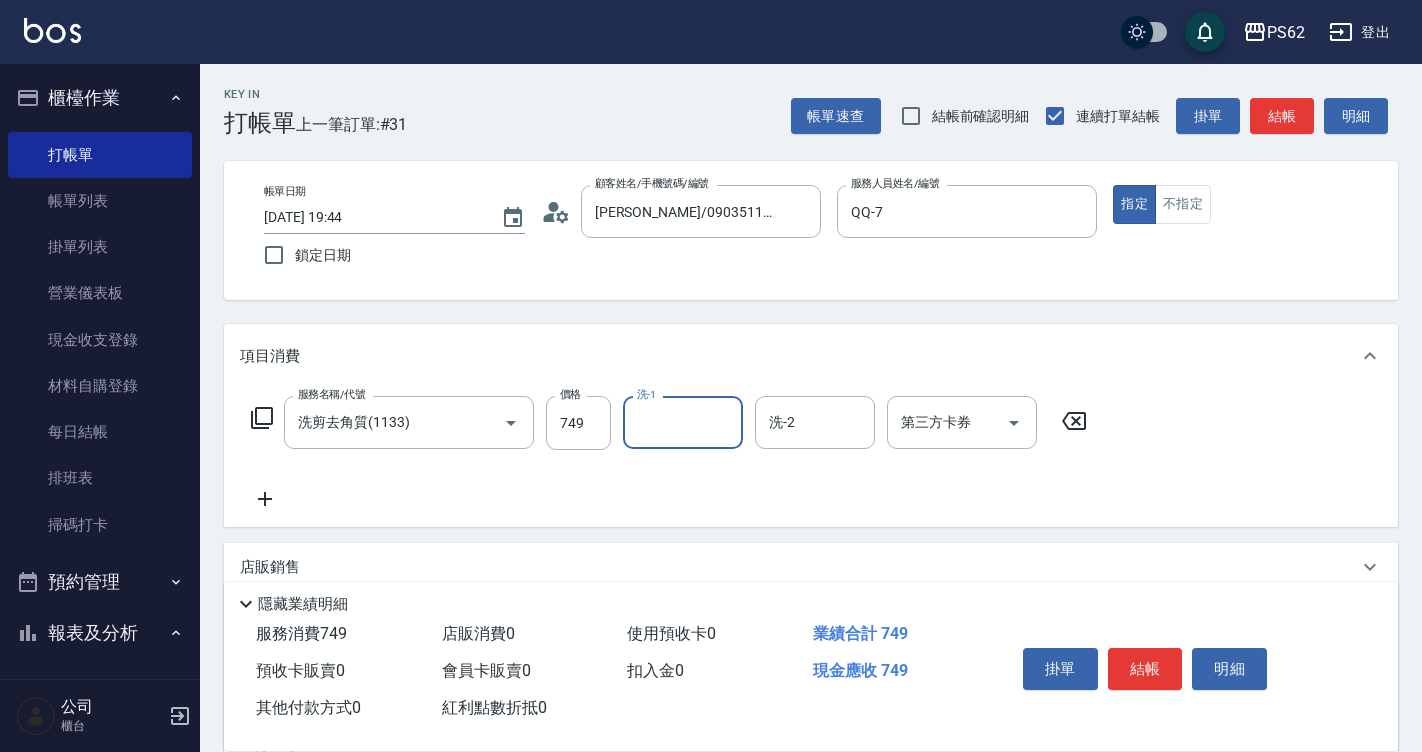 type on "2" 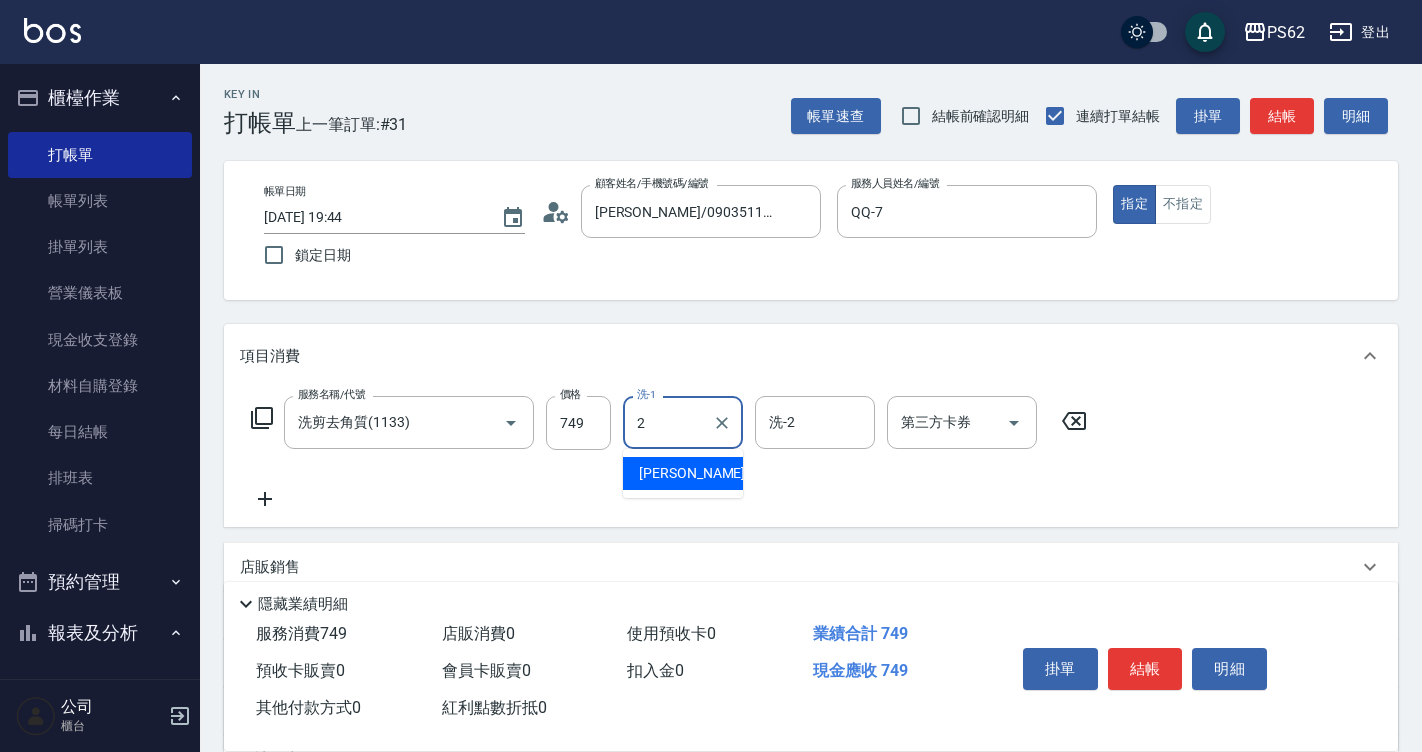type 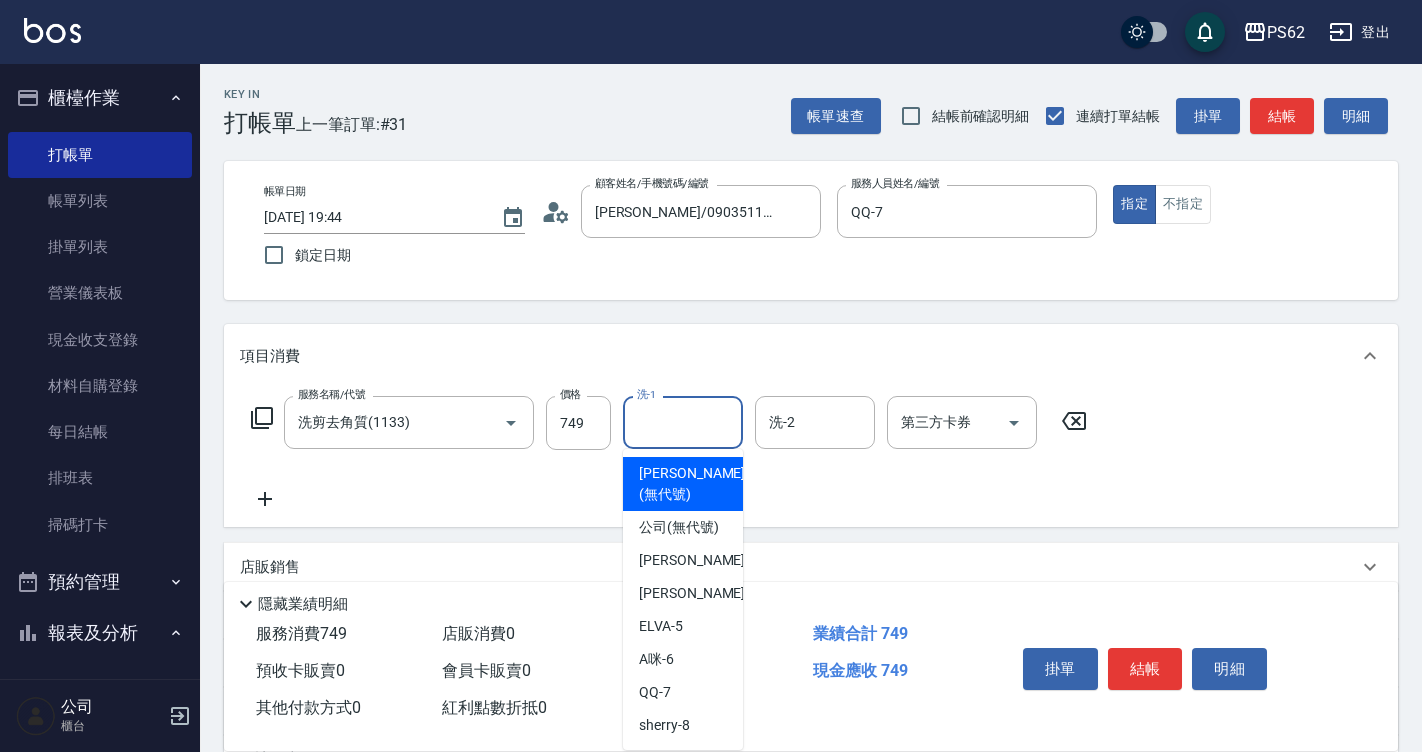 click on "服務名稱/代號 洗剪去角質(1133) 服務名稱/代號 價格 749 價格 洗-1 洗-1 洗-2 洗-2 第三方卡券 第三方卡券" at bounding box center [669, 453] 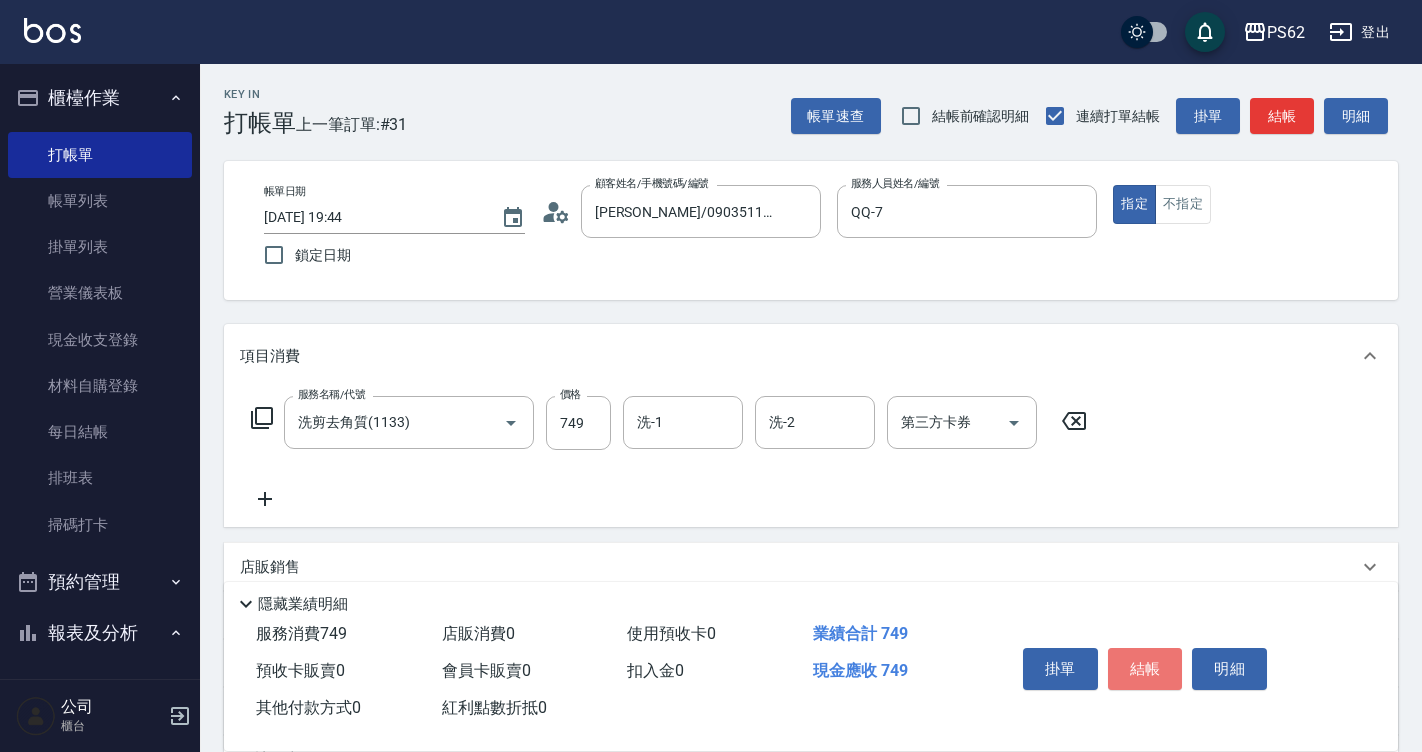 click on "結帳" at bounding box center (1145, 669) 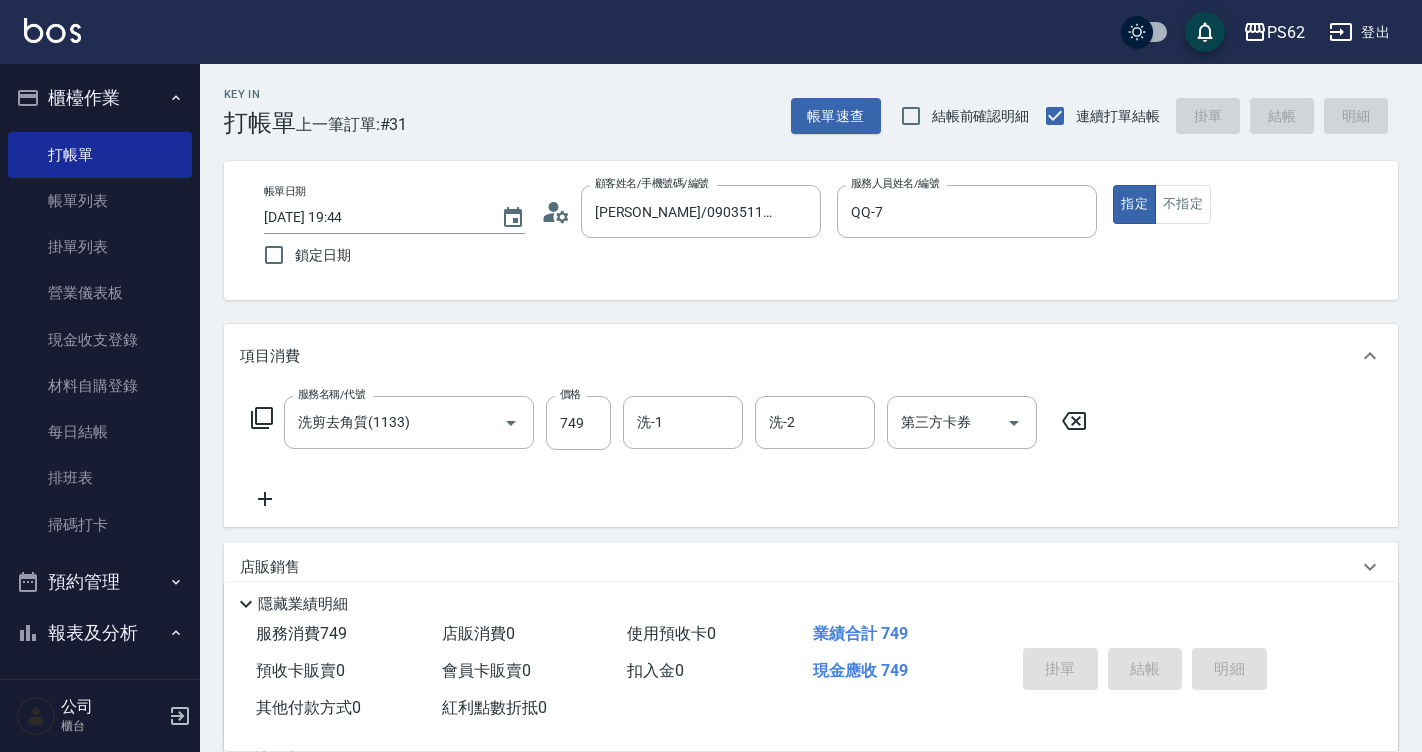 type 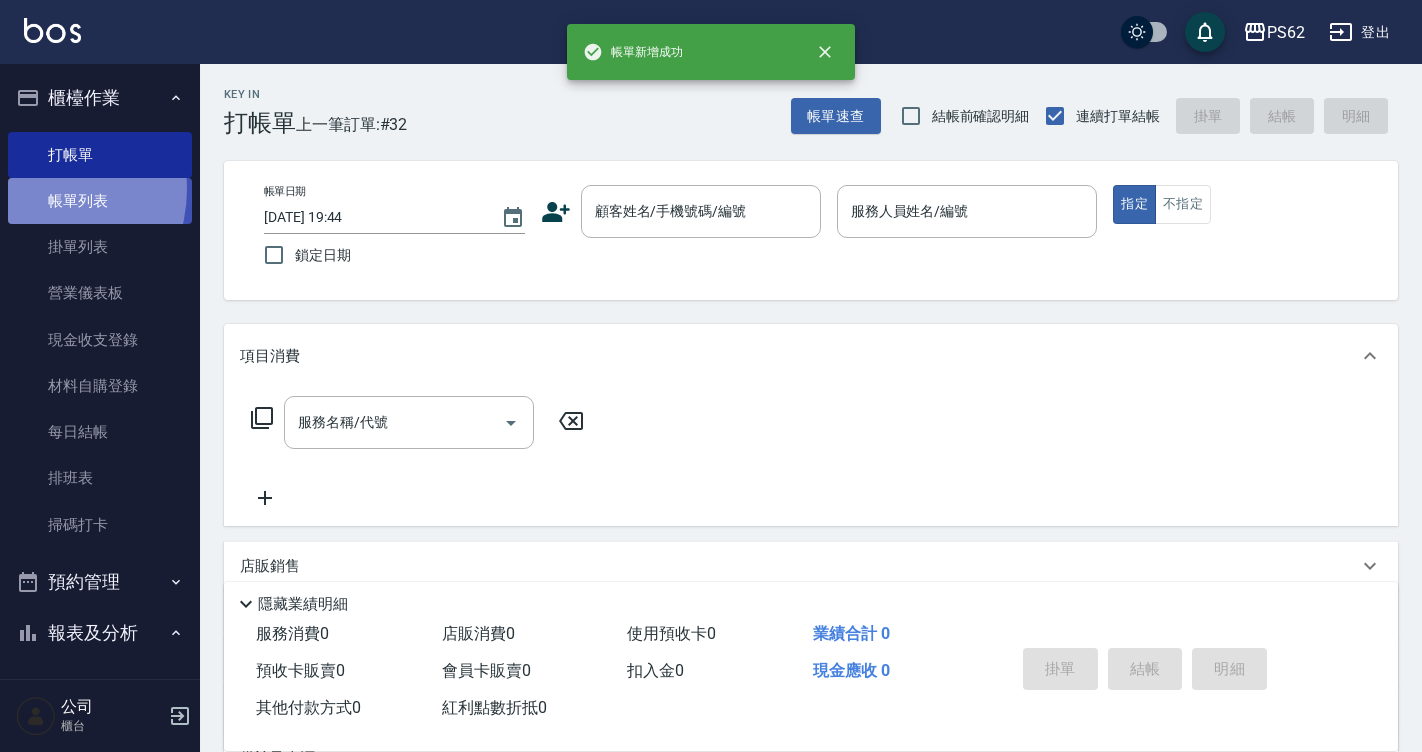 click on "帳單列表" at bounding box center [100, 201] 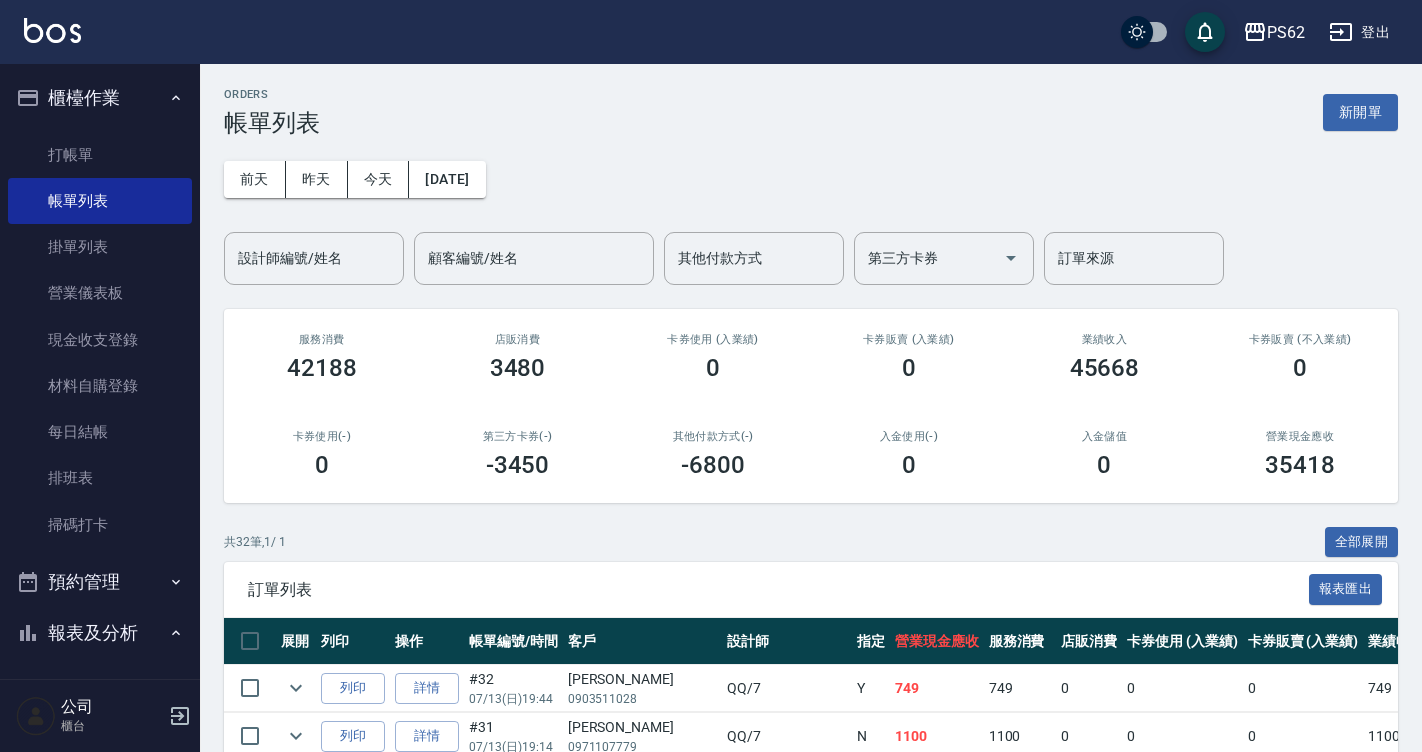 click on "設計師編號/姓名" at bounding box center (314, 258) 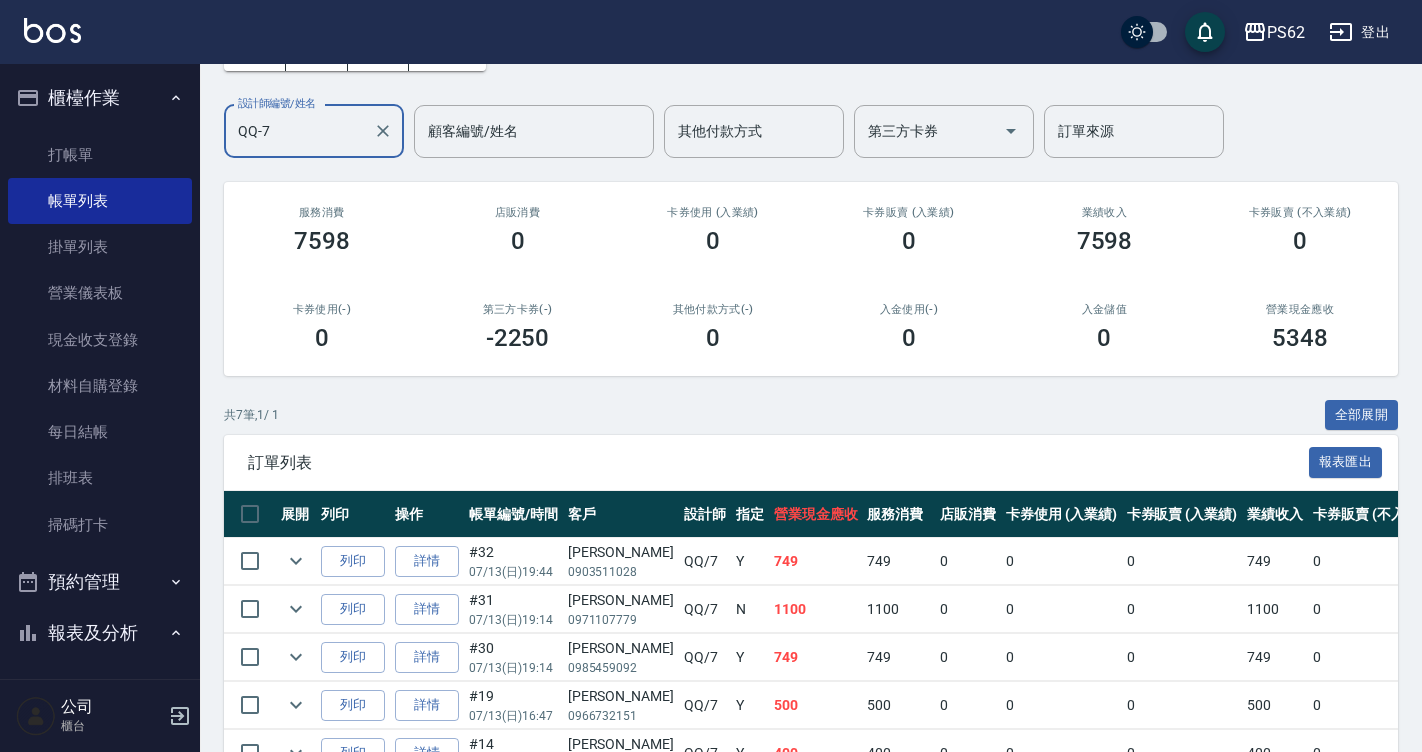 scroll, scrollTop: 300, scrollLeft: 0, axis: vertical 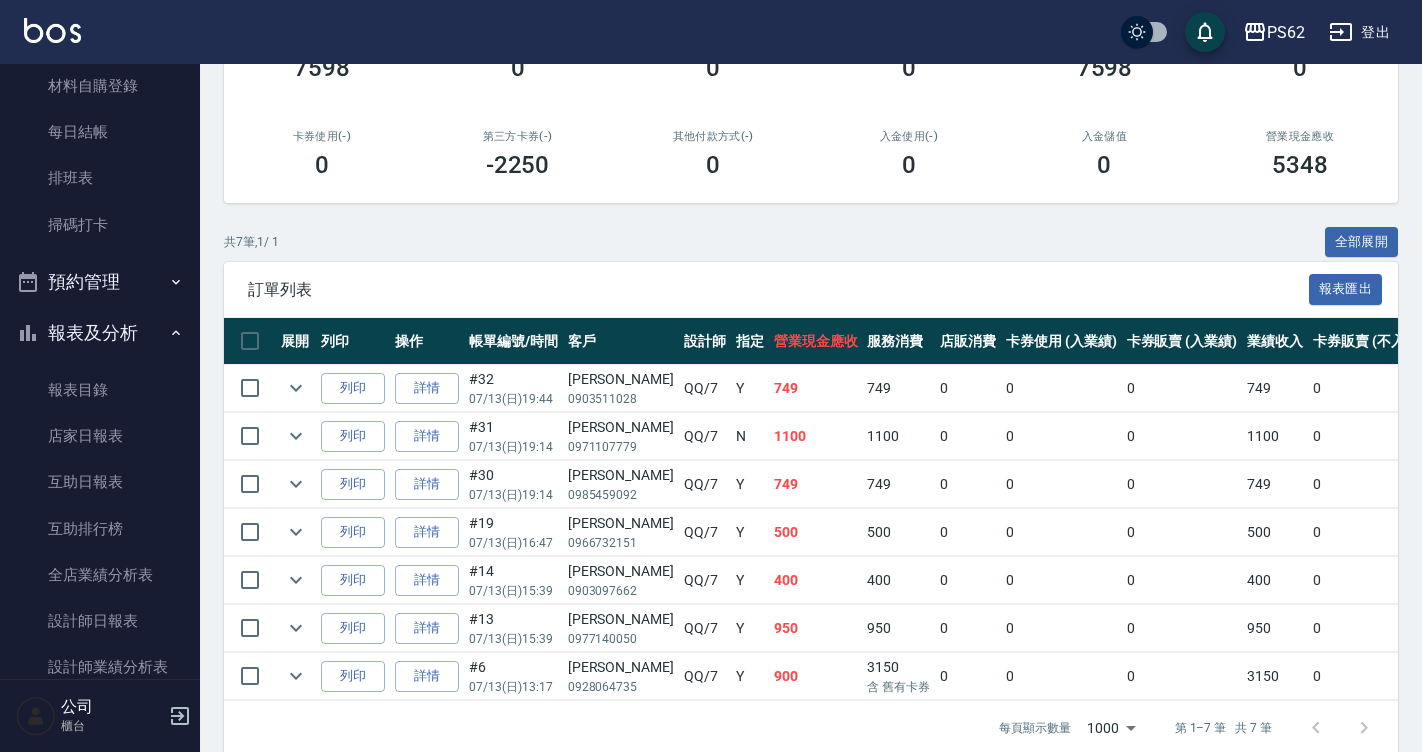 type on "QQ-7" 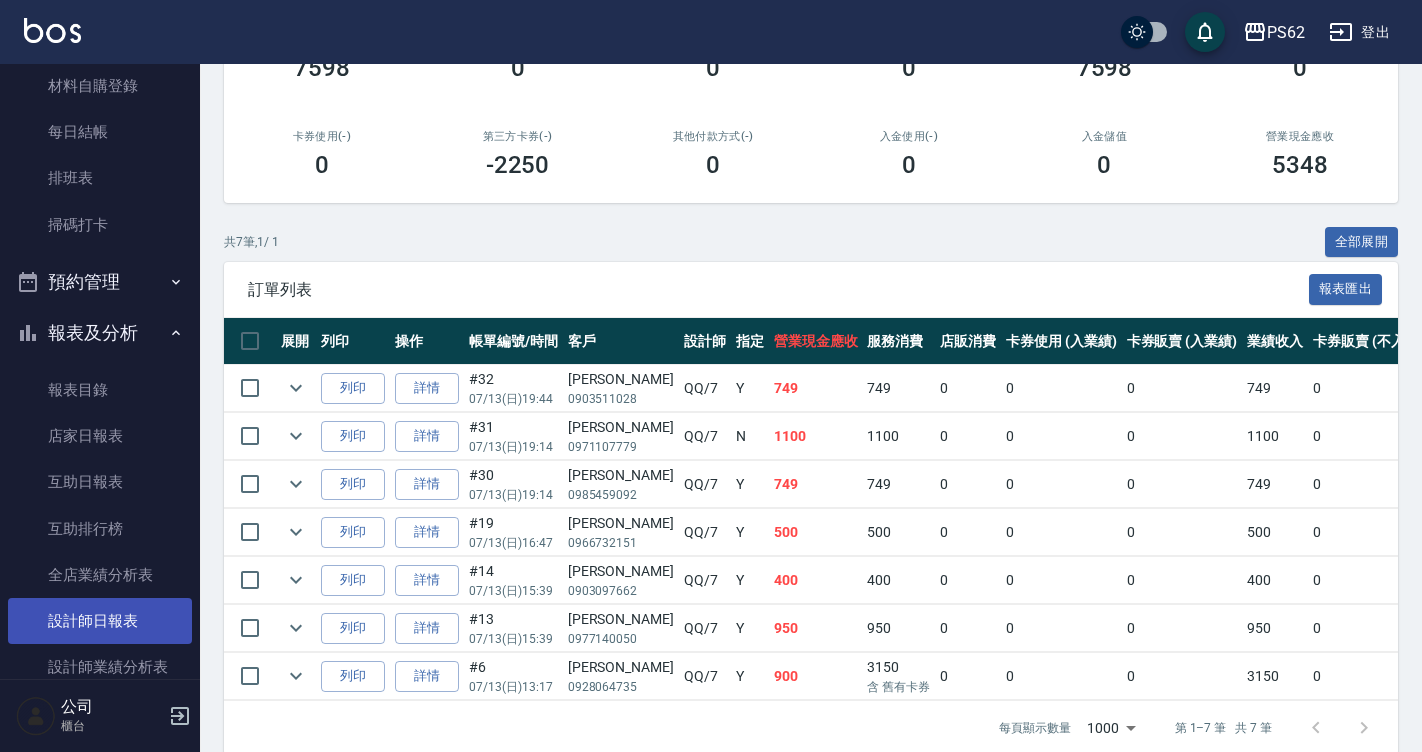 click on "設計師日報表" at bounding box center [100, 621] 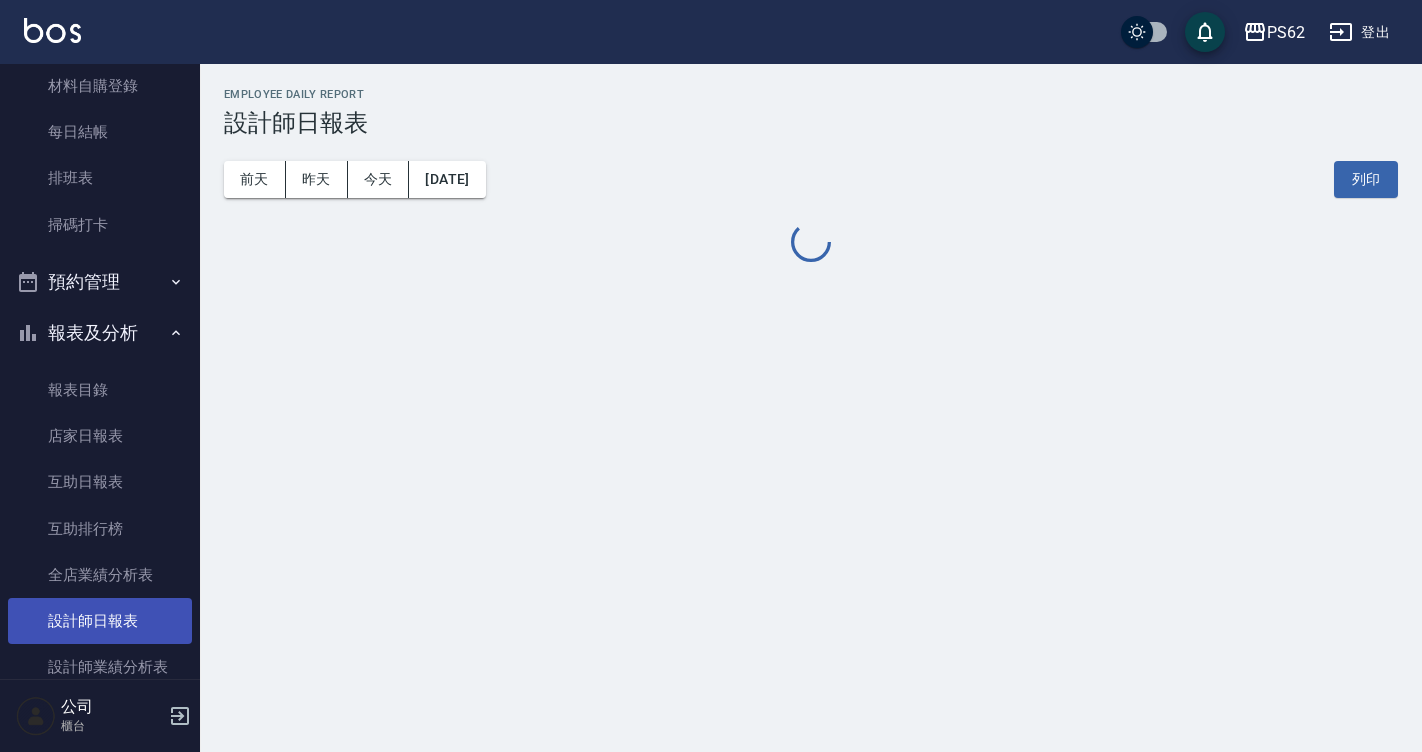 scroll, scrollTop: 0, scrollLeft: 0, axis: both 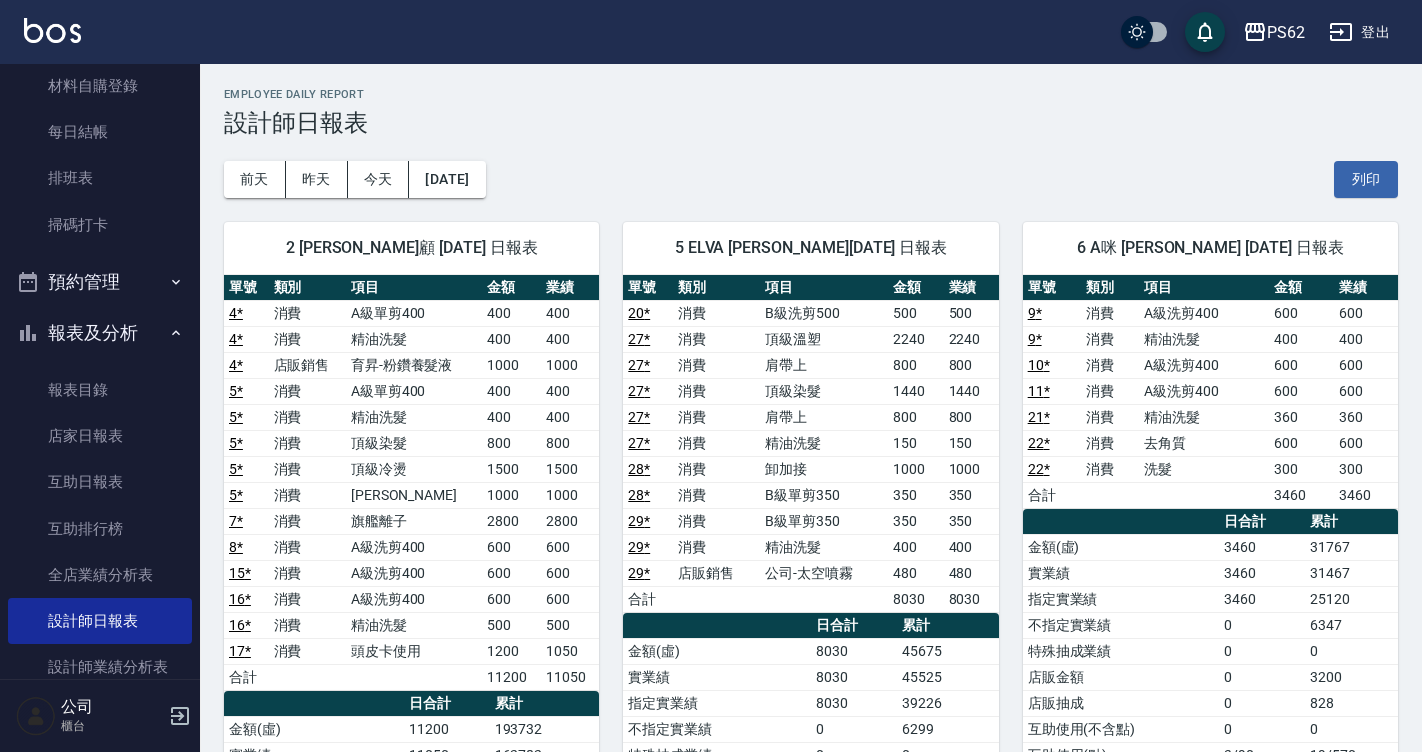 click on "[DATE] [DATE] [DATE] [DATE] 列印" at bounding box center (811, 179) 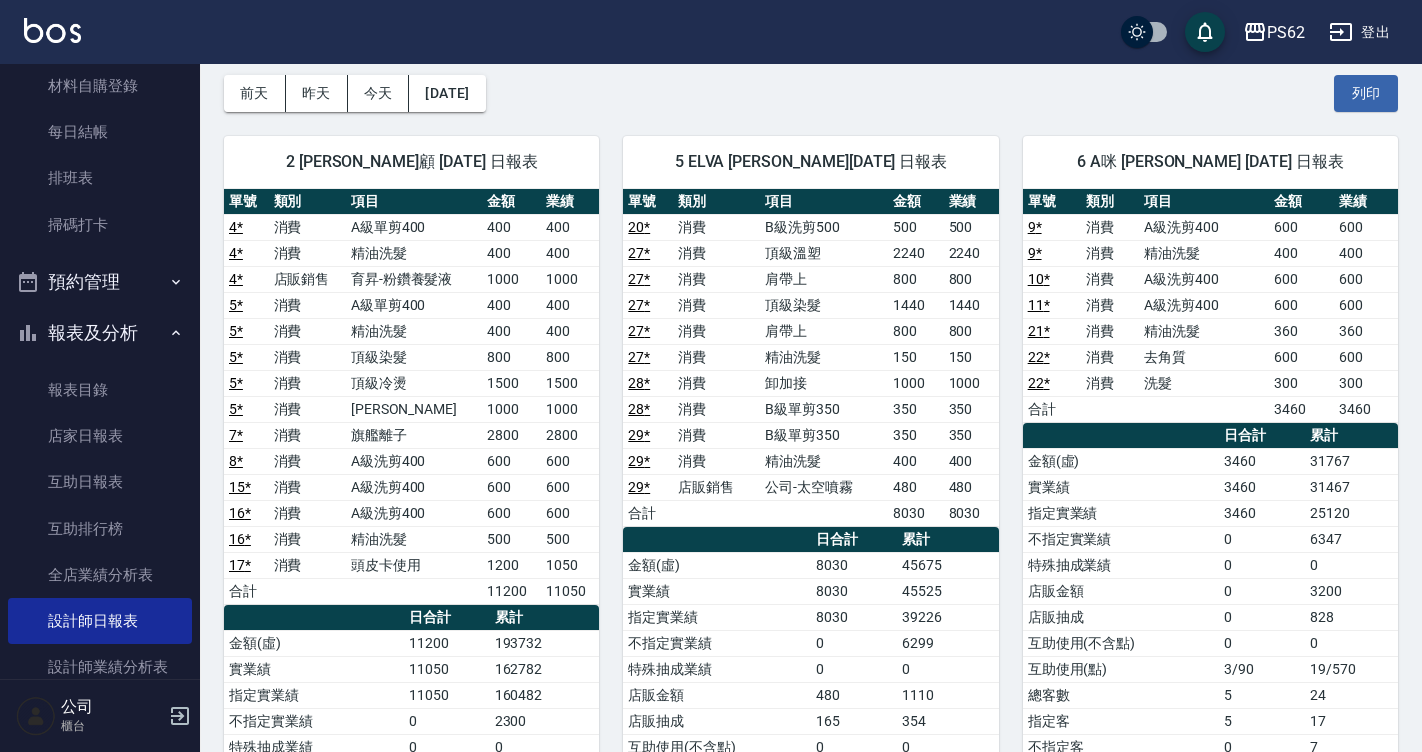 scroll, scrollTop: 0, scrollLeft: 0, axis: both 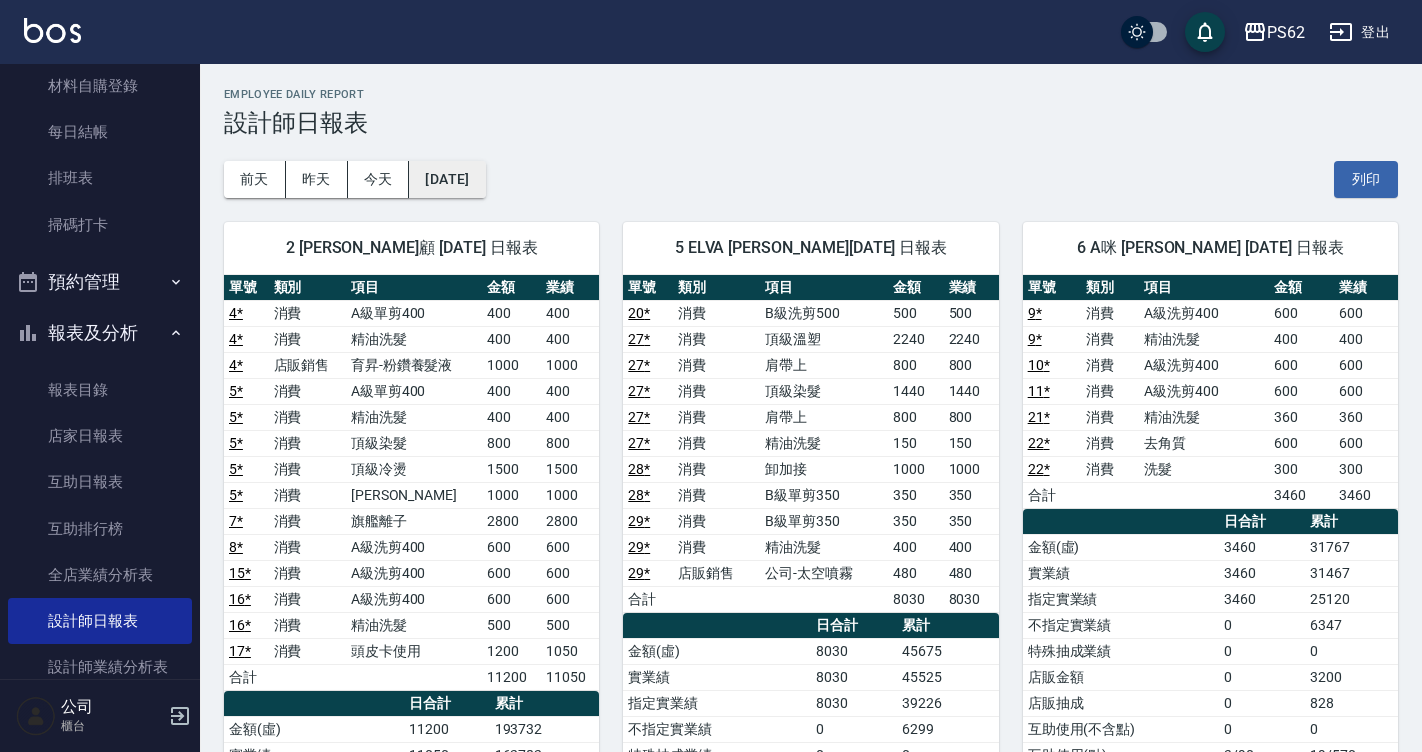 click on "[DATE]" at bounding box center [447, 179] 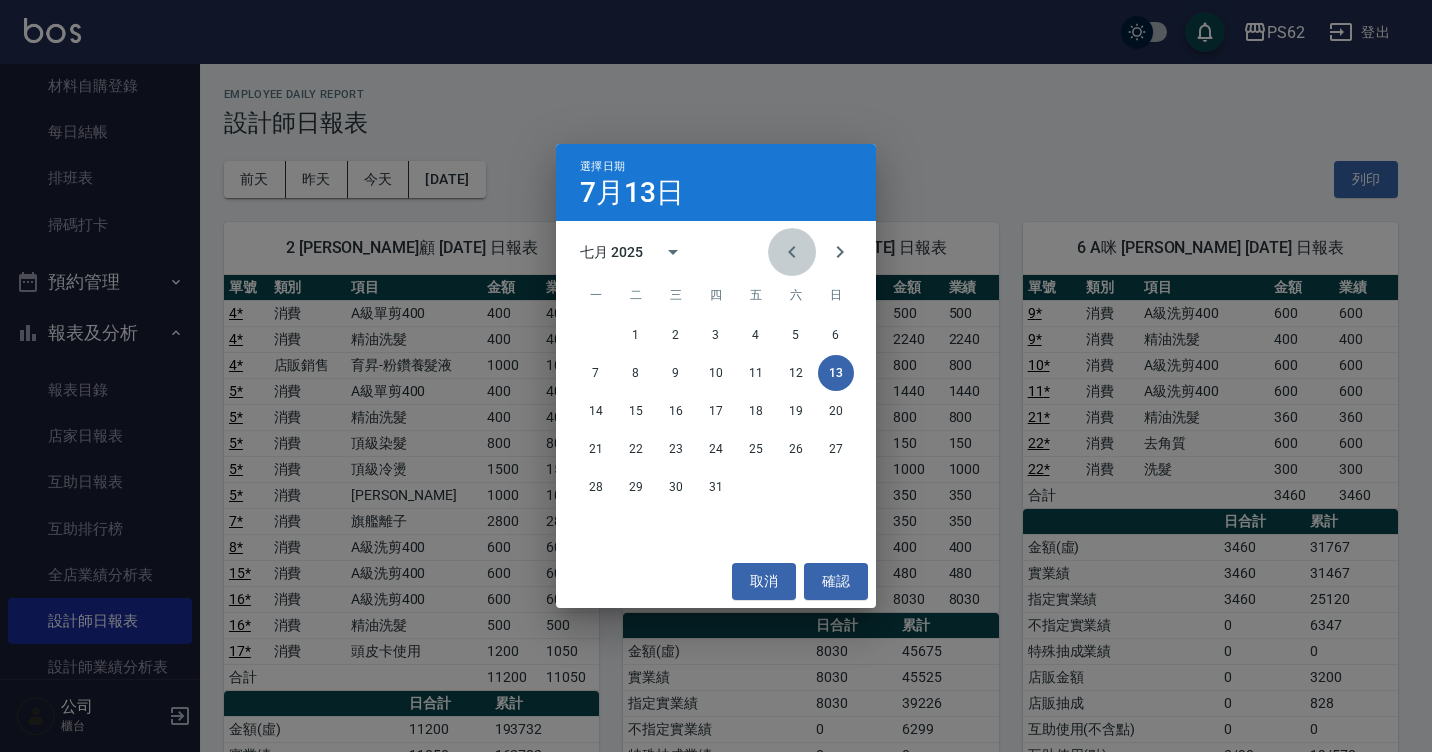 click 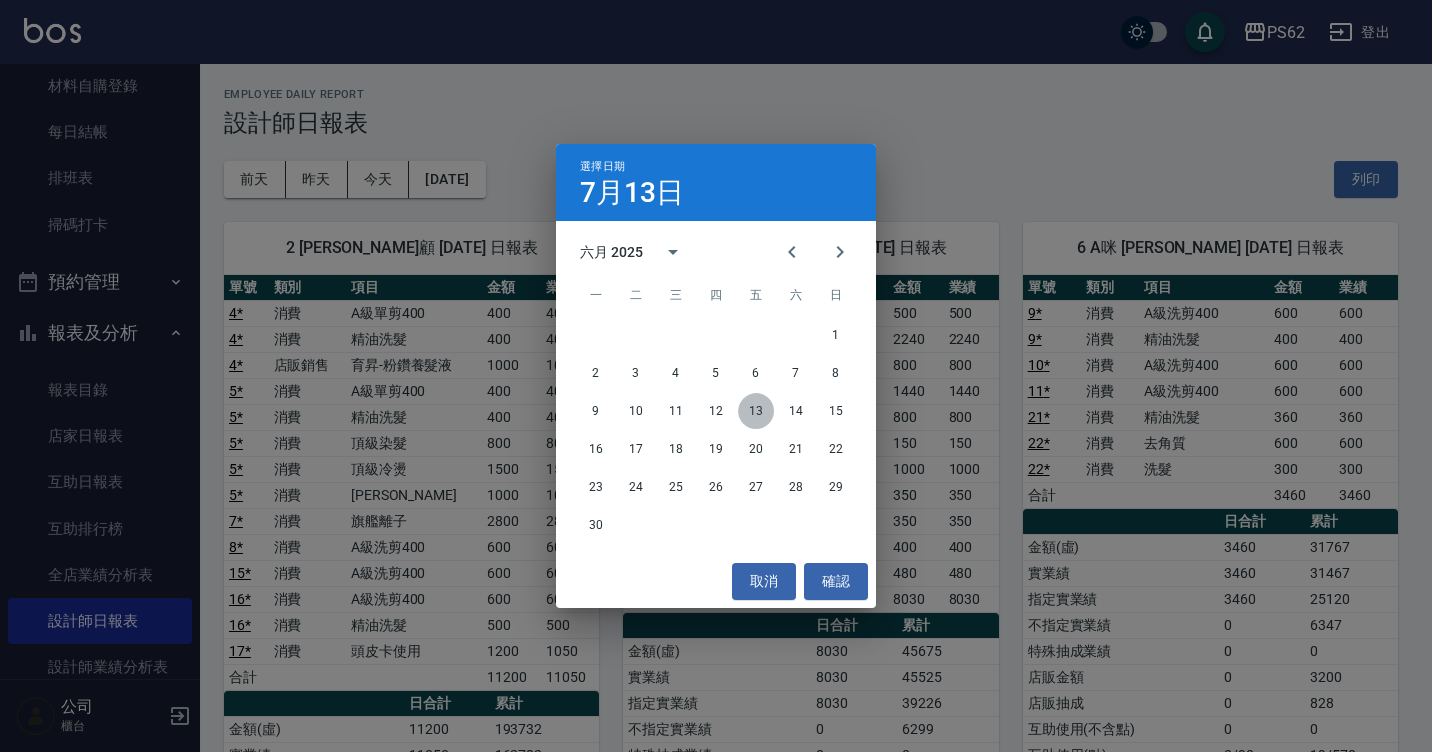 click on "13" at bounding box center [756, 411] 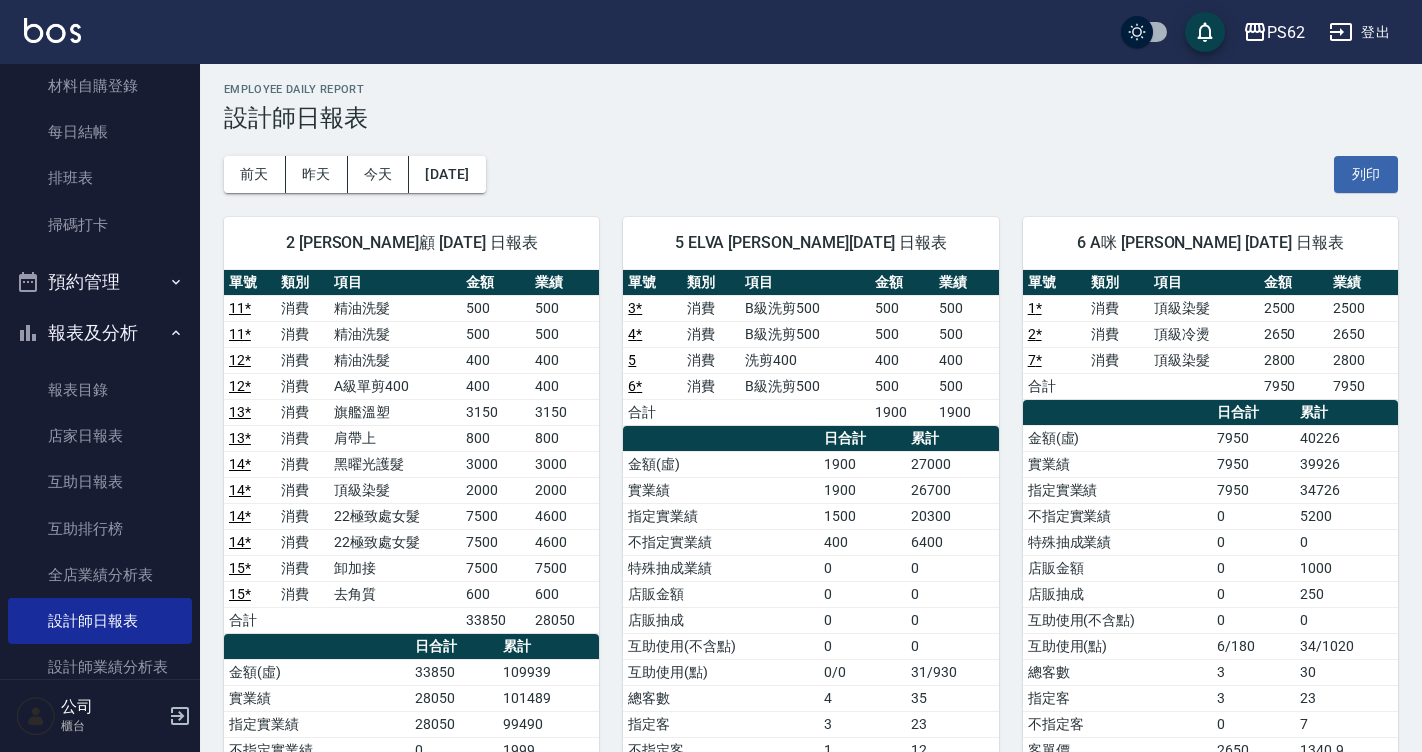 scroll, scrollTop: 0, scrollLeft: 0, axis: both 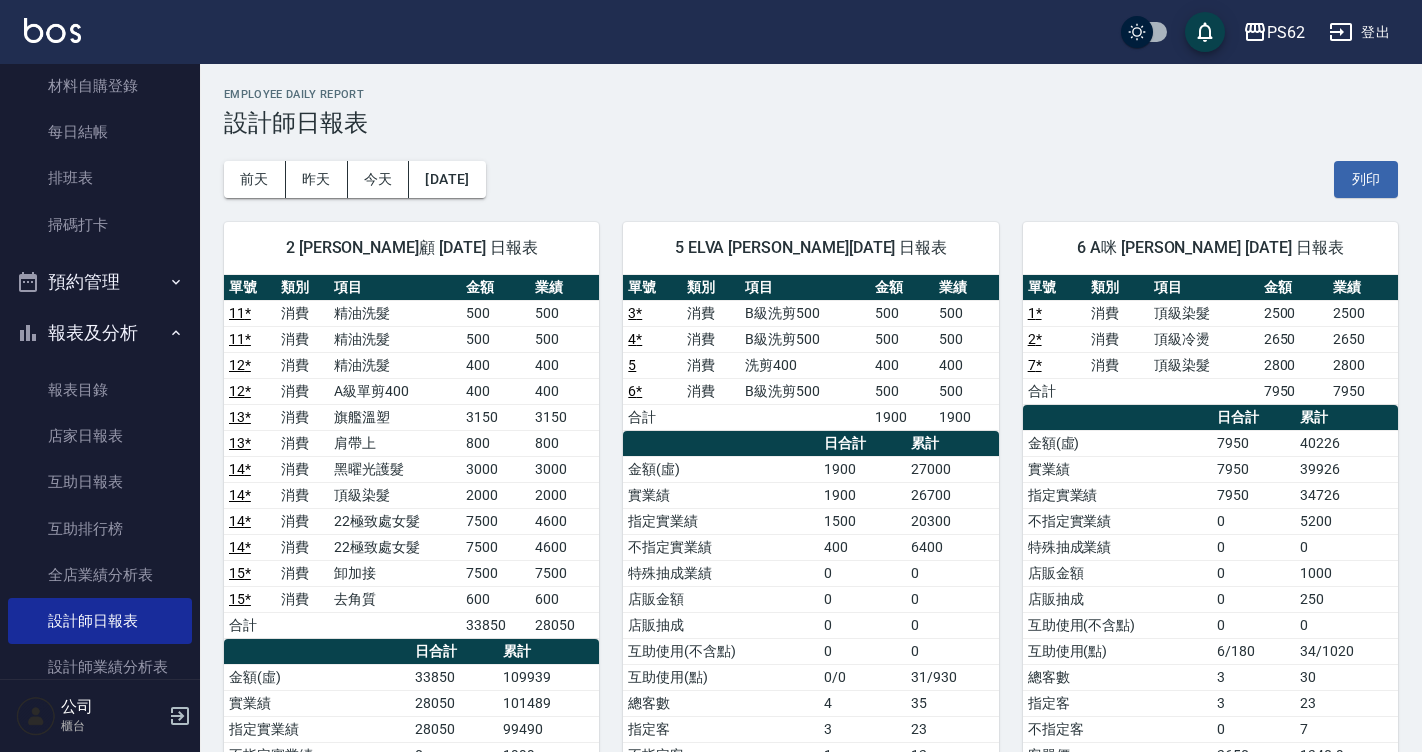 click on "[DATE] [DATE] [DATE] [DATE] 列印" at bounding box center [811, 179] 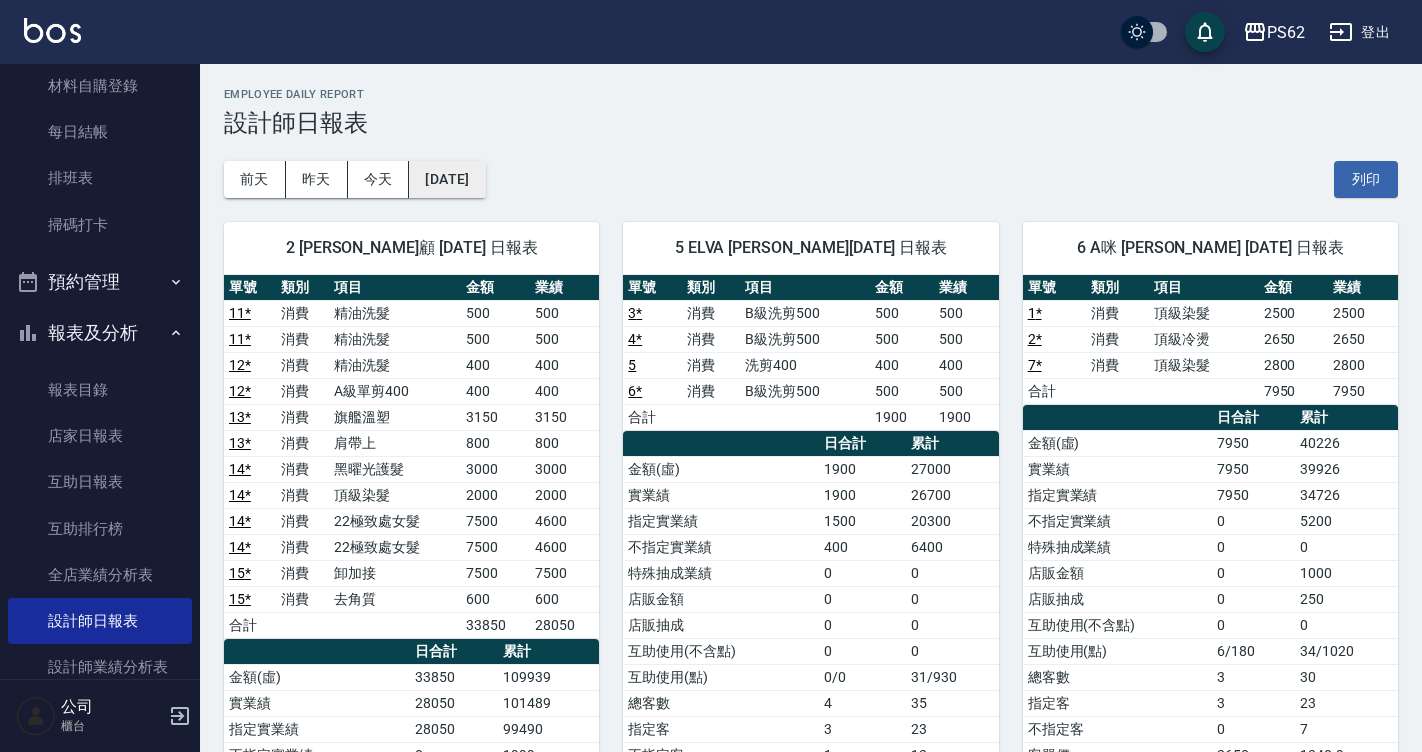 click on "[DATE]" at bounding box center [447, 179] 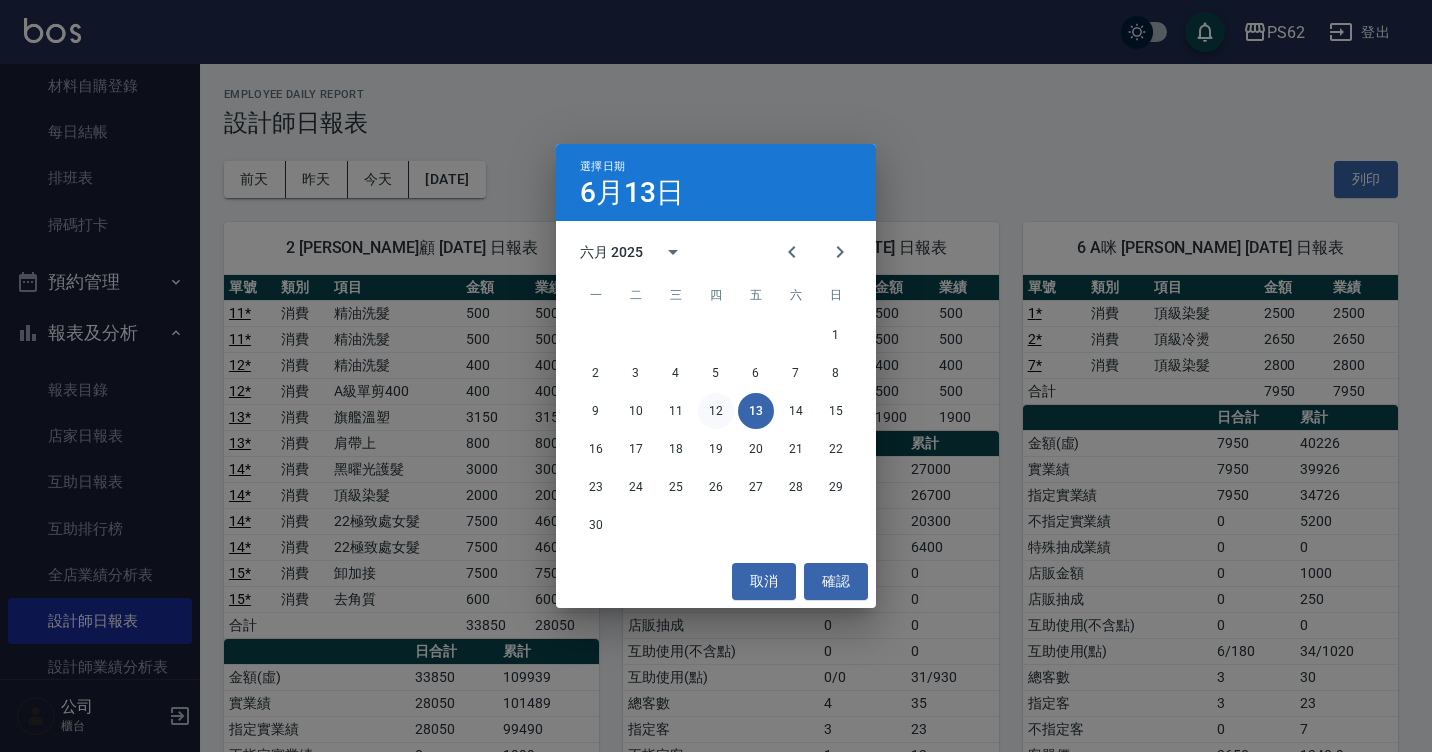 click on "12" at bounding box center (716, 411) 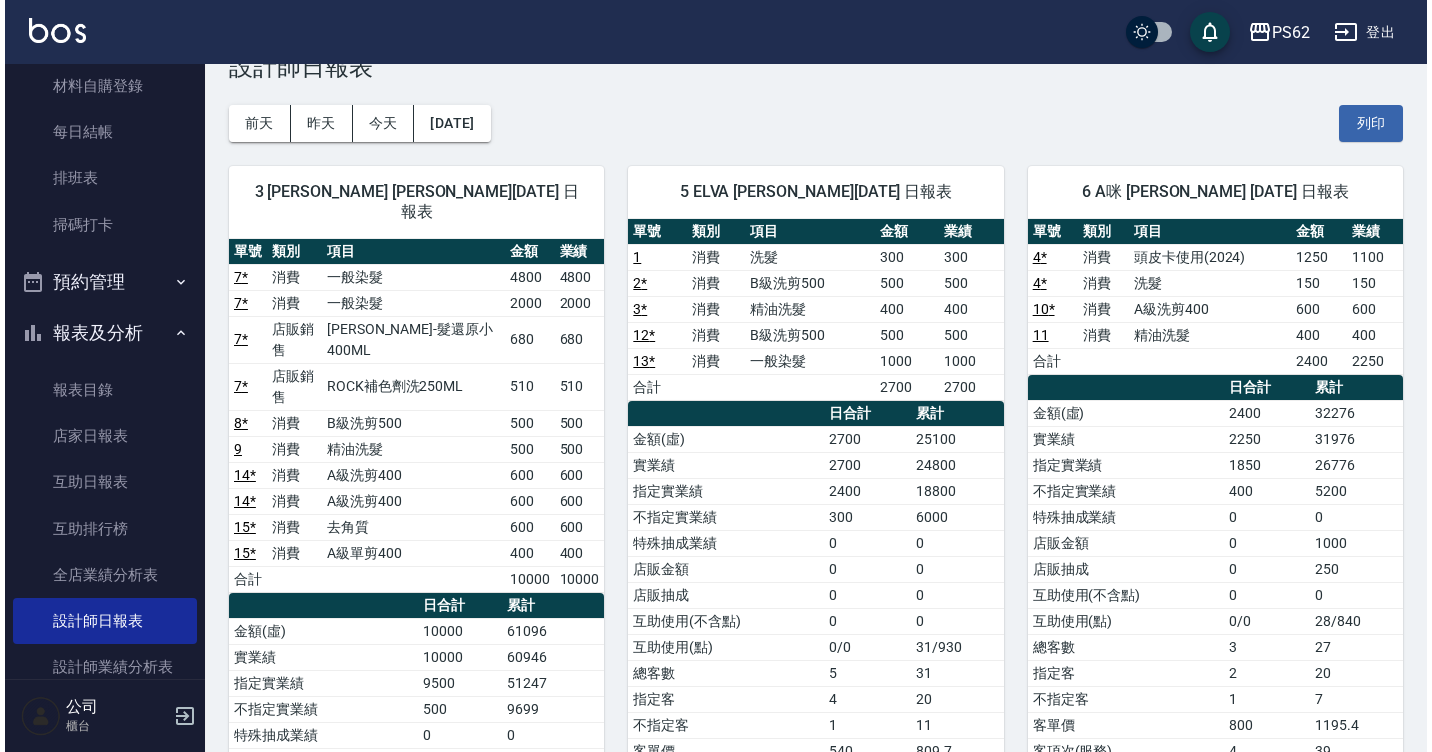 scroll, scrollTop: 20, scrollLeft: 0, axis: vertical 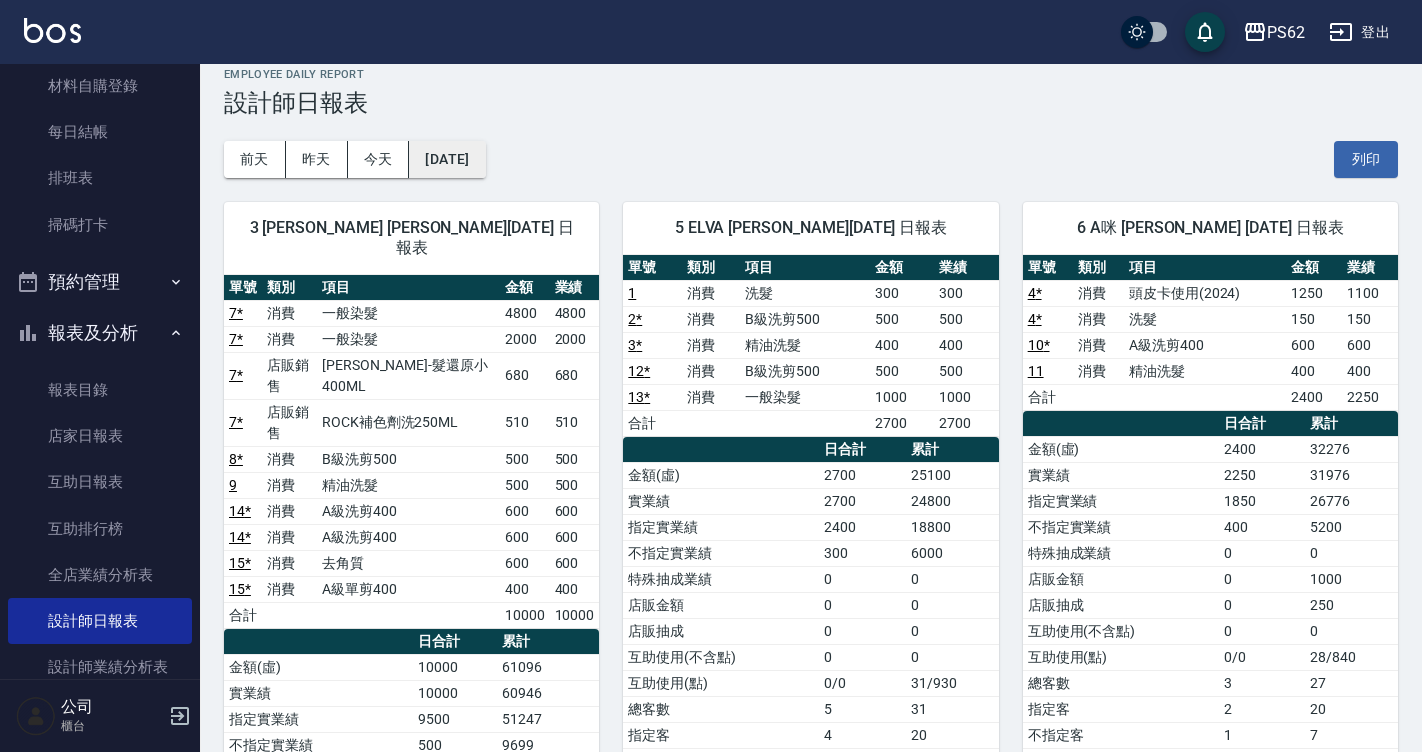 click on "[DATE]" at bounding box center (447, 159) 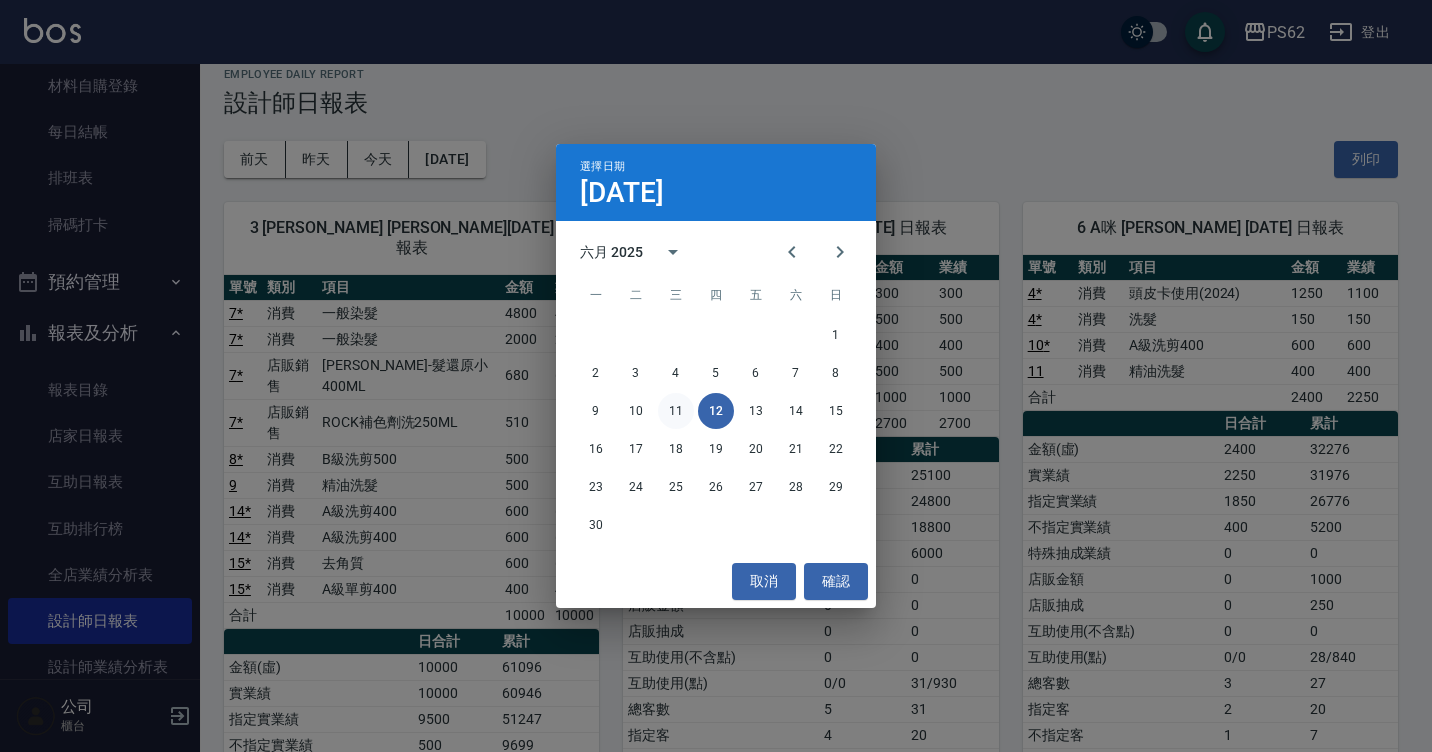 click on "11" at bounding box center [676, 411] 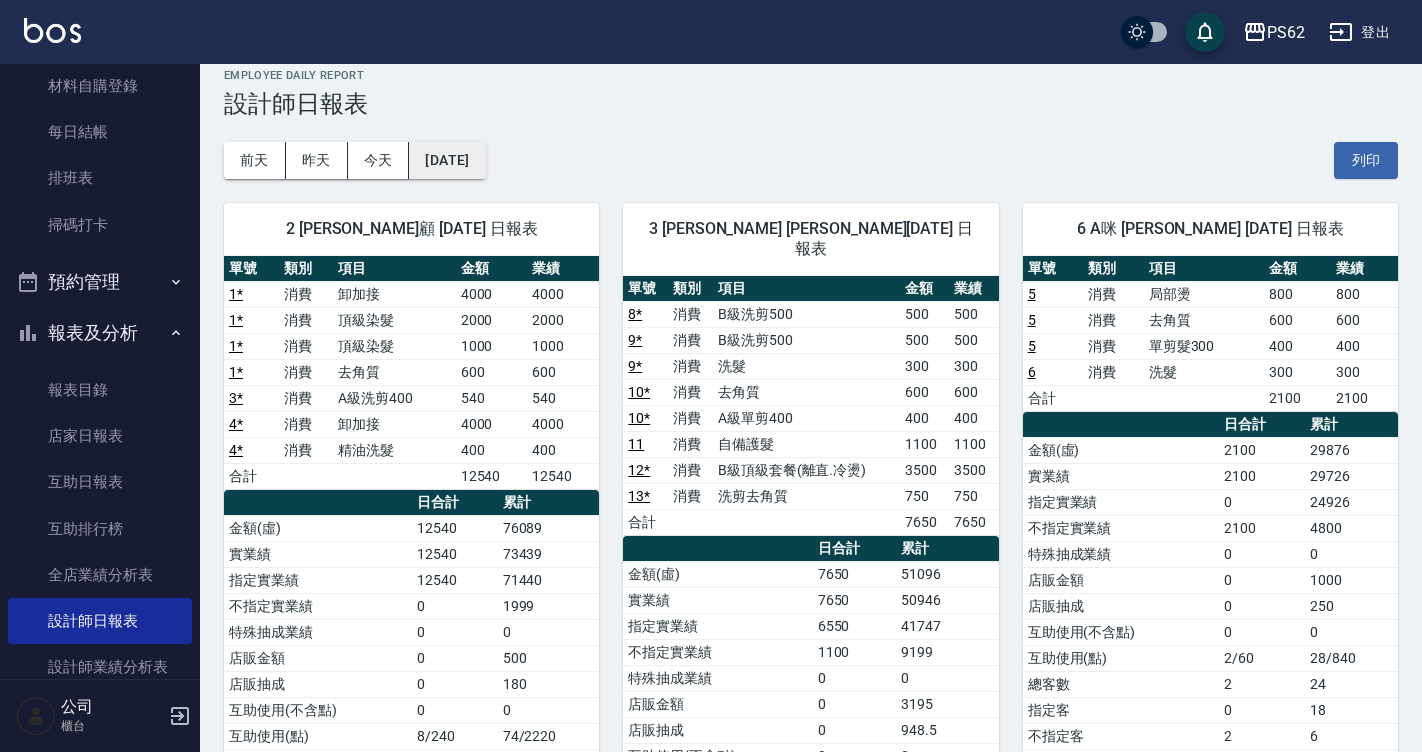 scroll, scrollTop: 0, scrollLeft: 0, axis: both 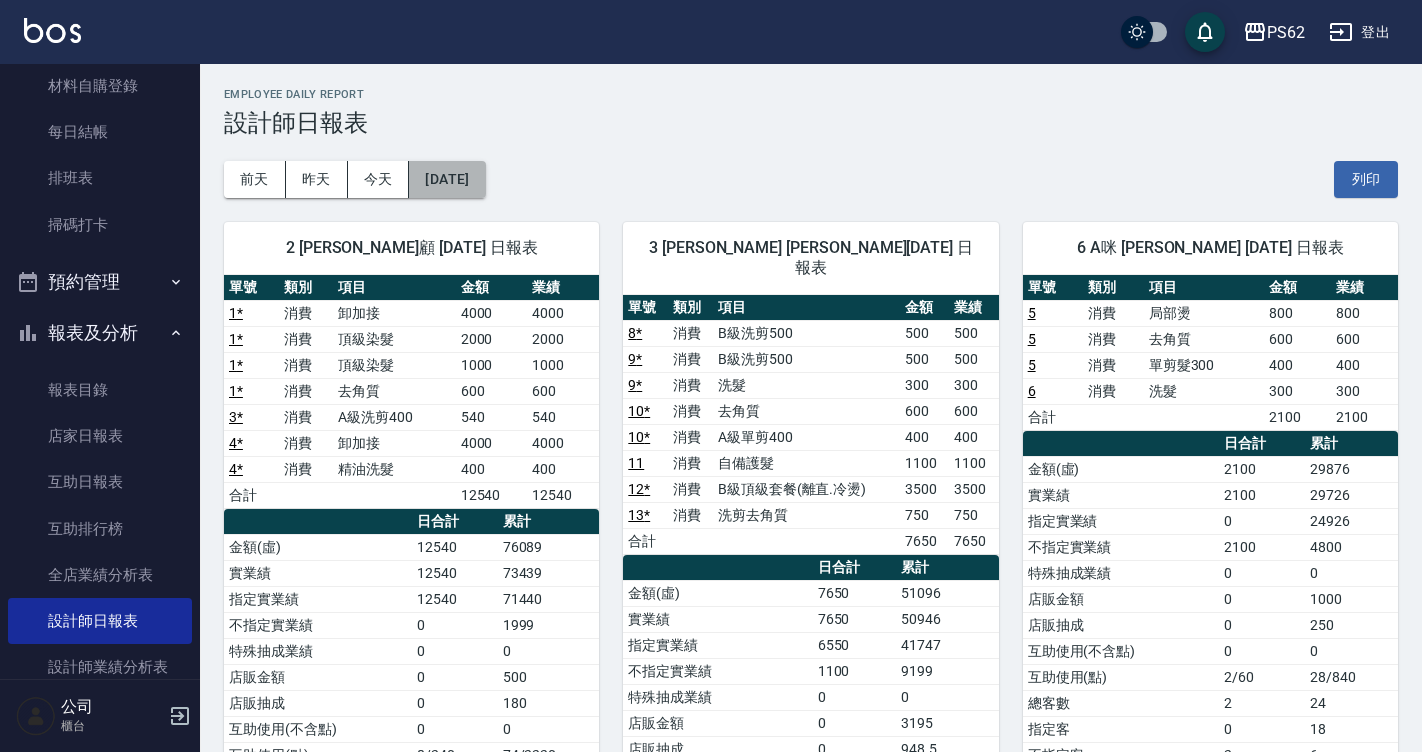click on "[DATE]" at bounding box center (447, 179) 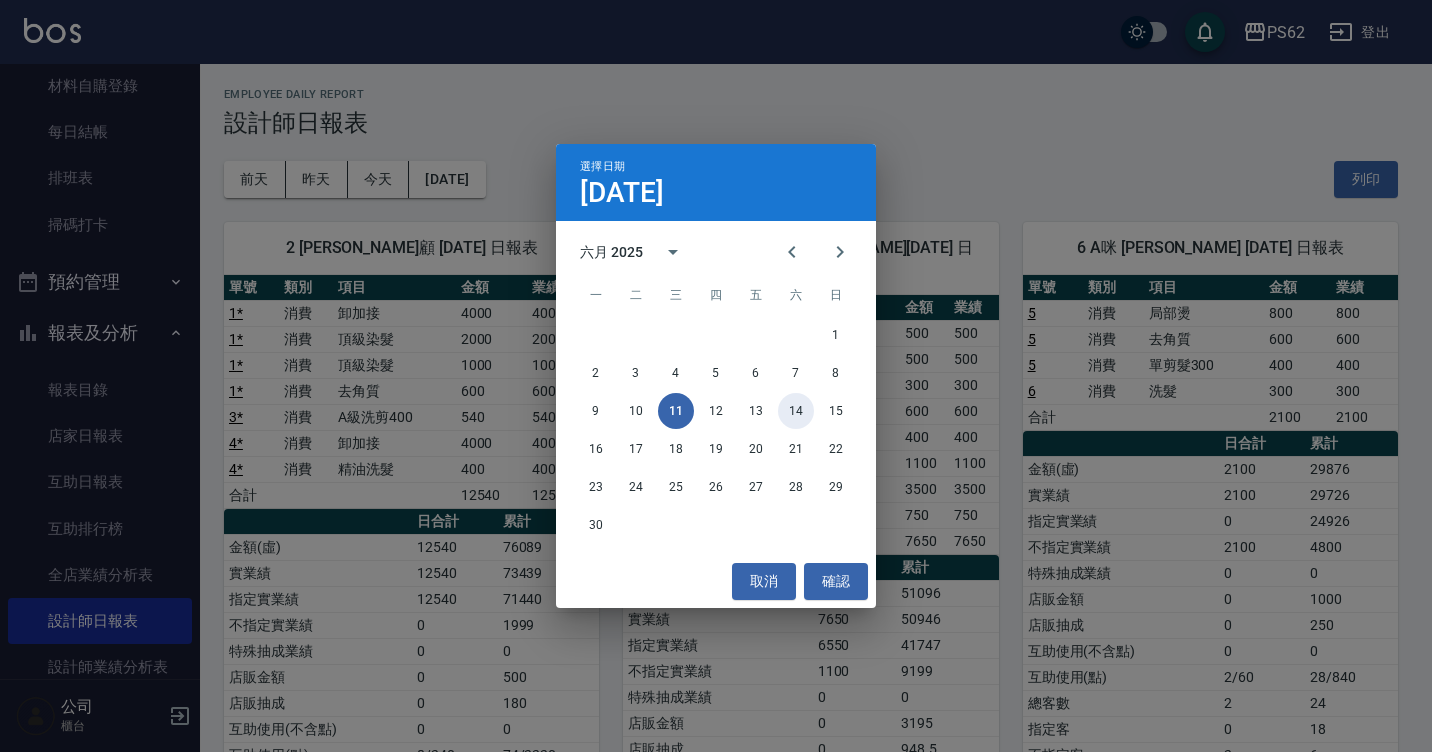 click on "14" at bounding box center (796, 411) 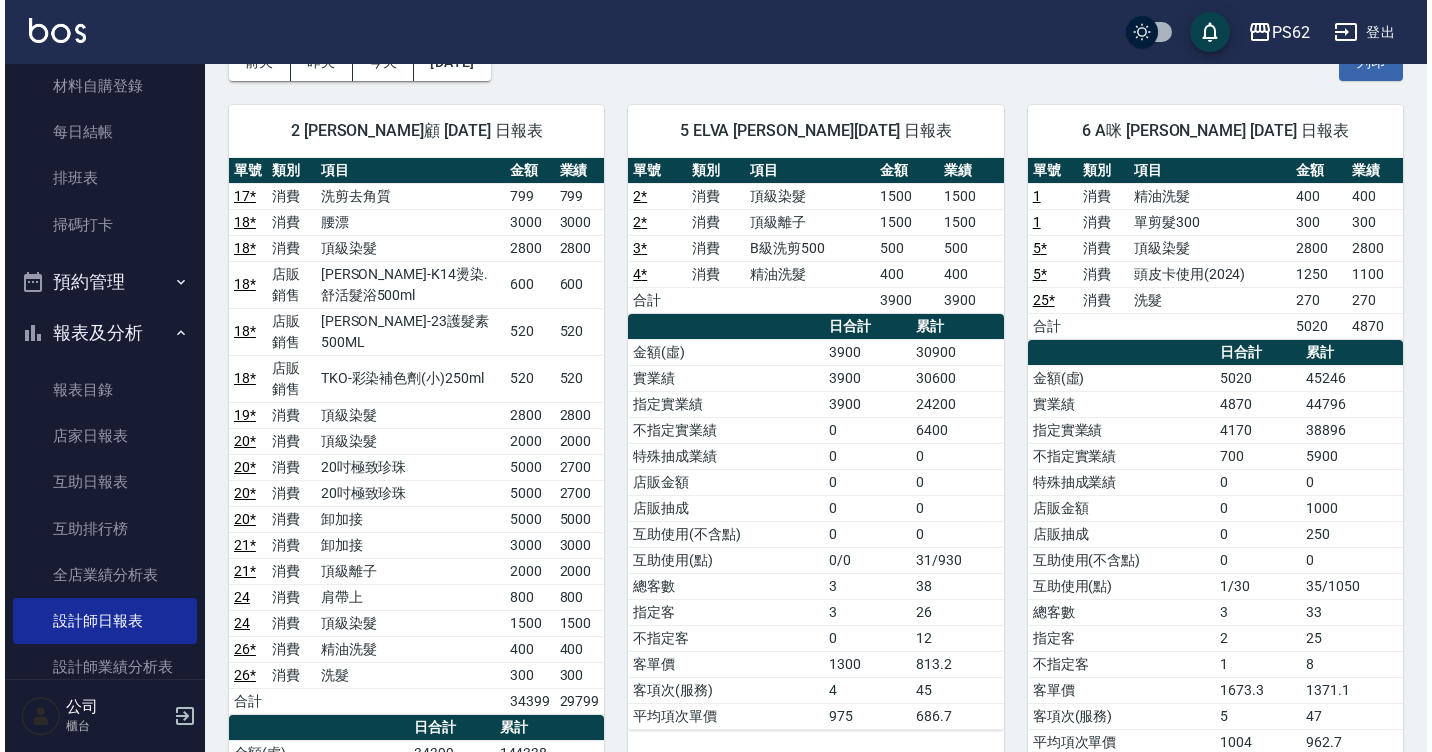 scroll, scrollTop: 0, scrollLeft: 0, axis: both 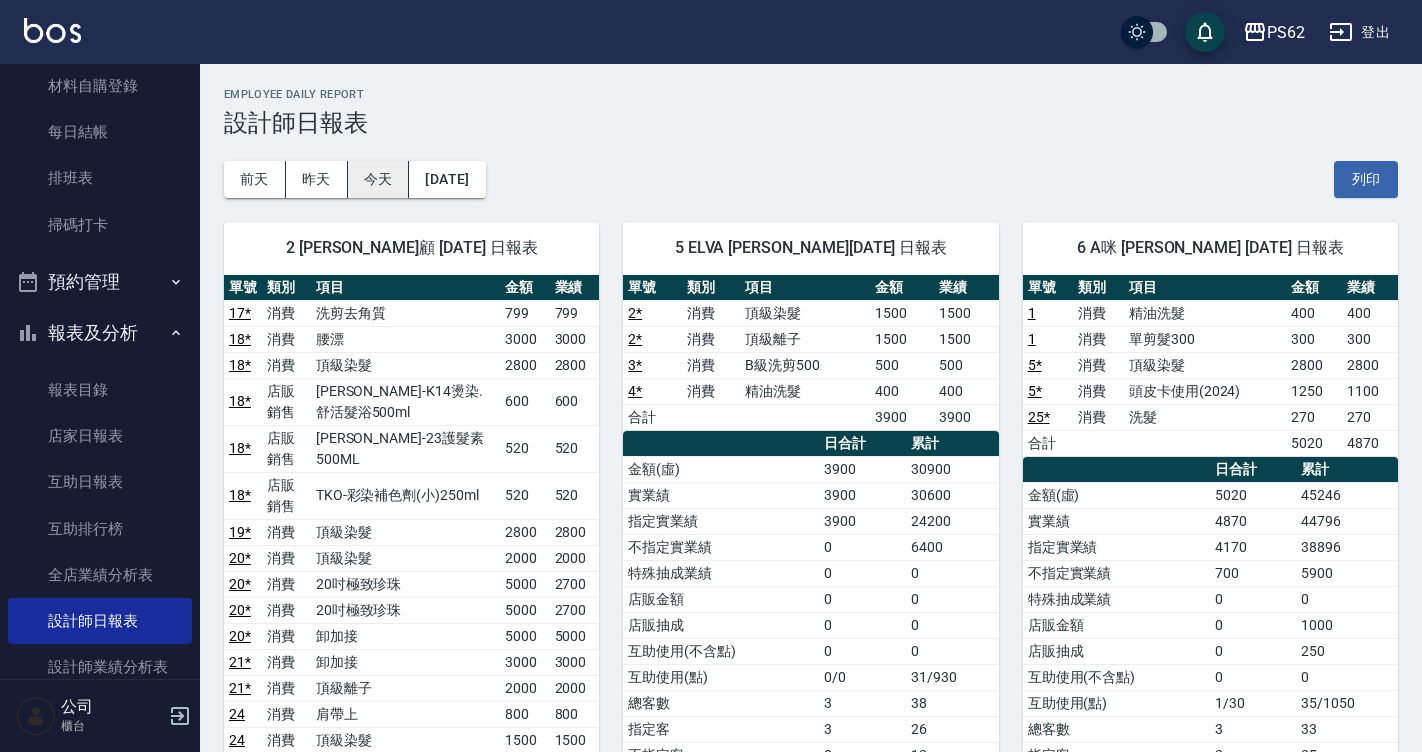 click on "今天" at bounding box center [379, 179] 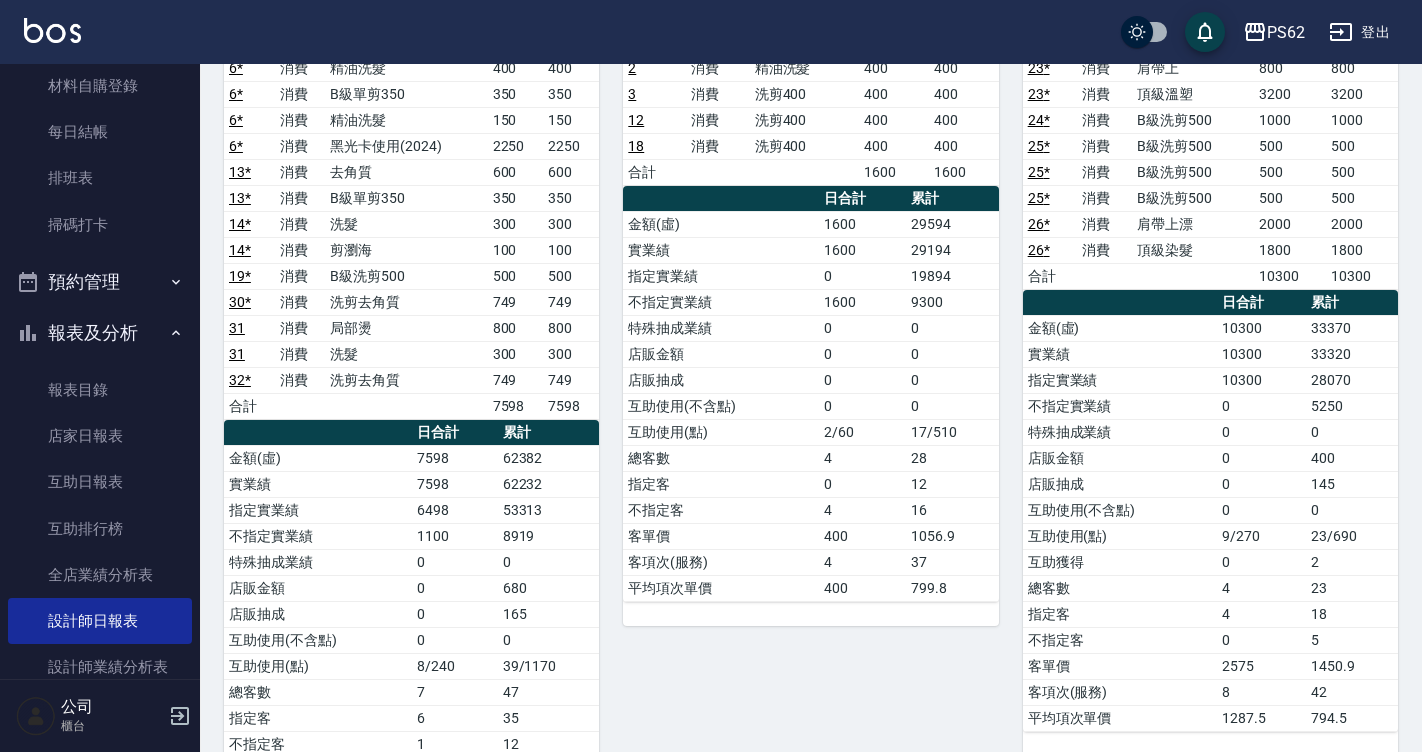 scroll, scrollTop: 1200, scrollLeft: 0, axis: vertical 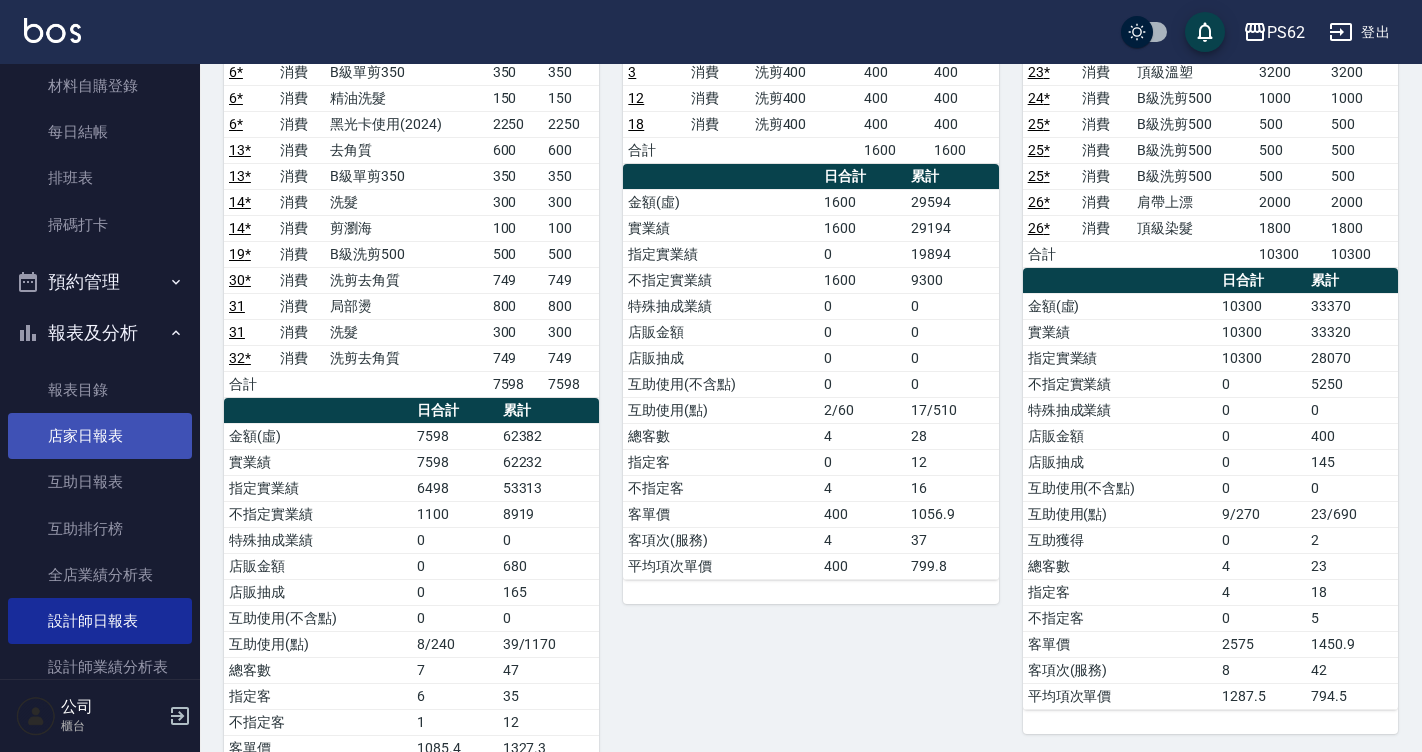 click on "店家日報表" at bounding box center (100, 436) 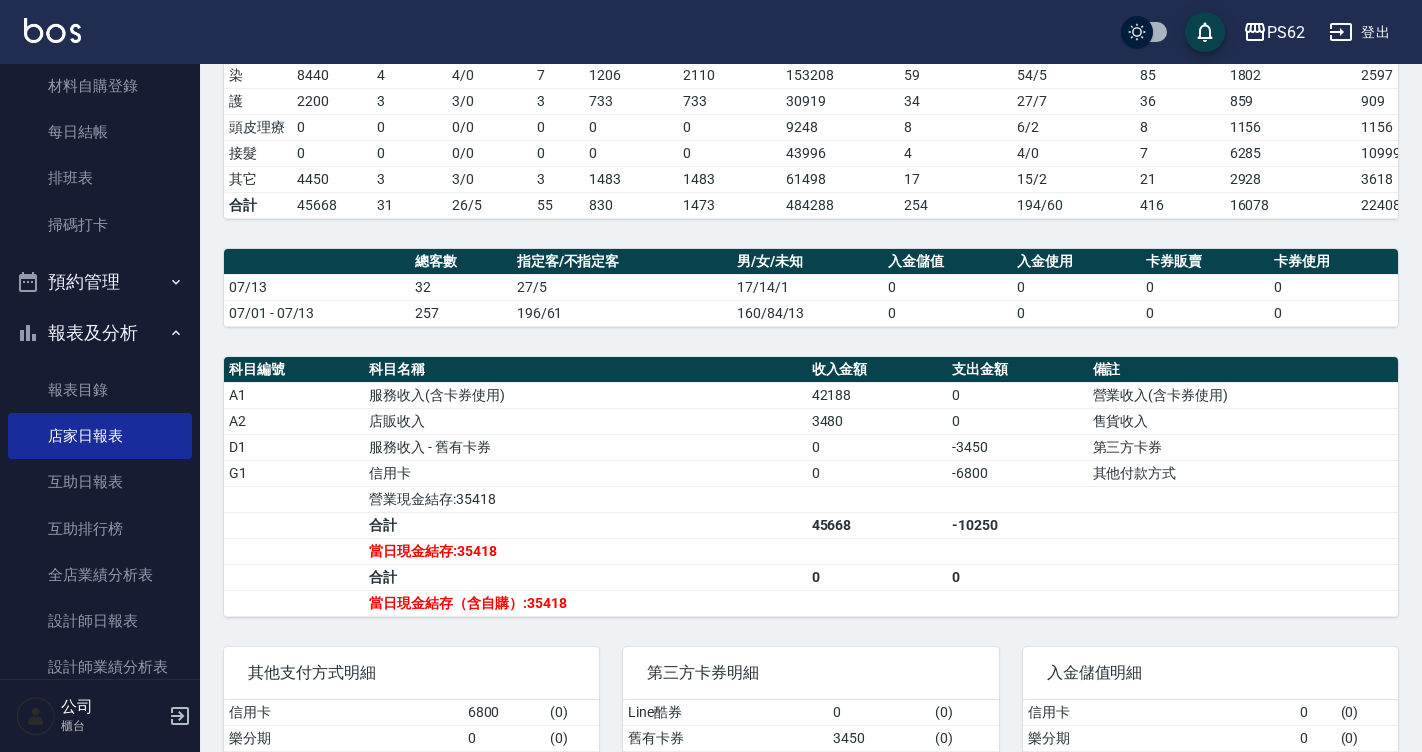 scroll, scrollTop: 400, scrollLeft: 0, axis: vertical 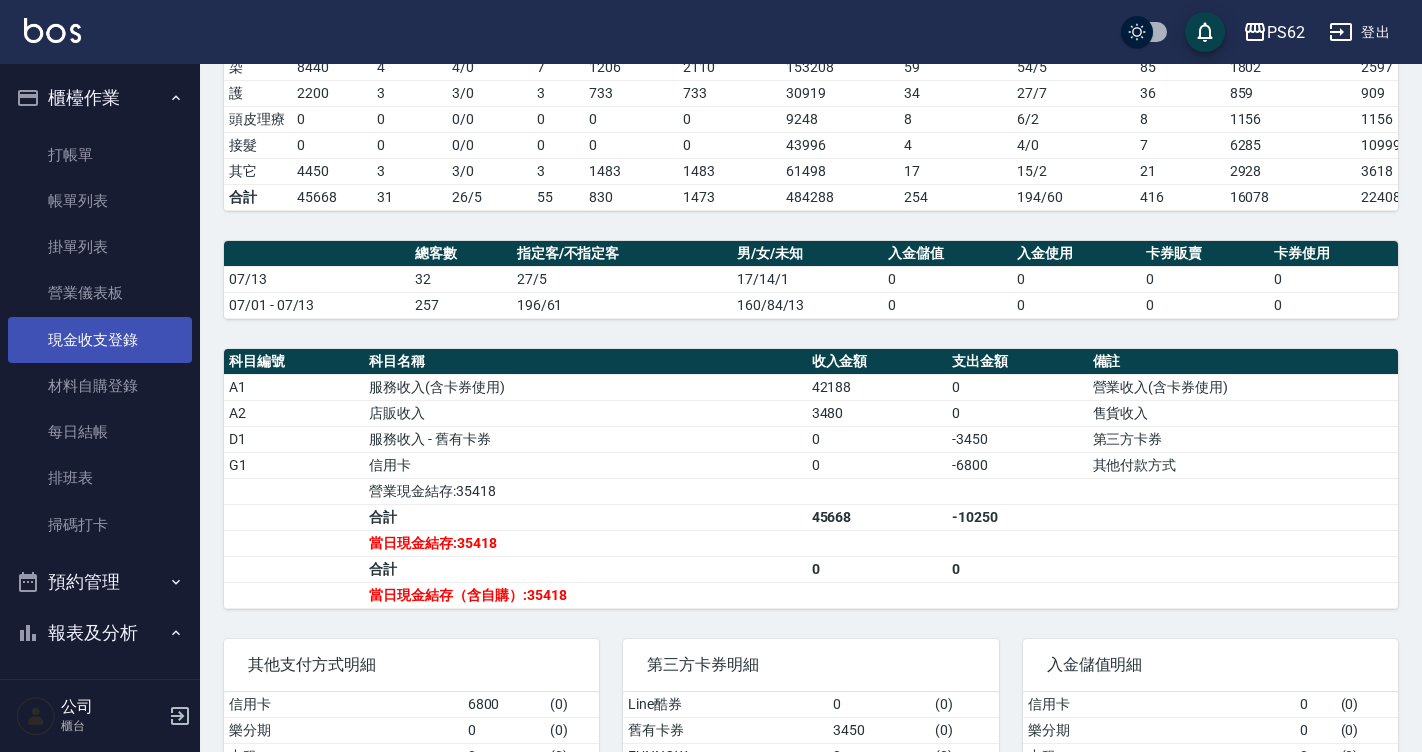 click on "現金收支登錄" at bounding box center (100, 340) 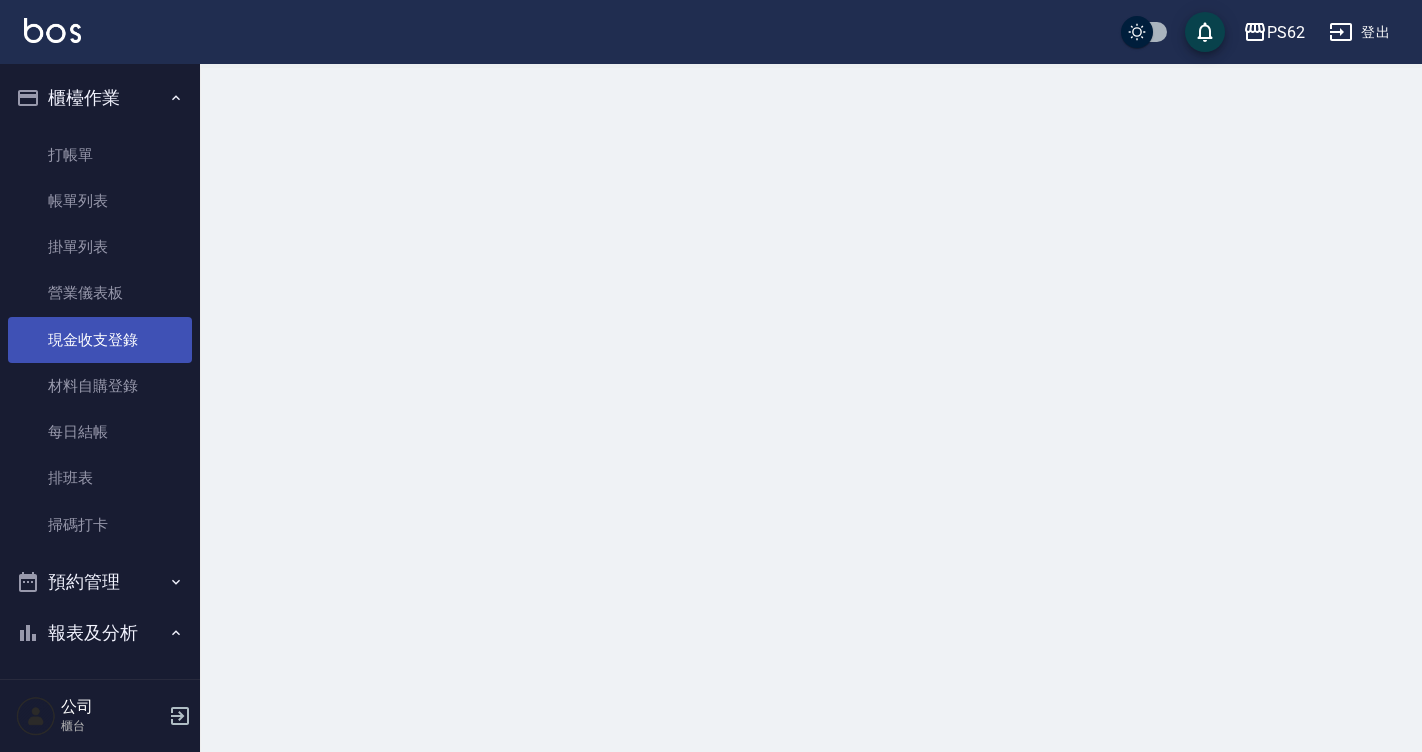 scroll, scrollTop: 0, scrollLeft: 0, axis: both 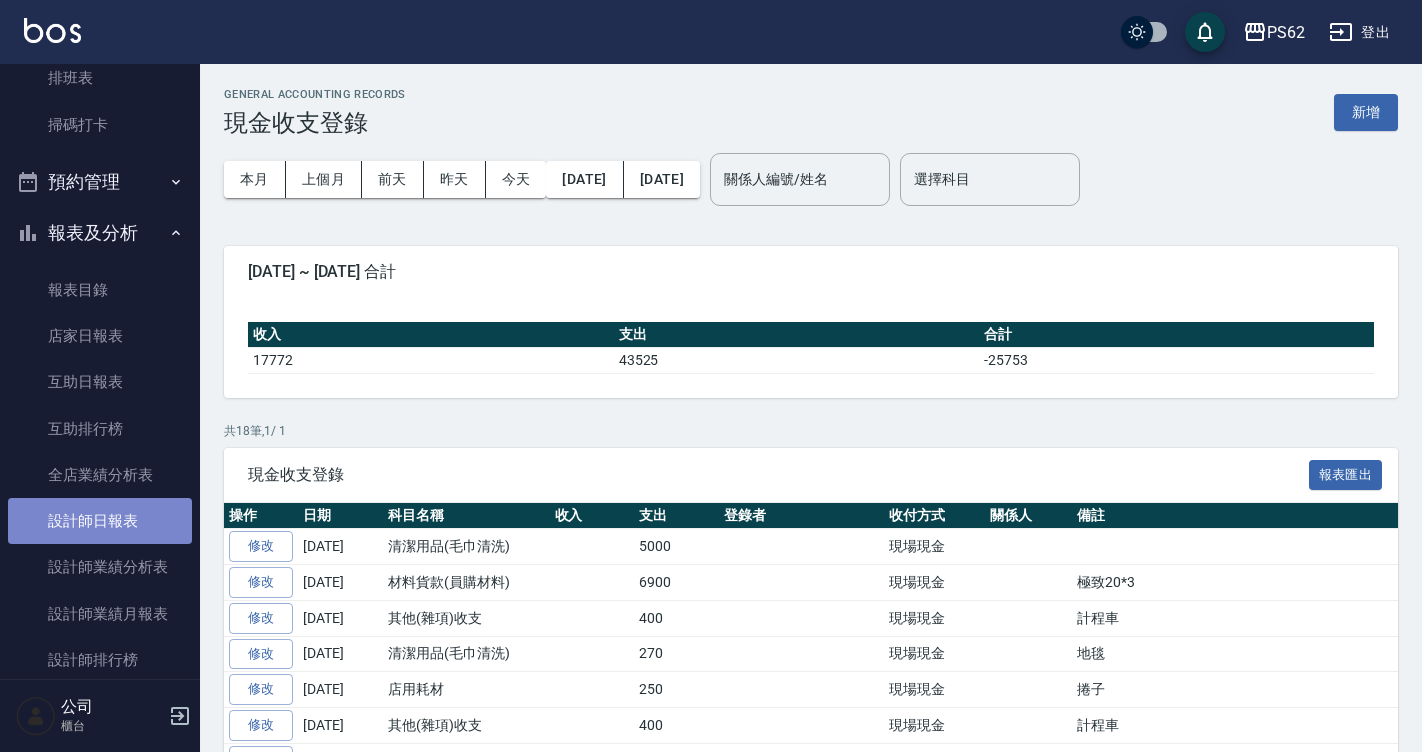 click on "設計師日報表" at bounding box center (100, 521) 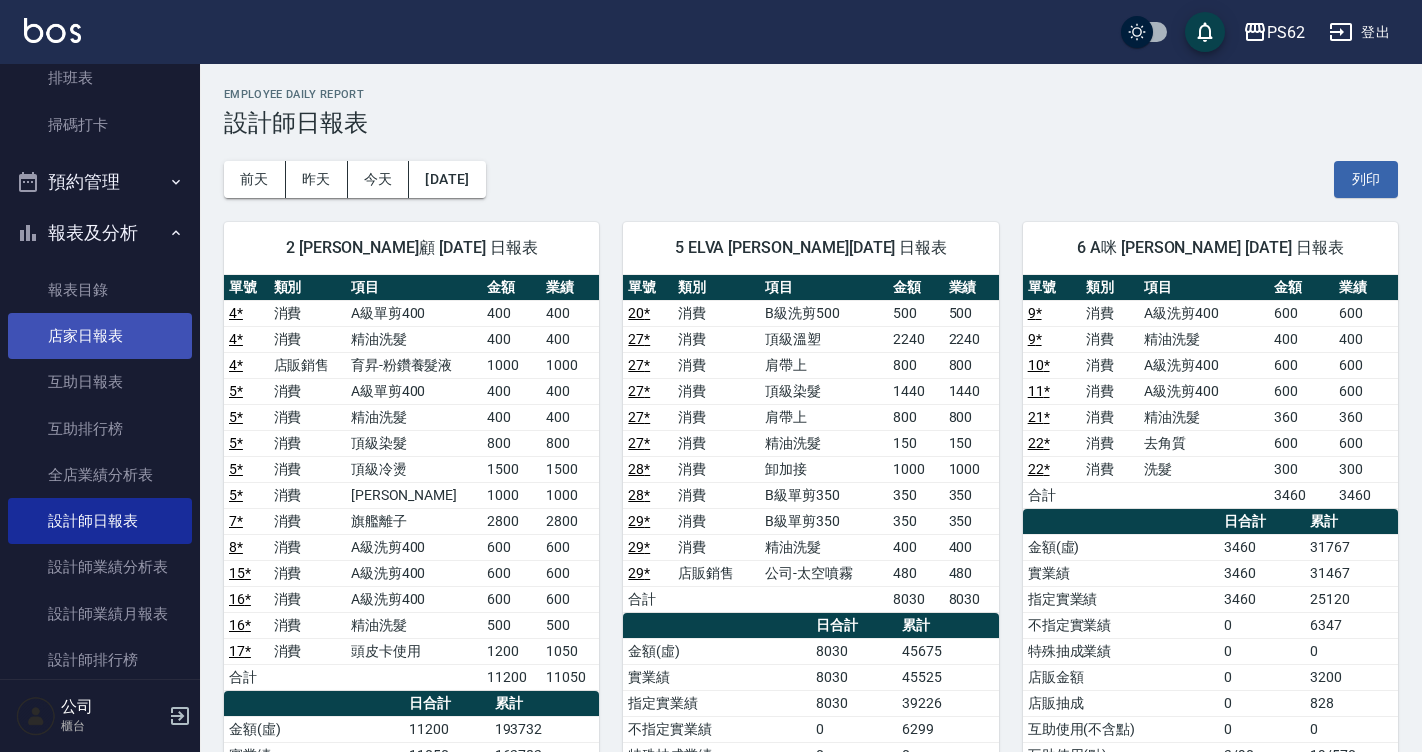 click on "店家日報表" at bounding box center [100, 336] 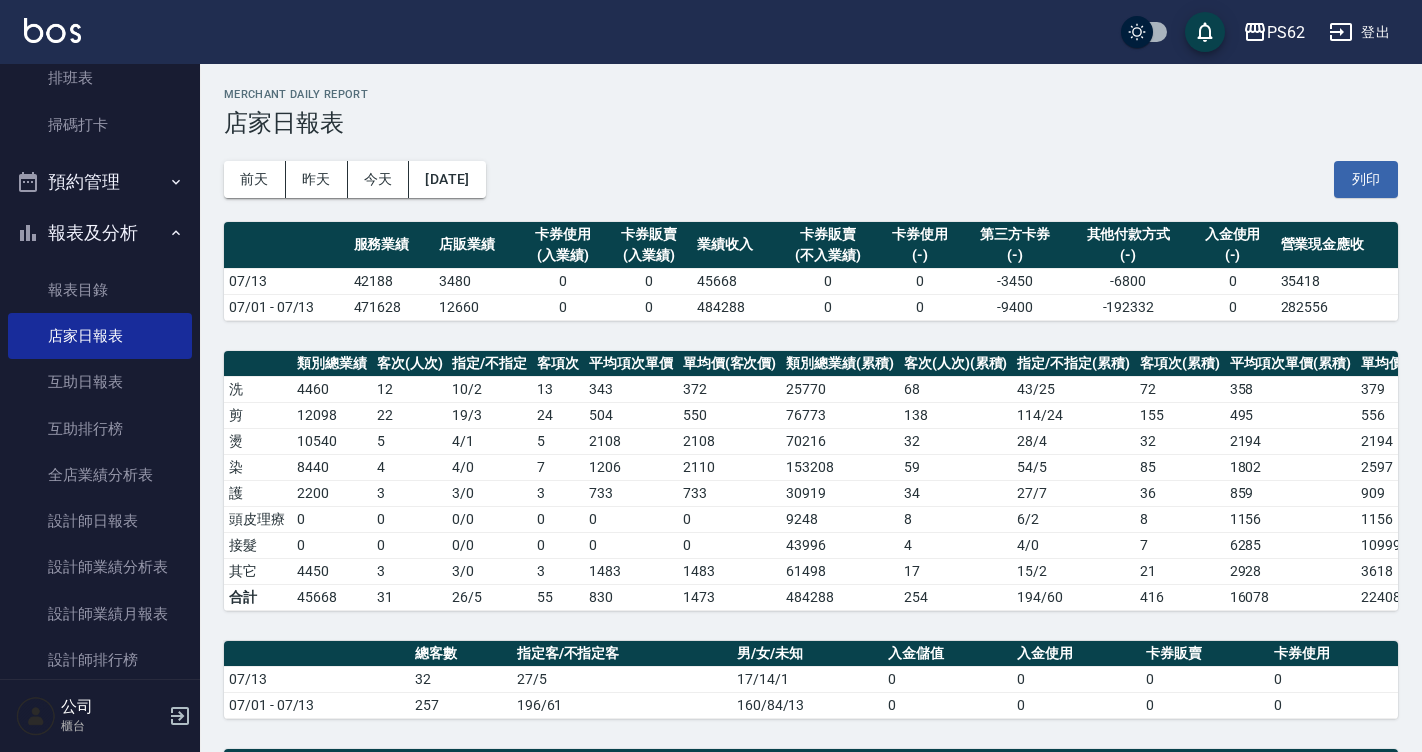 click on "70216" at bounding box center [840, 441] 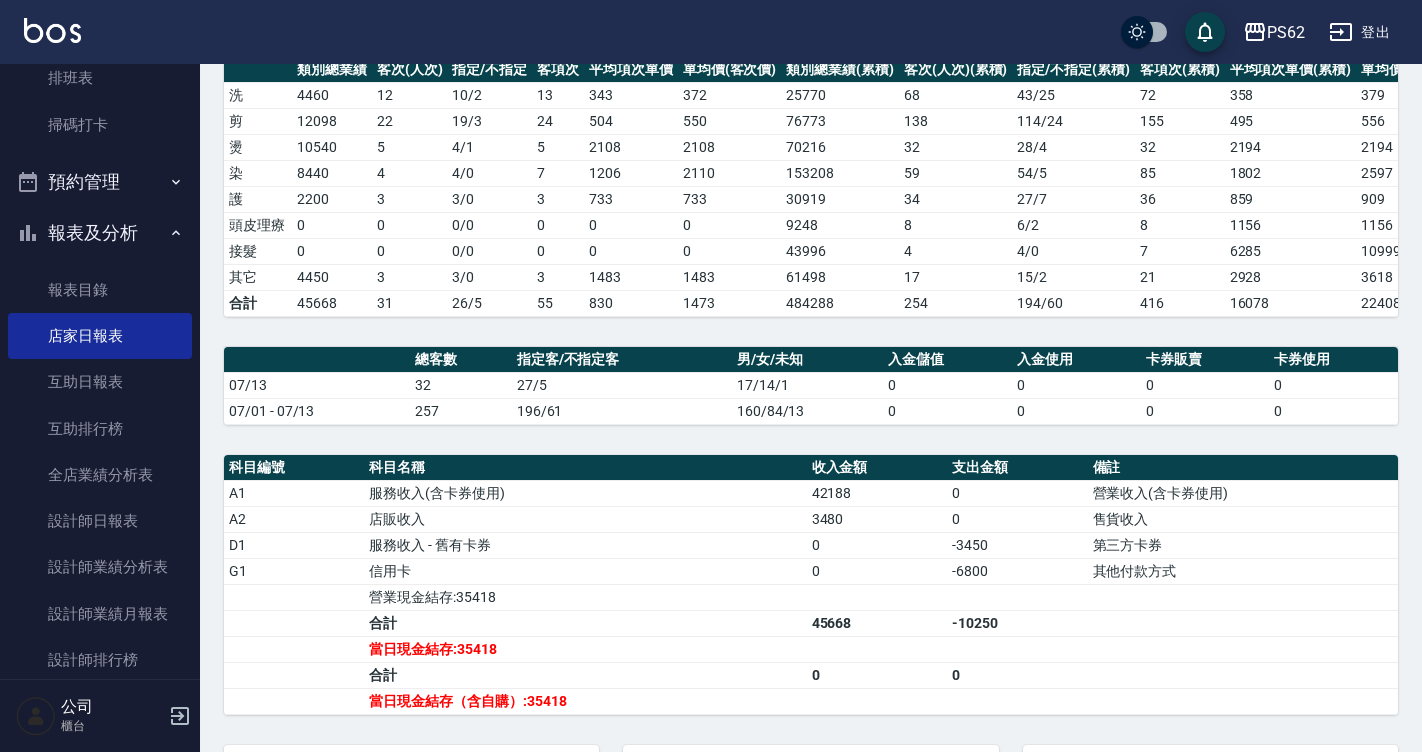 scroll, scrollTop: 300, scrollLeft: 0, axis: vertical 